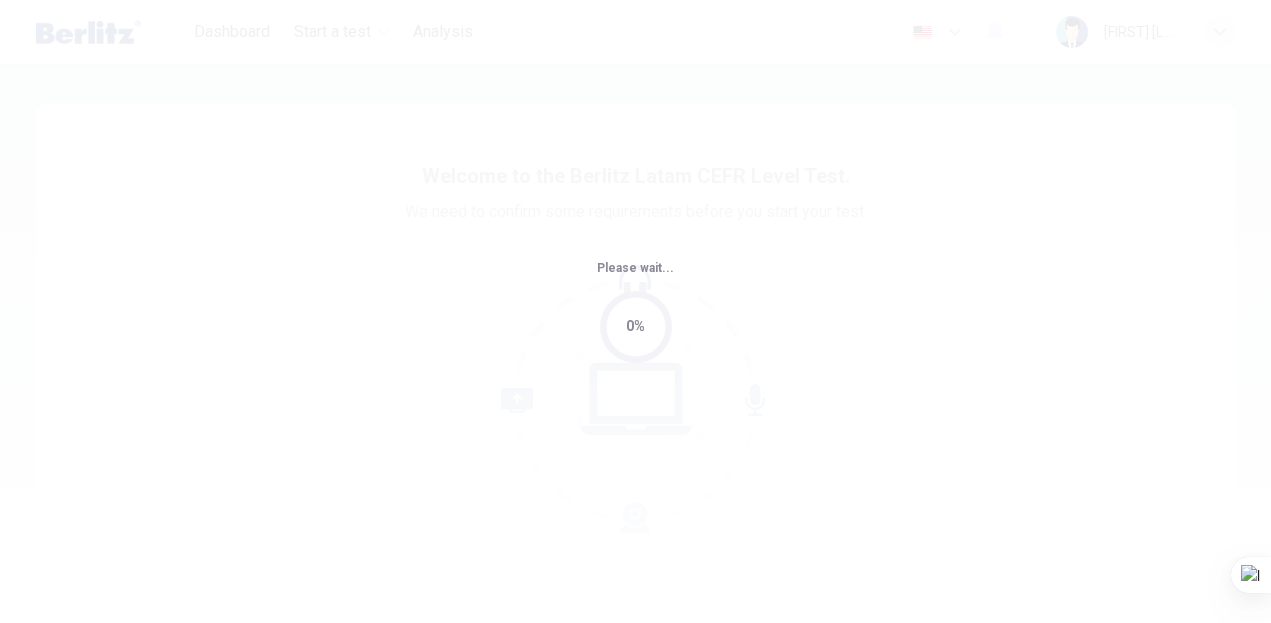 scroll, scrollTop: 0, scrollLeft: 0, axis: both 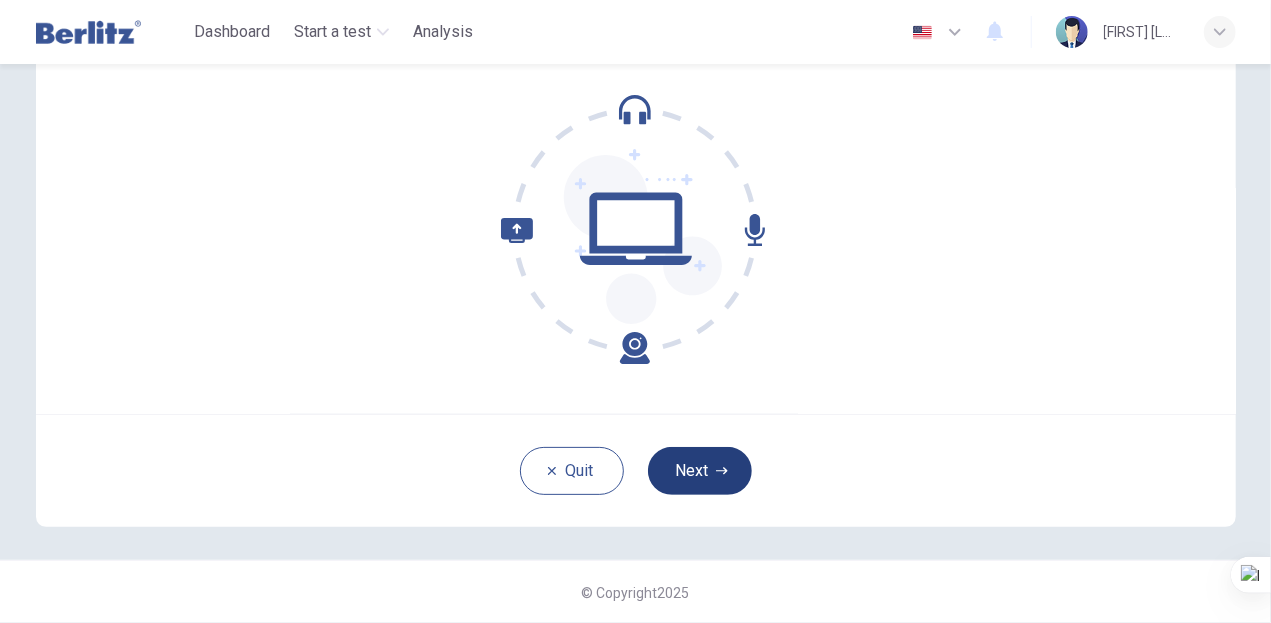 click on "Next" at bounding box center (700, 471) 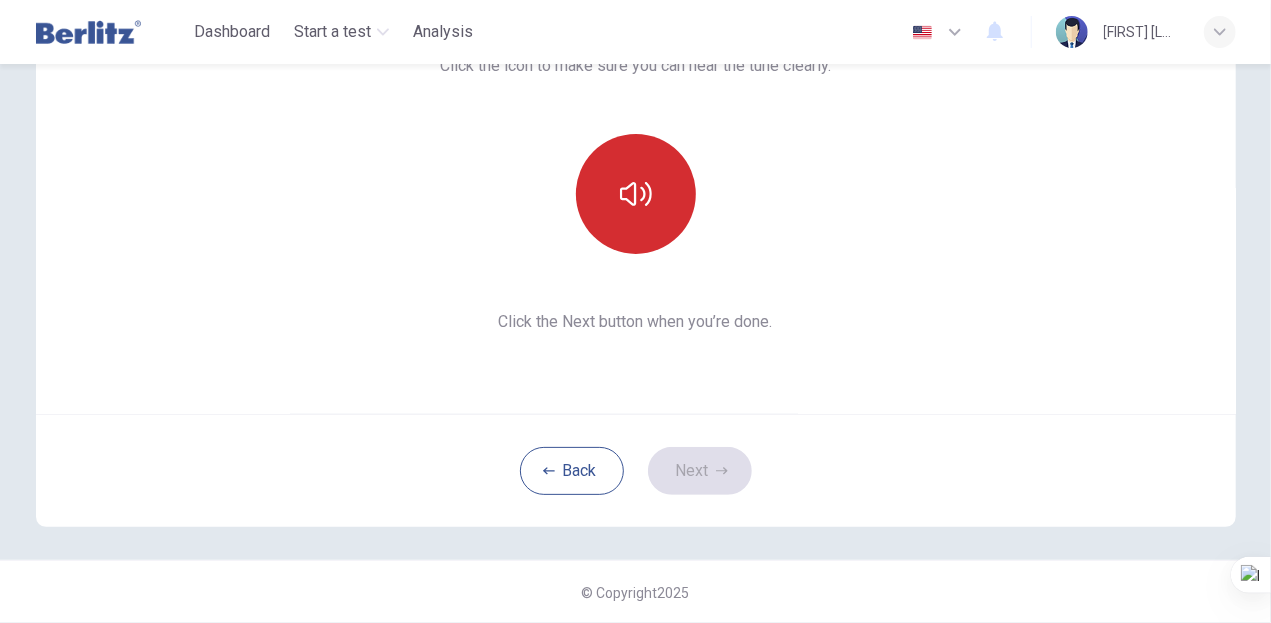 click at bounding box center [636, 194] 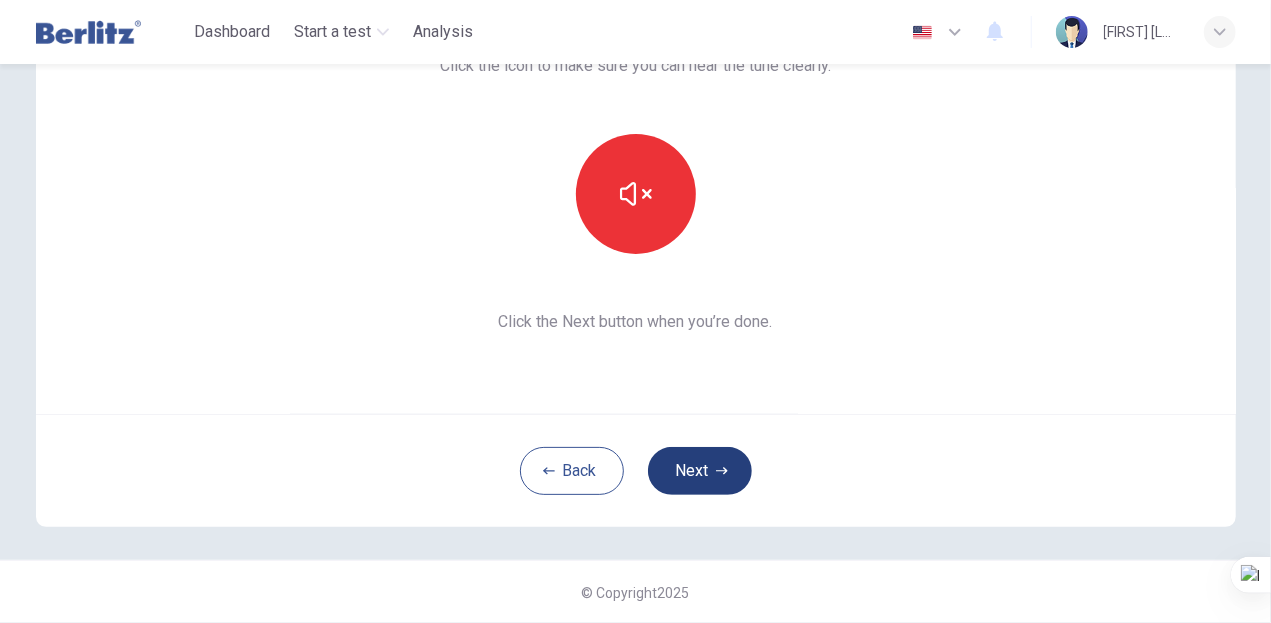 type 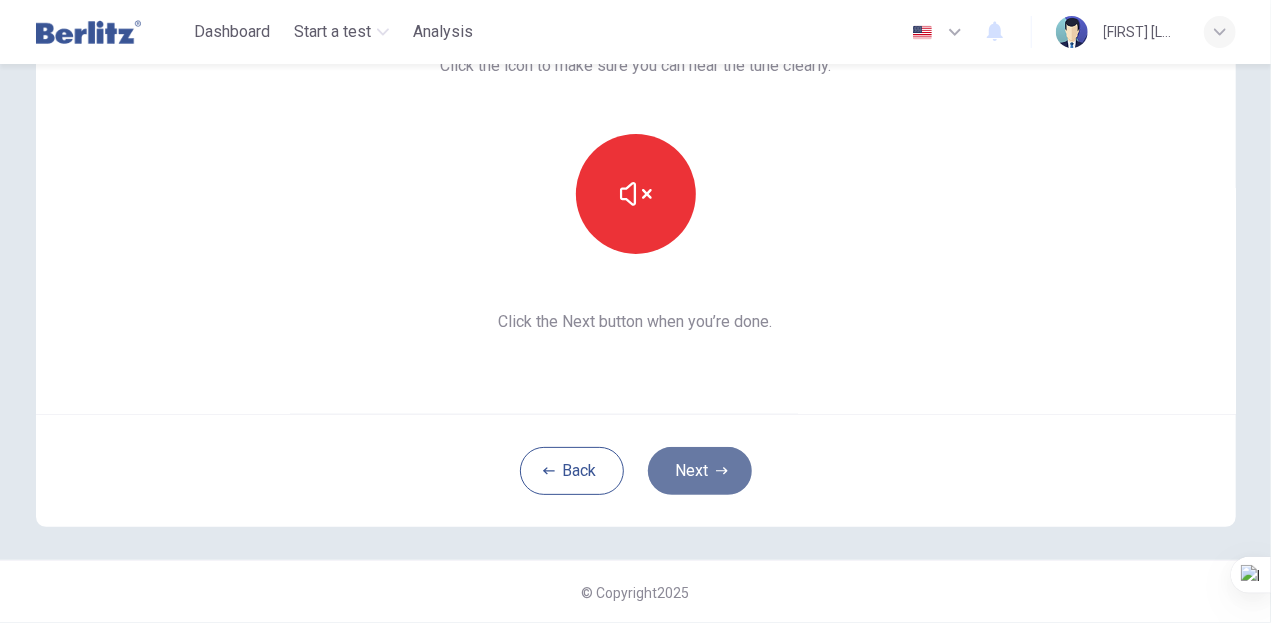 click on "Next" at bounding box center [700, 471] 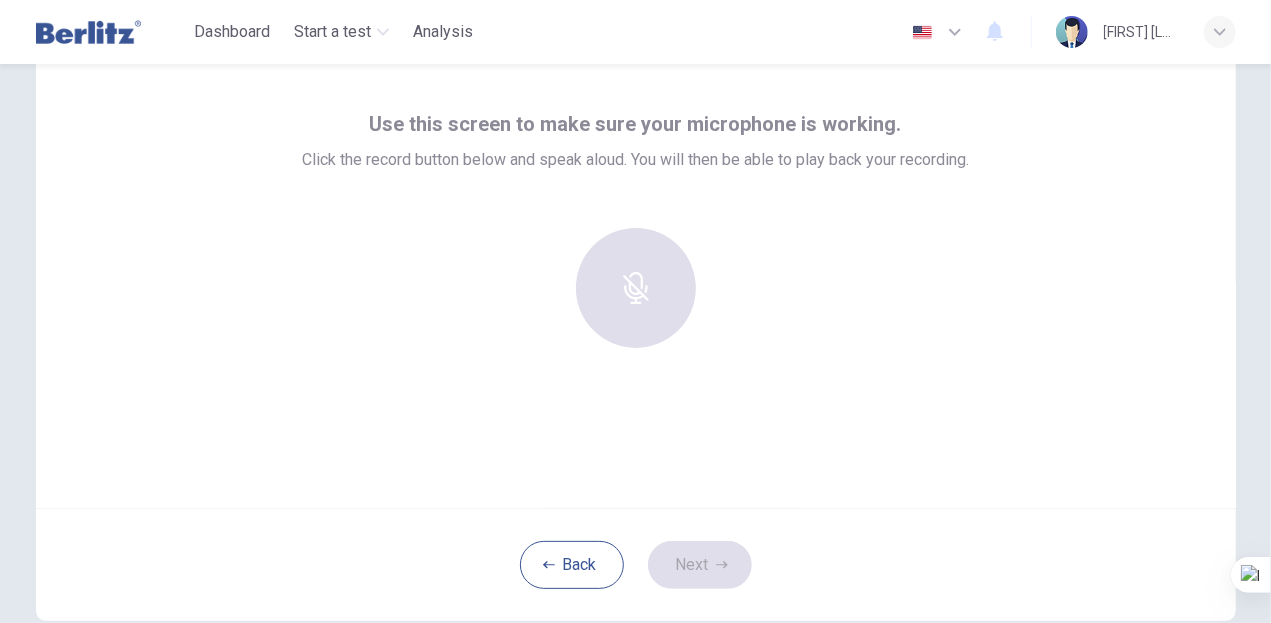 scroll, scrollTop: 78, scrollLeft: 0, axis: vertical 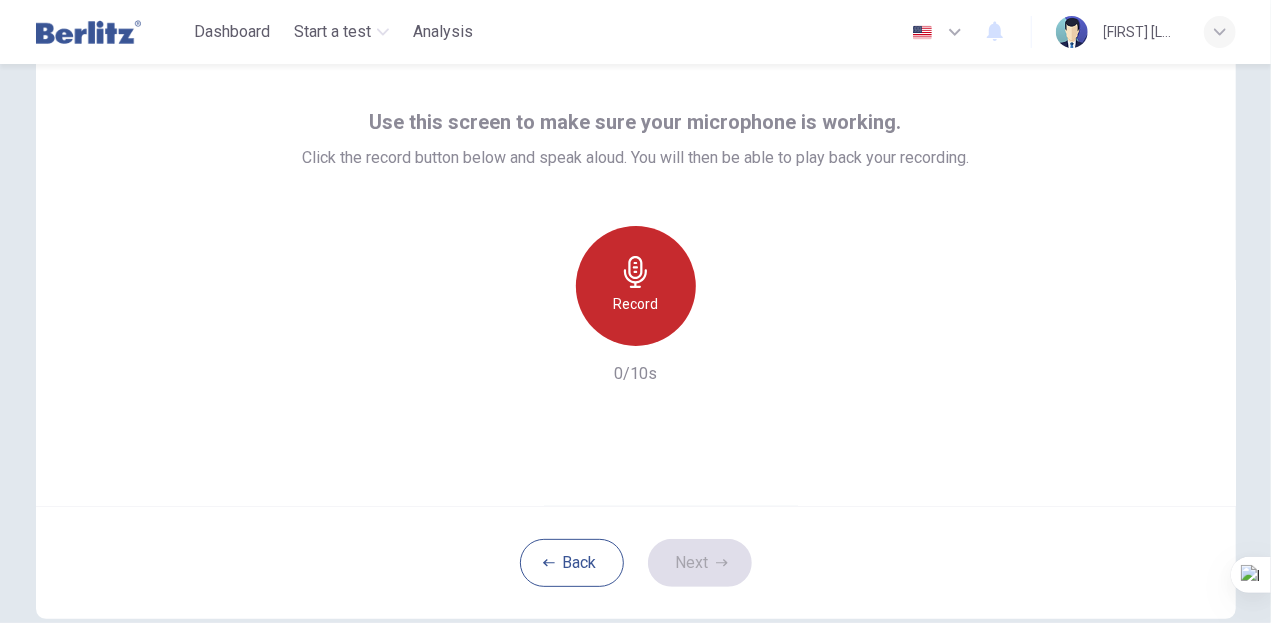 click on "Record" at bounding box center (635, 304) 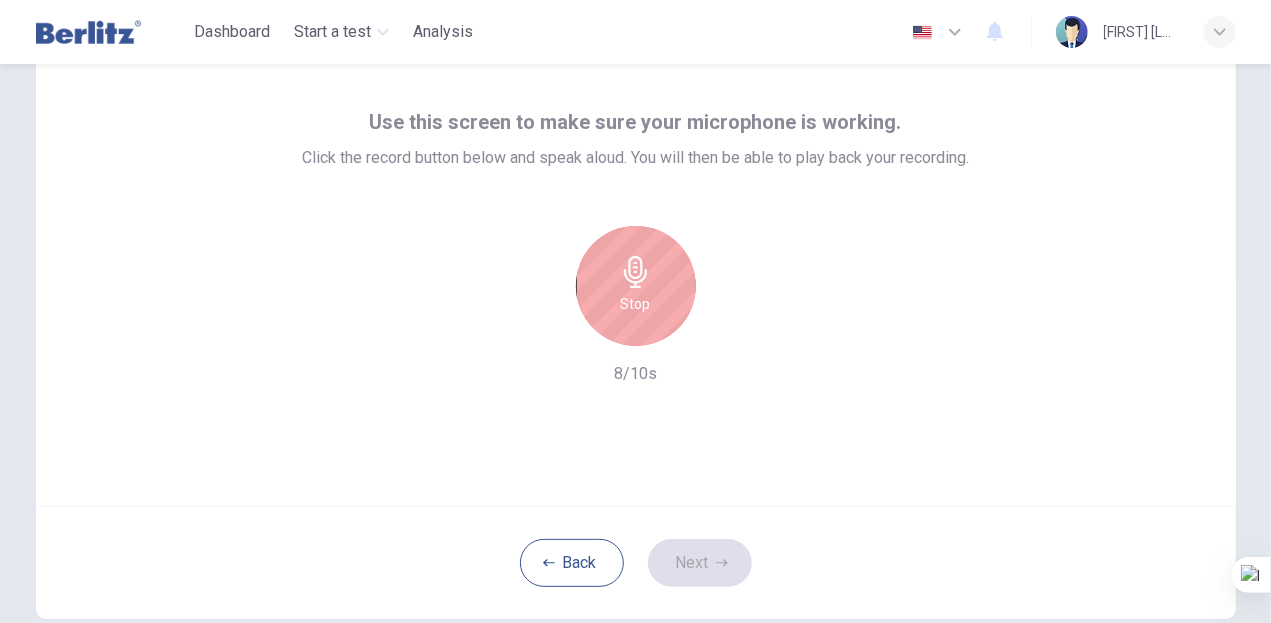 click at bounding box center [636, 272] 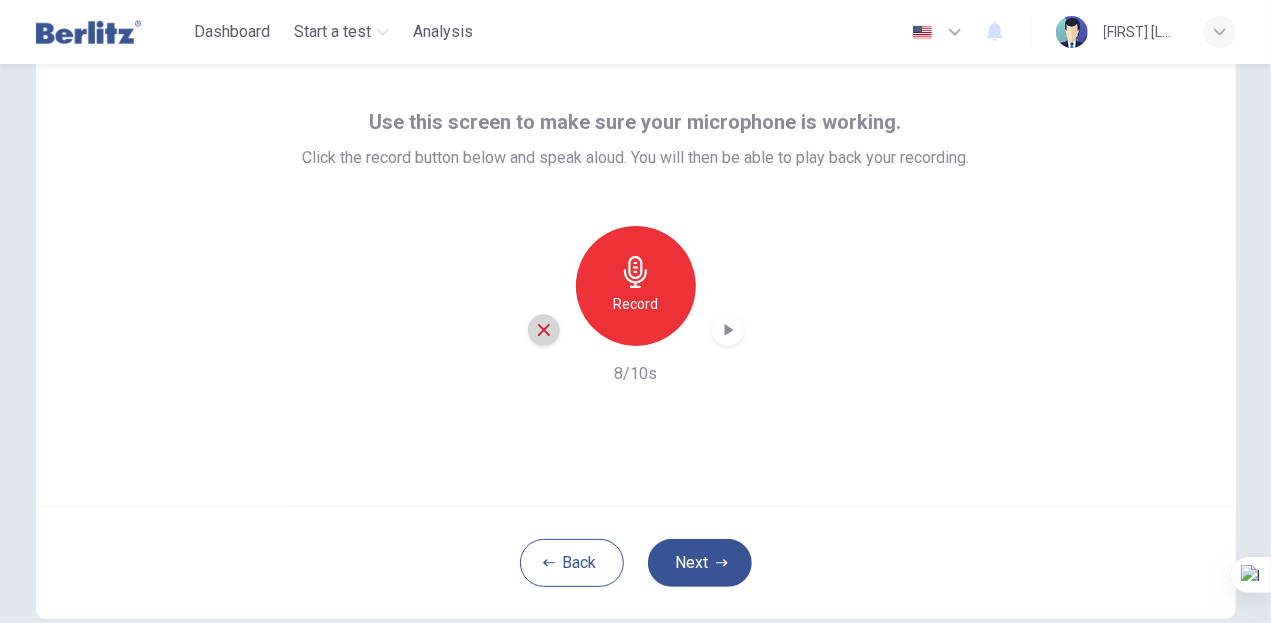 click at bounding box center [544, 330] 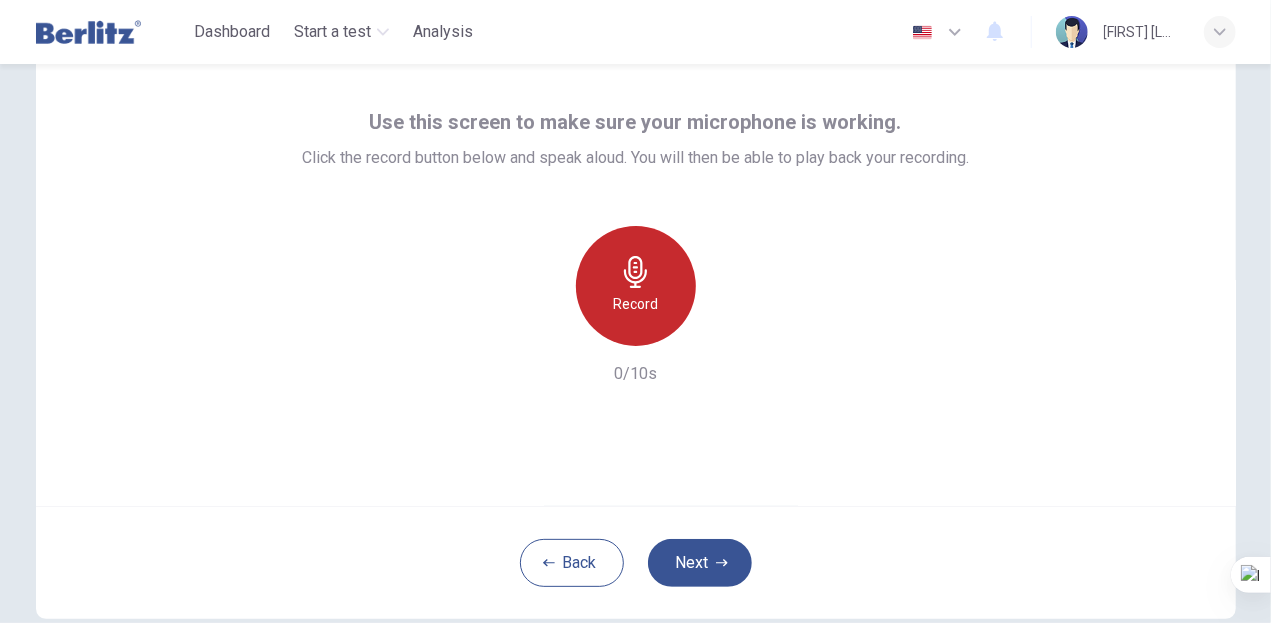 click on "Record" at bounding box center (636, 286) 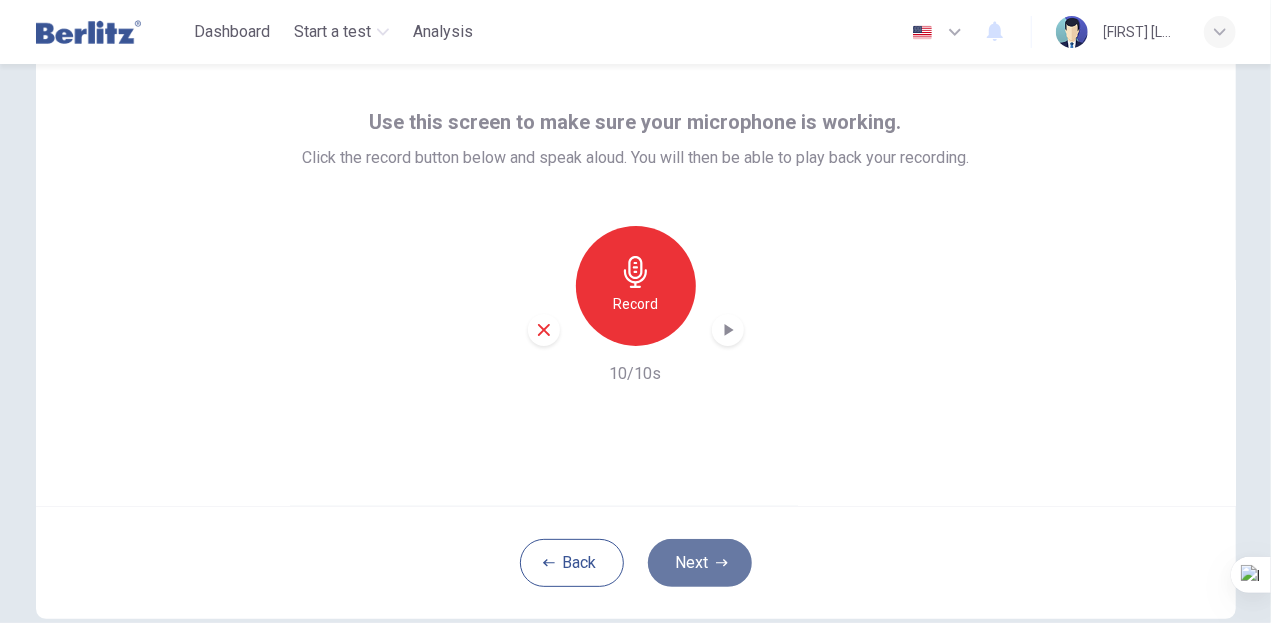 click on "Next" at bounding box center (700, 563) 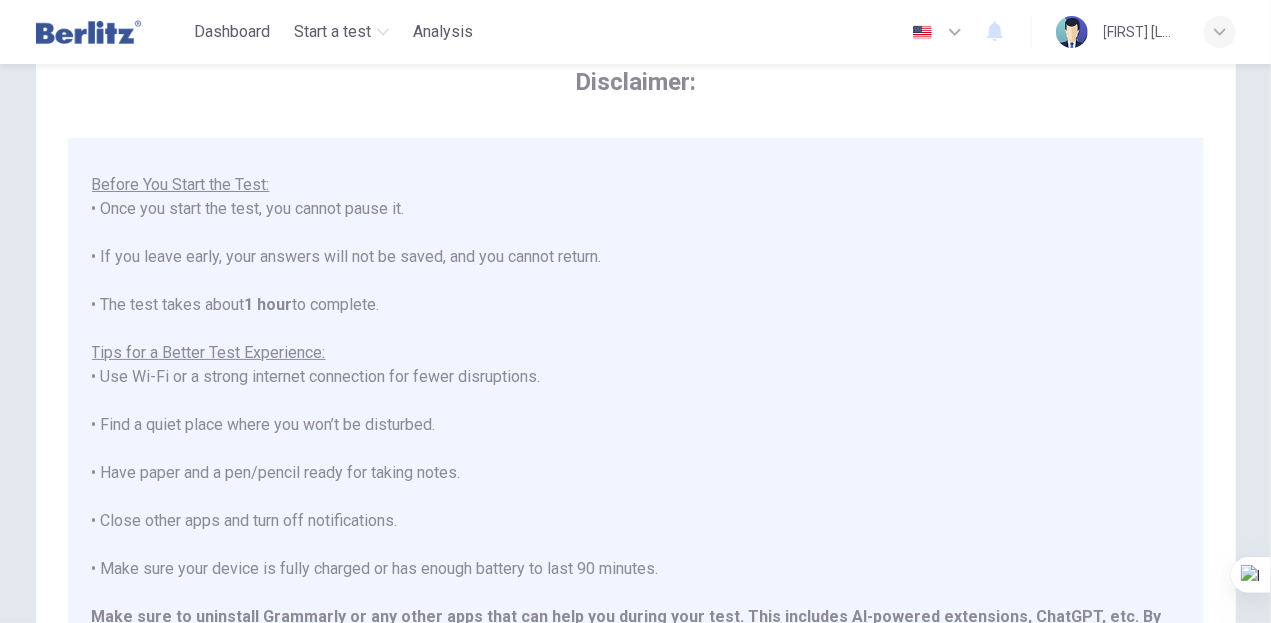 scroll, scrollTop: 190, scrollLeft: 0, axis: vertical 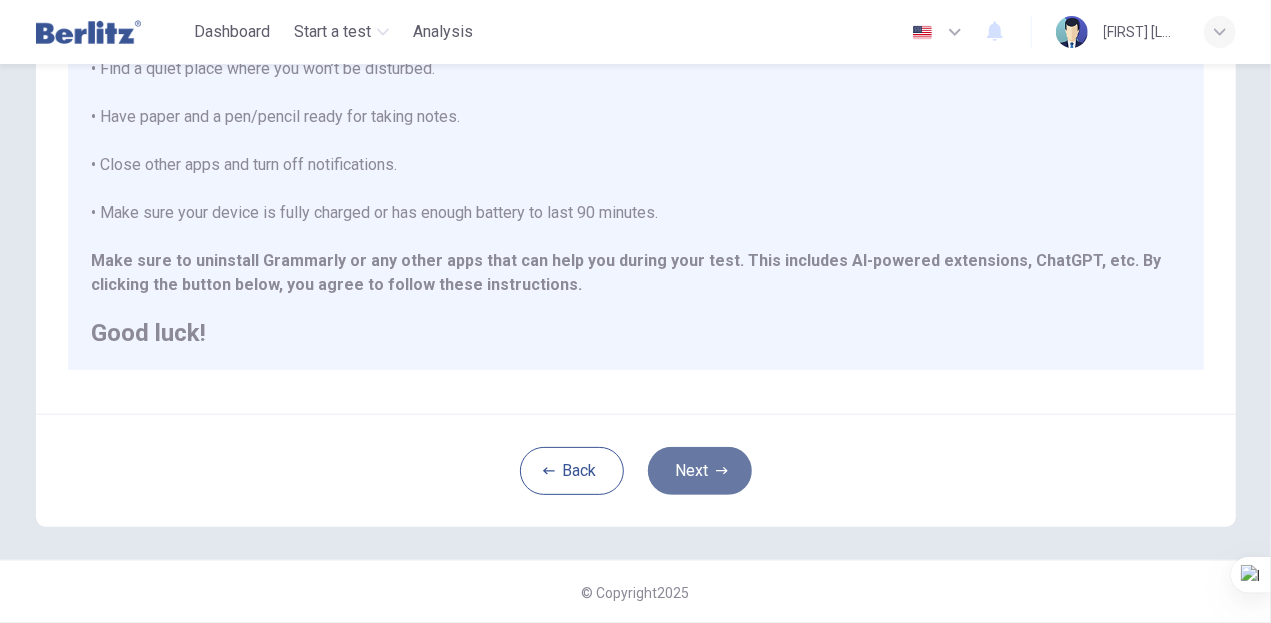 click on "Next" at bounding box center [700, 471] 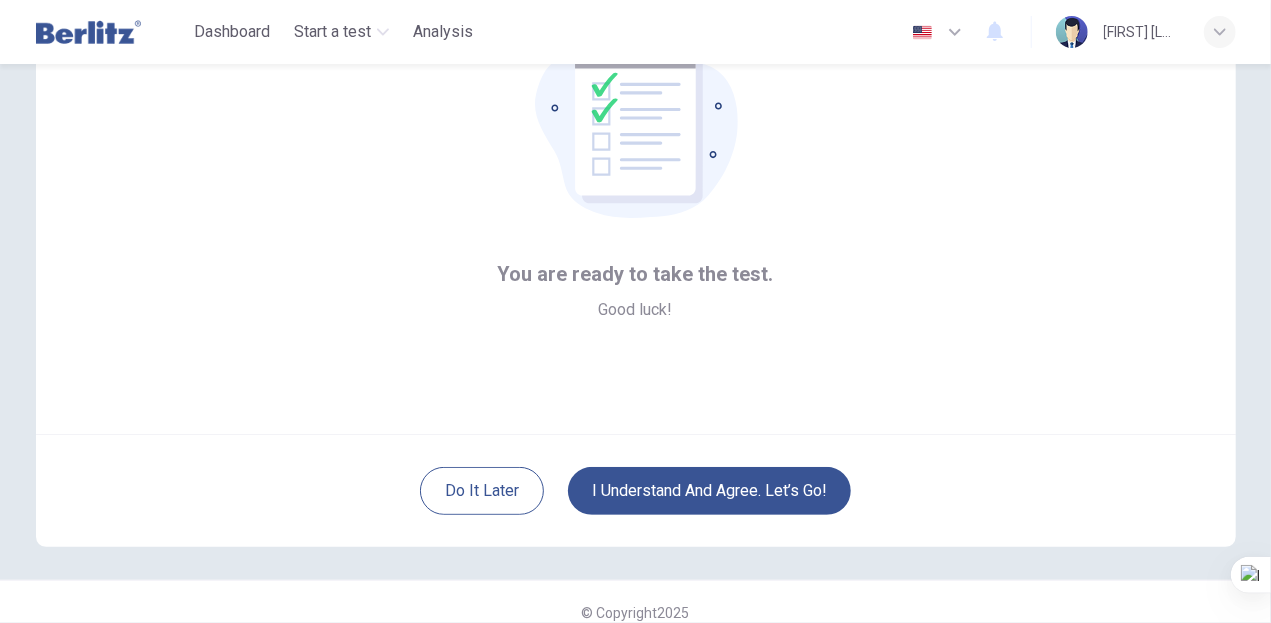 scroll, scrollTop: 152, scrollLeft: 0, axis: vertical 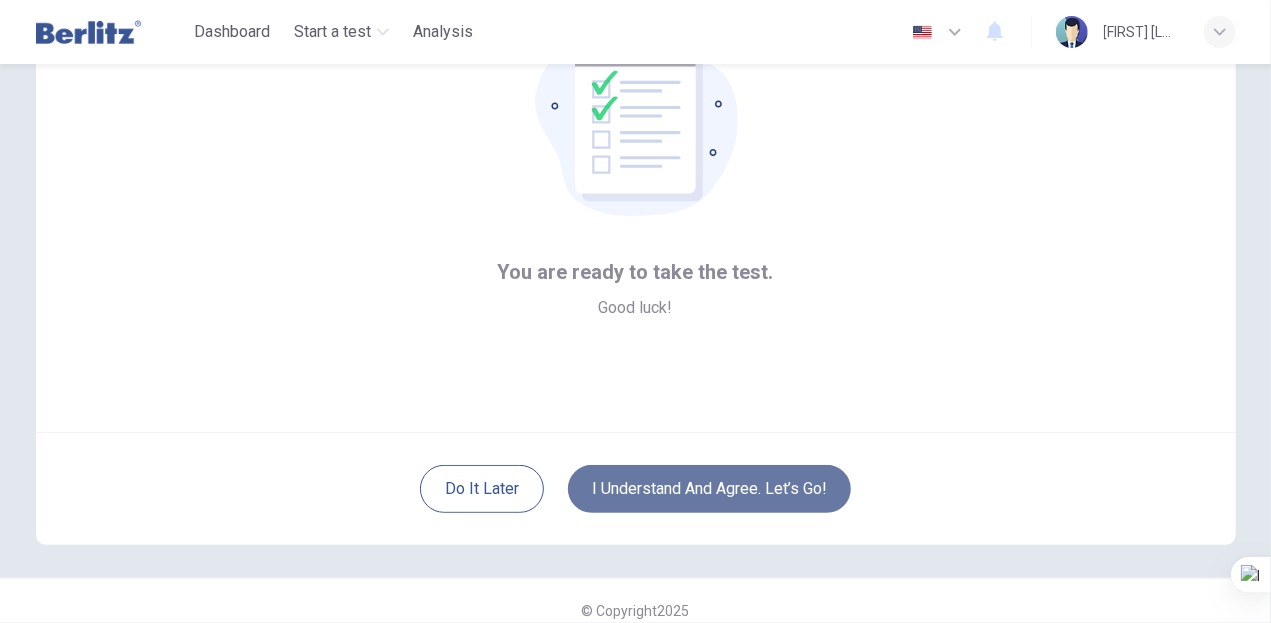 click on "I understand and agree. Let’s go!" at bounding box center [709, 489] 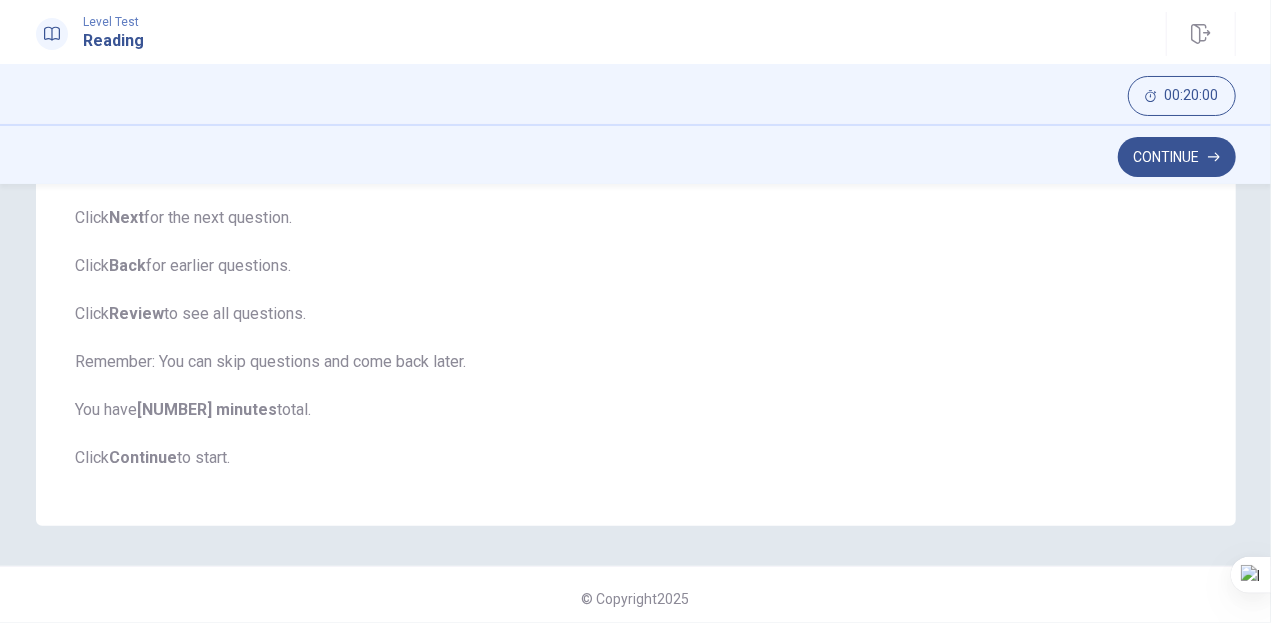 scroll, scrollTop: 344, scrollLeft: 0, axis: vertical 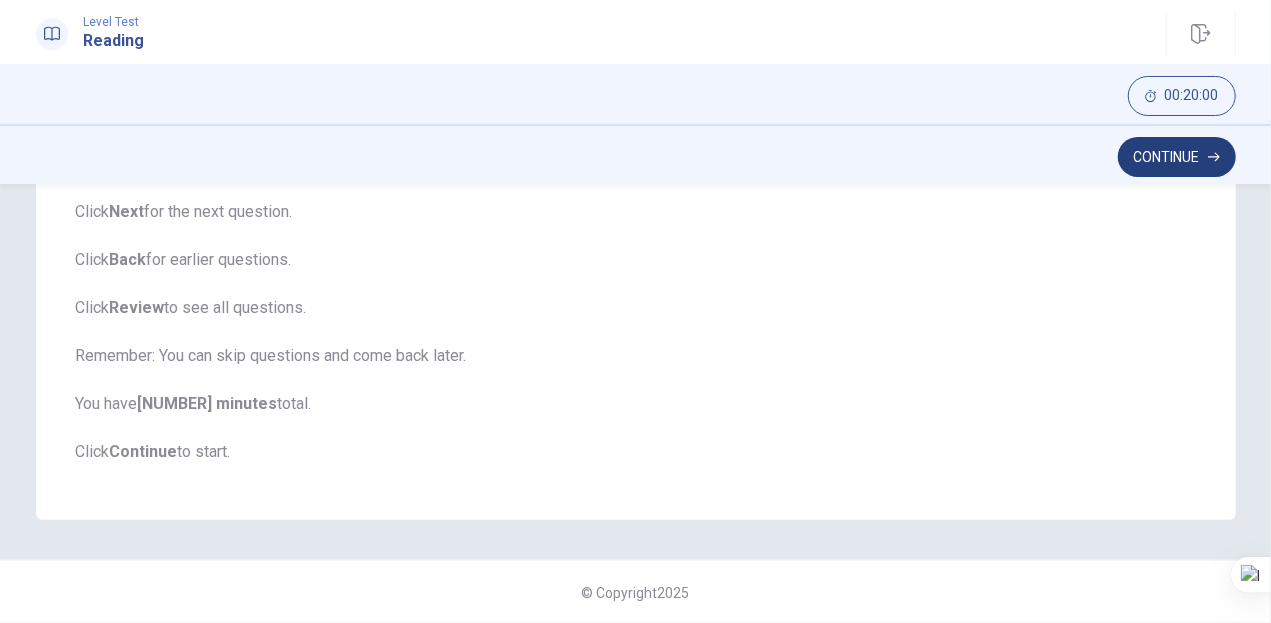 click on "Continue" at bounding box center [1177, 157] 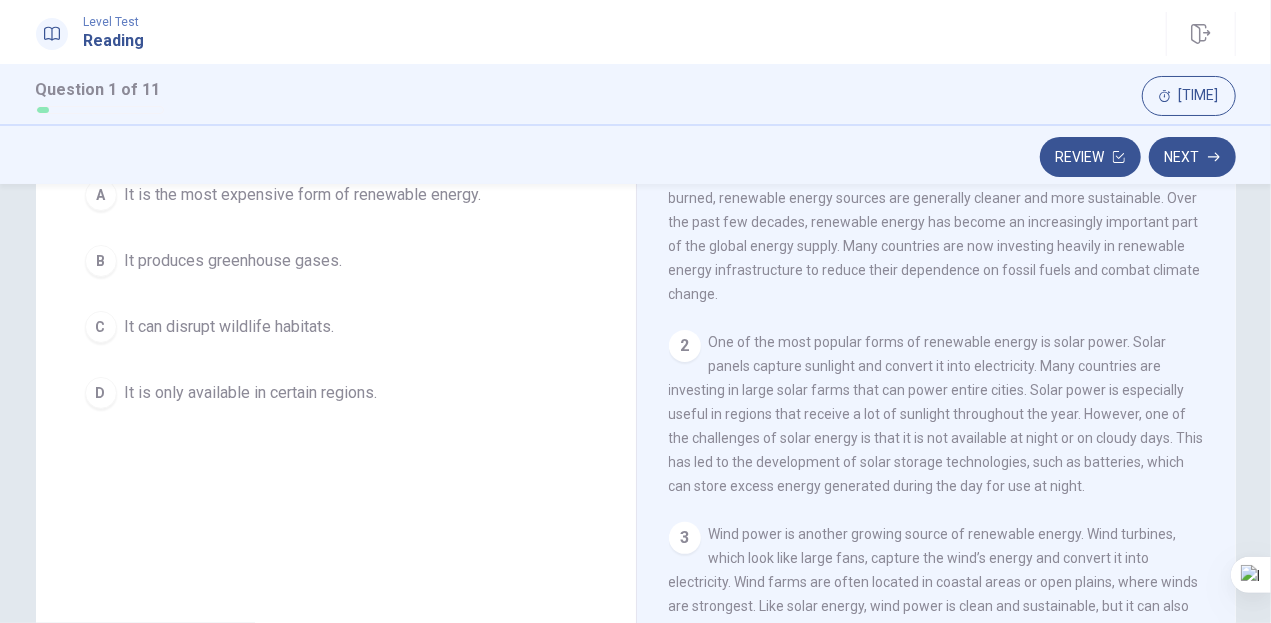 scroll, scrollTop: 0, scrollLeft: 0, axis: both 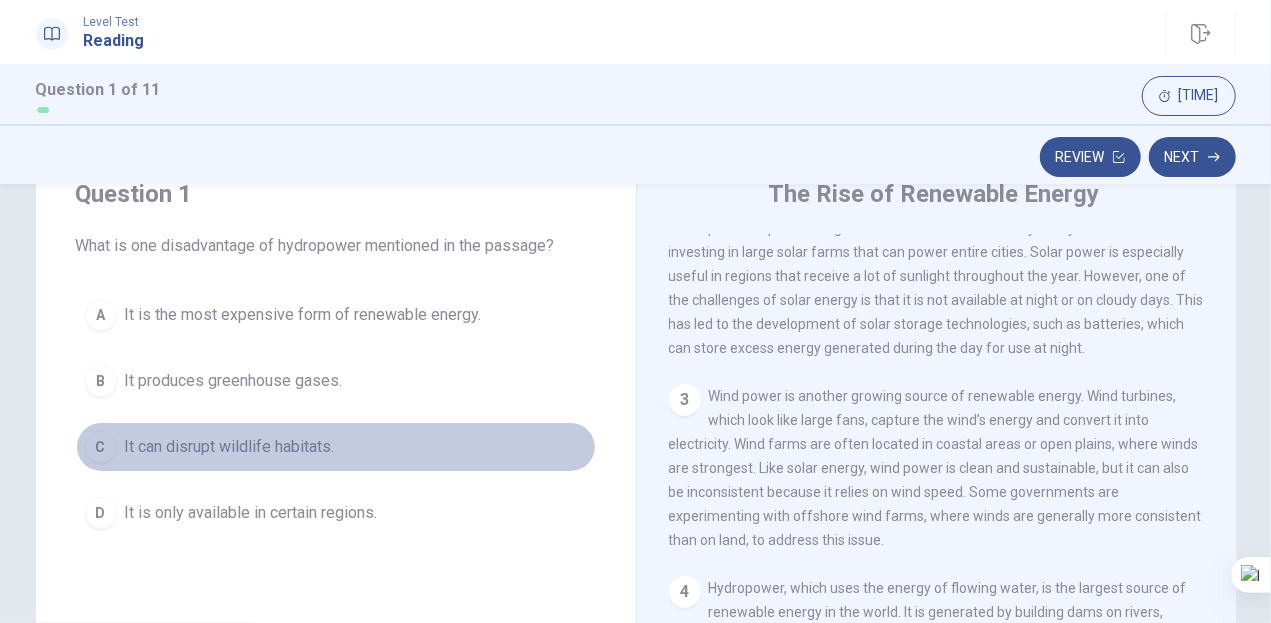 click on "It can disrupt wildlife habitats." at bounding box center (303, 315) 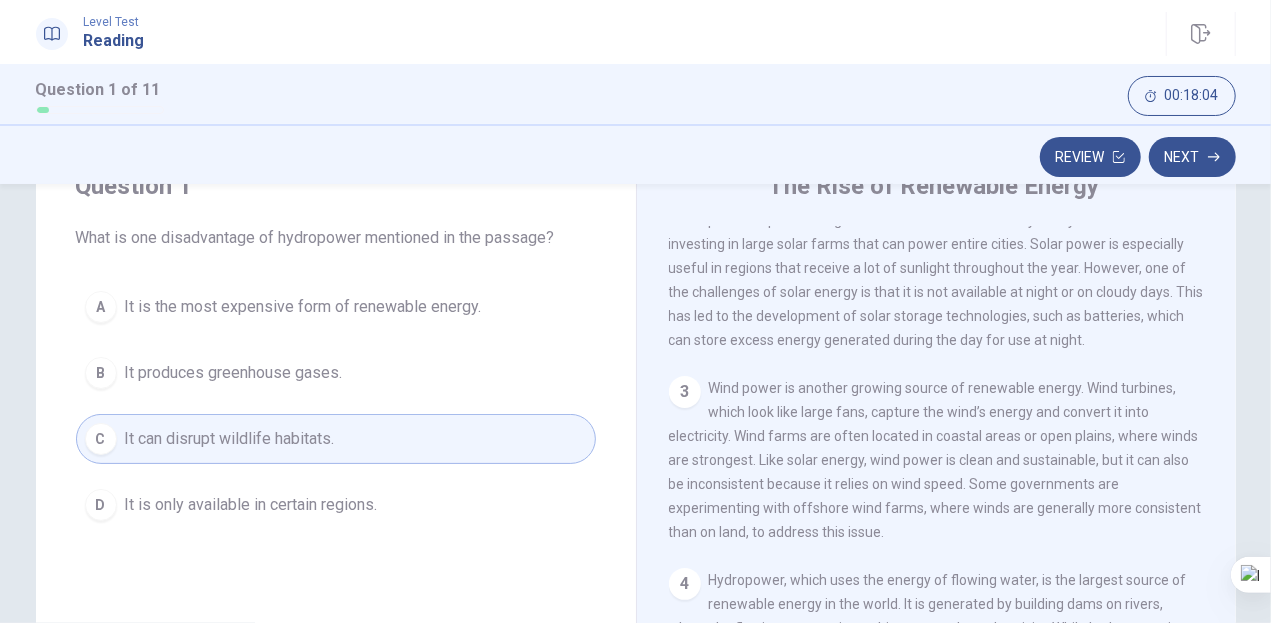 scroll, scrollTop: 87, scrollLeft: 0, axis: vertical 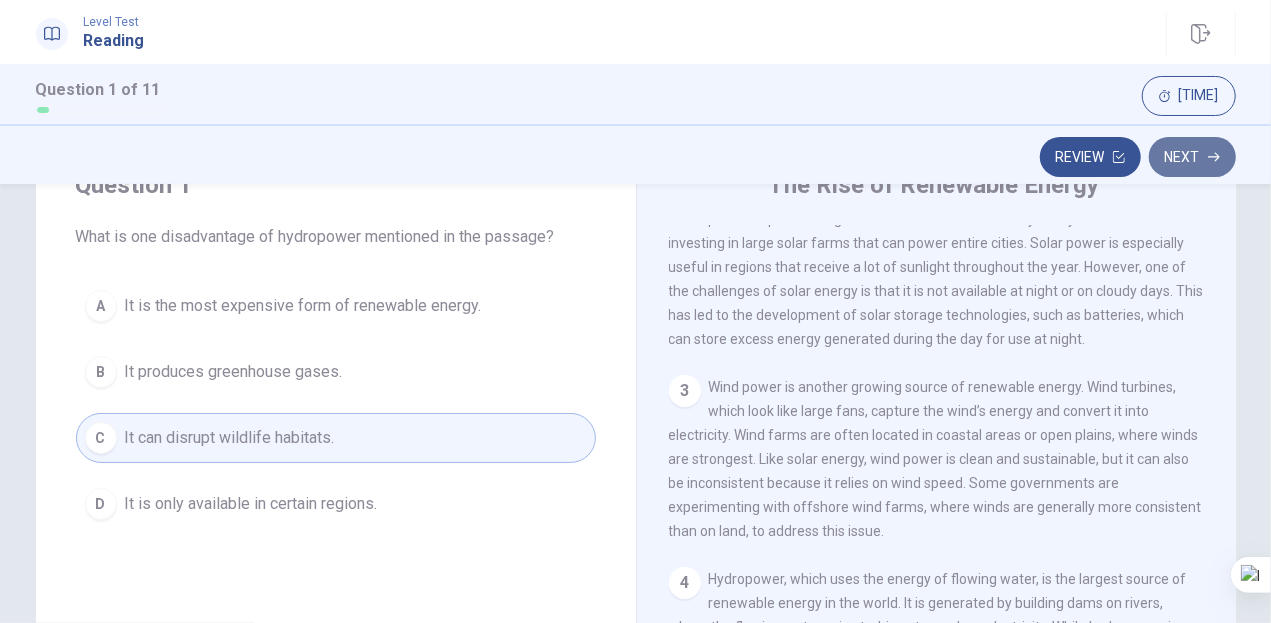 click on "Next" at bounding box center [1192, 157] 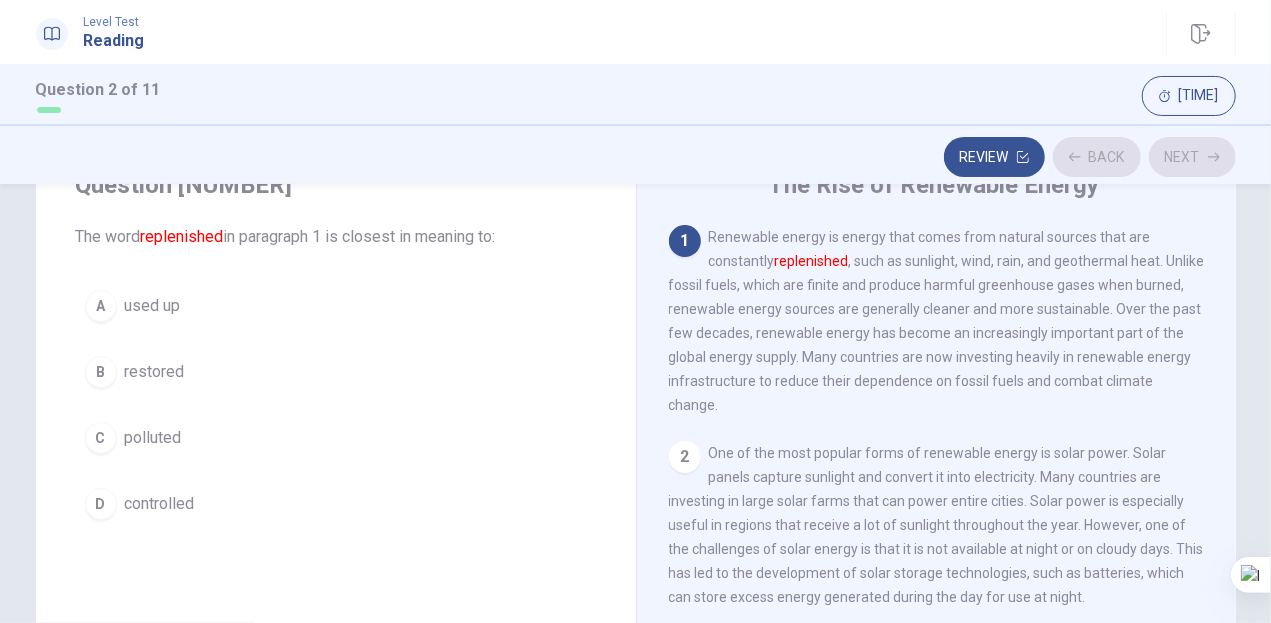 scroll, scrollTop: 0, scrollLeft: 0, axis: both 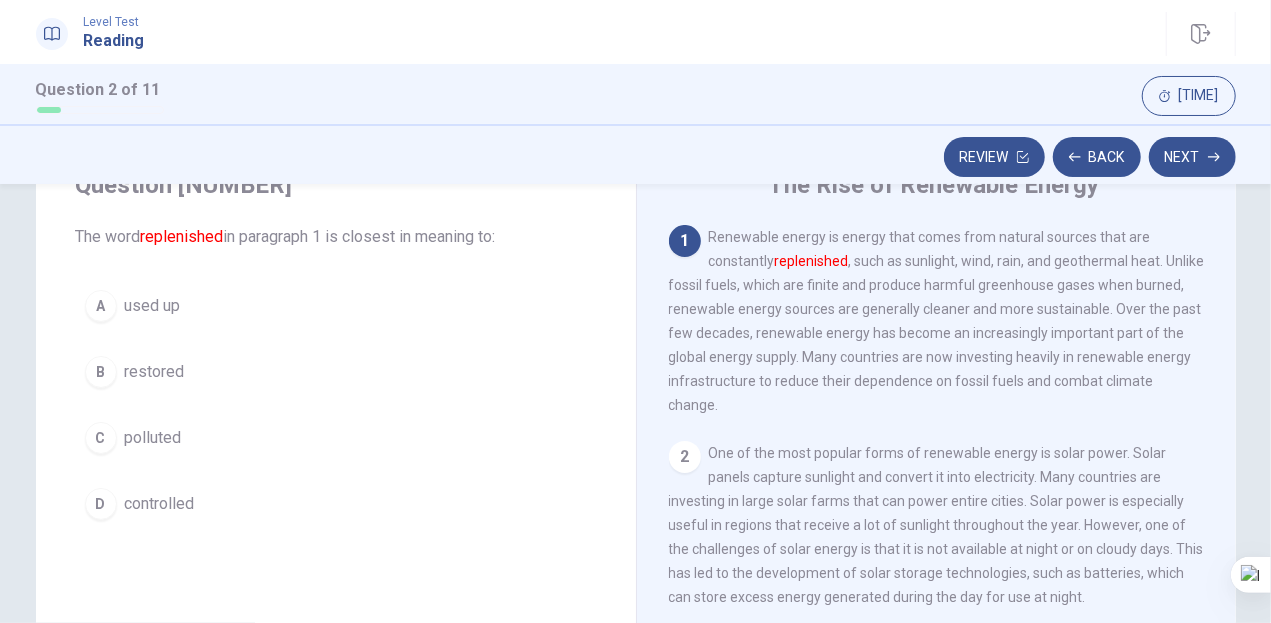 click on "used up" at bounding box center [153, 306] 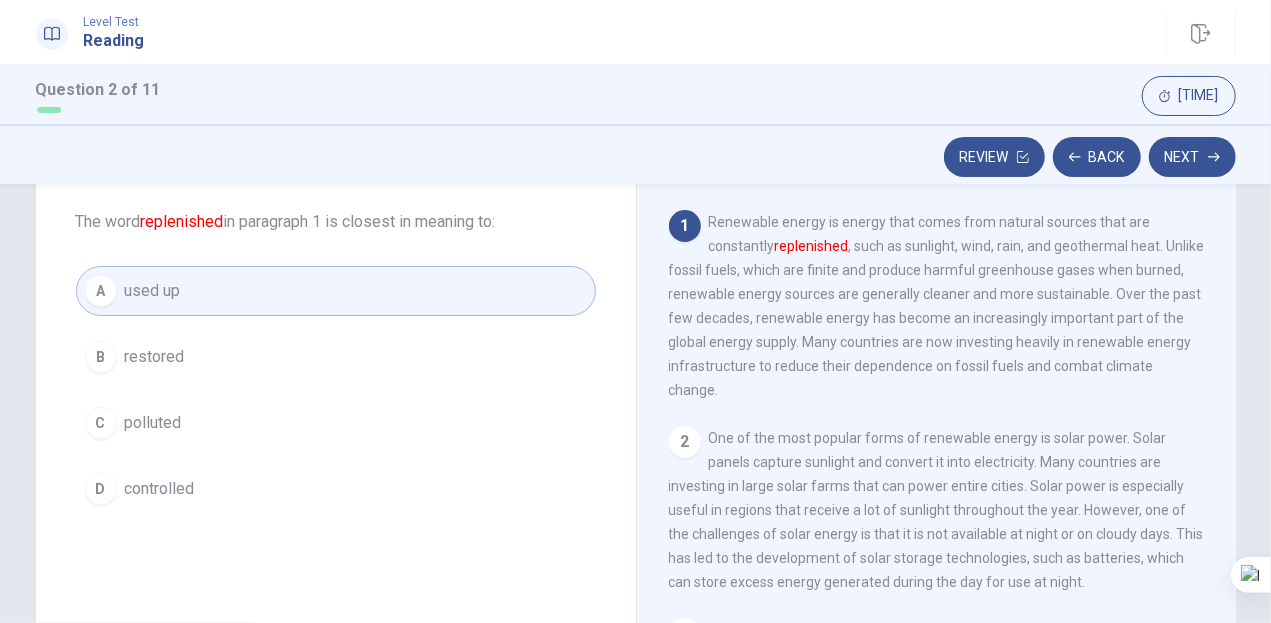scroll, scrollTop: 103, scrollLeft: 0, axis: vertical 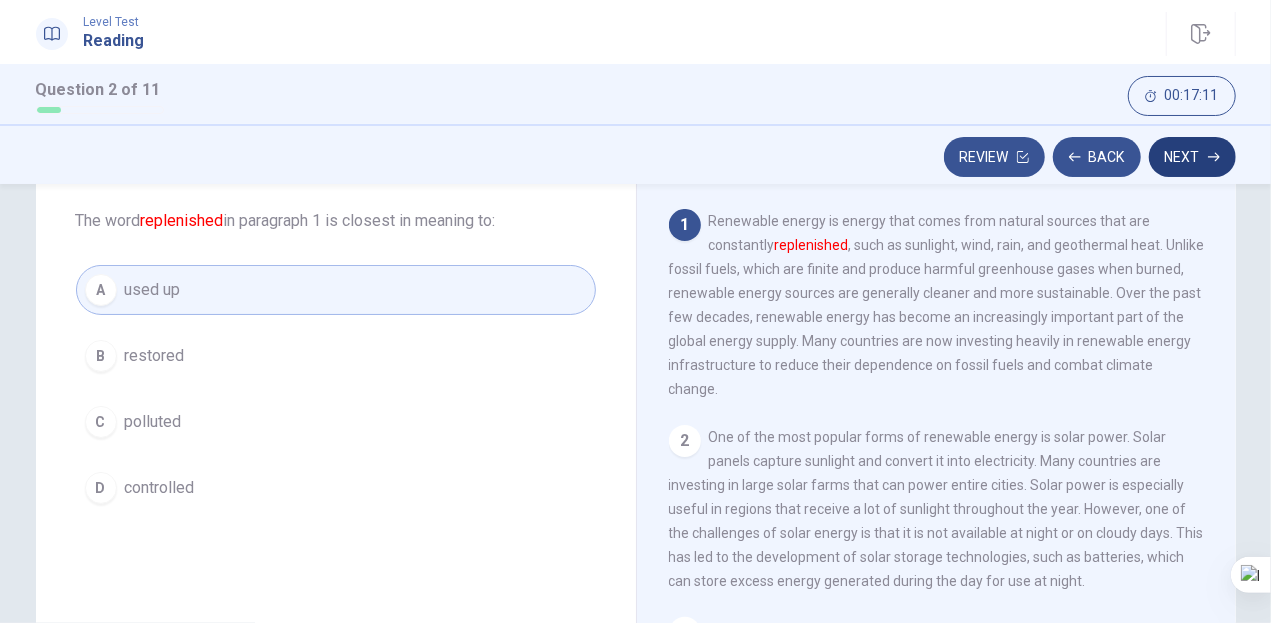 click on "Next" at bounding box center (1192, 157) 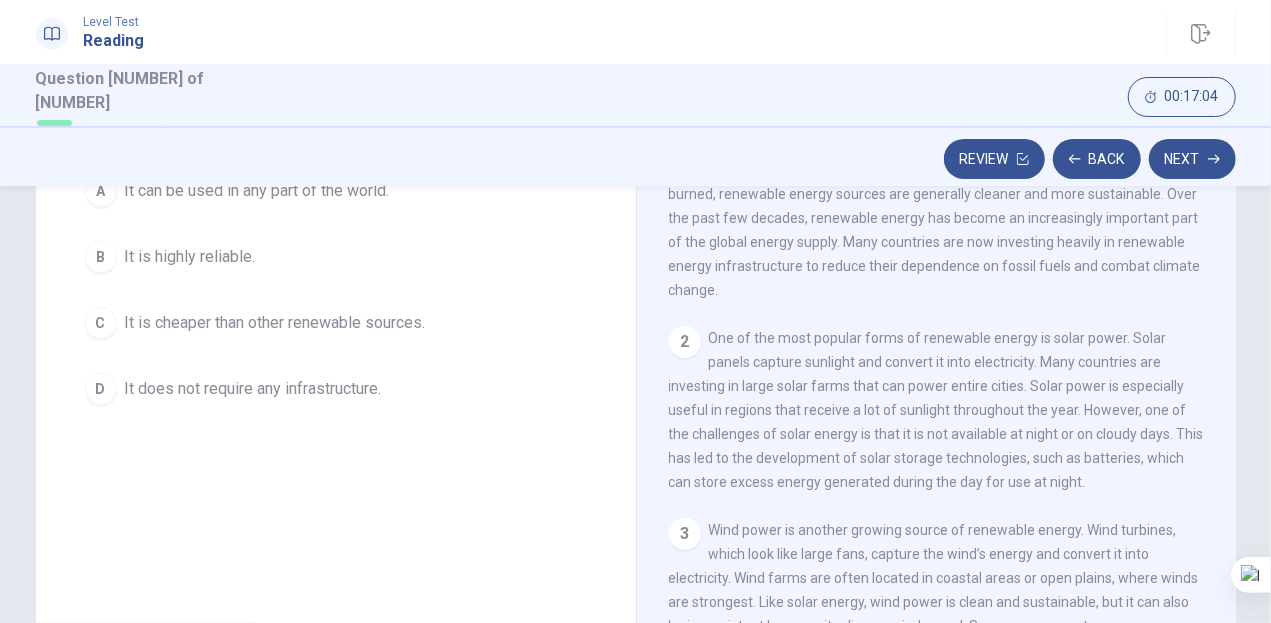 scroll, scrollTop: 208, scrollLeft: 0, axis: vertical 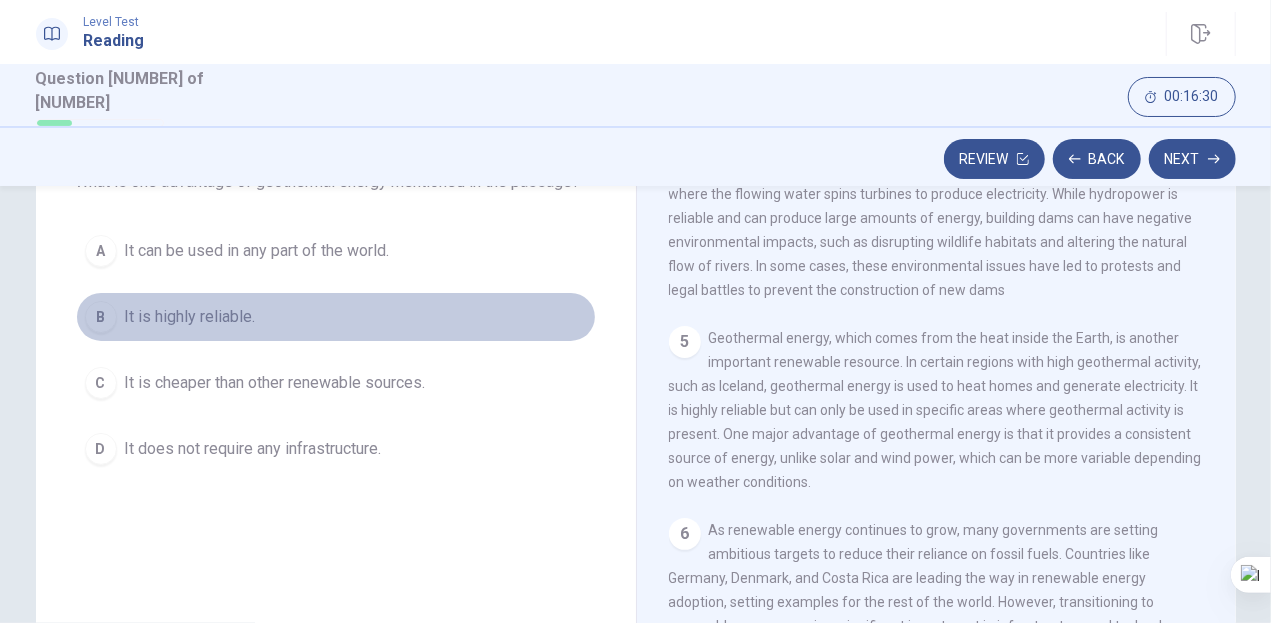 click on "It is highly reliable." at bounding box center [257, 251] 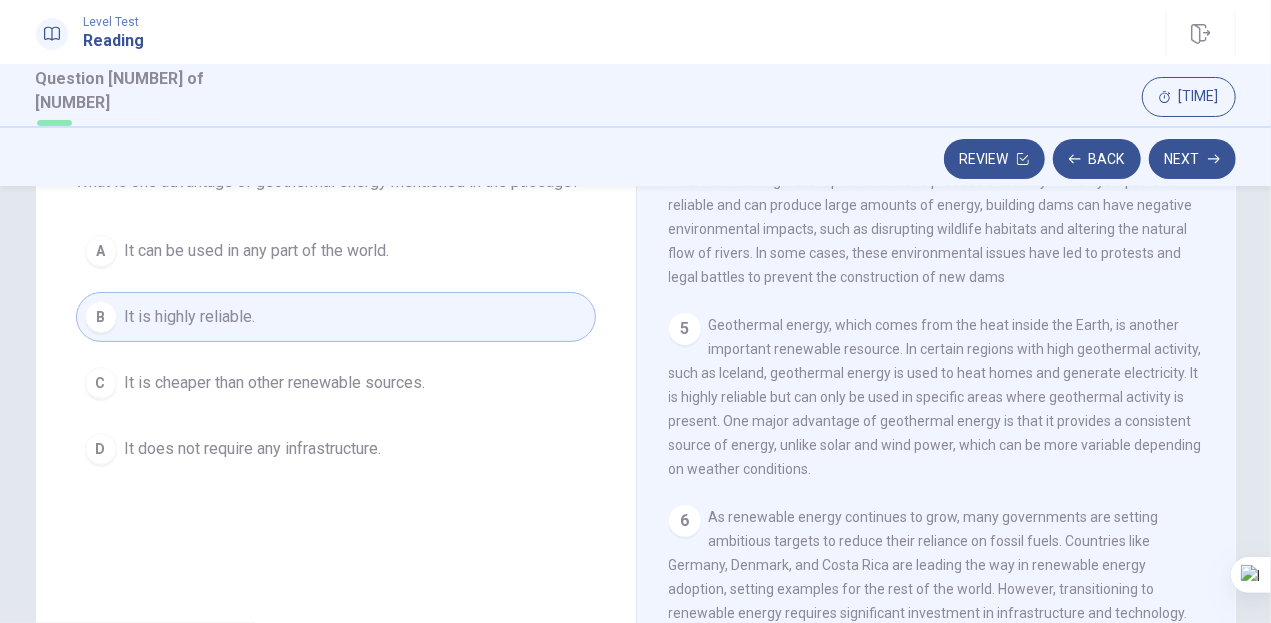 scroll, scrollTop: 678, scrollLeft: 0, axis: vertical 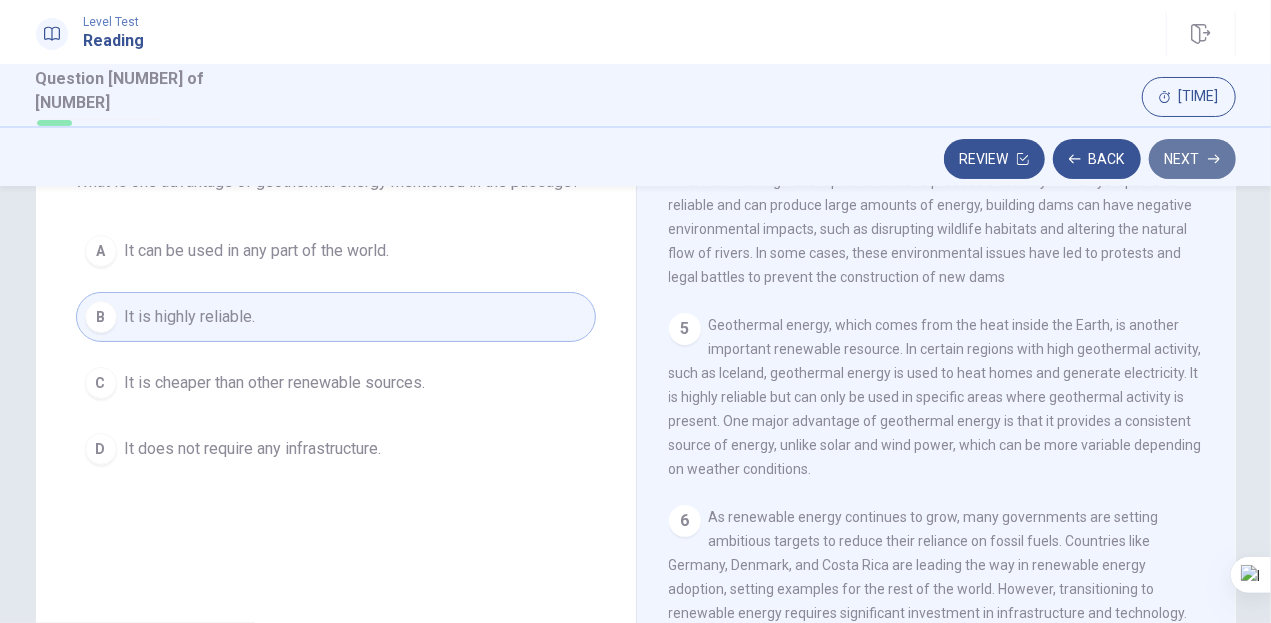 click on "Next" at bounding box center [1192, 159] 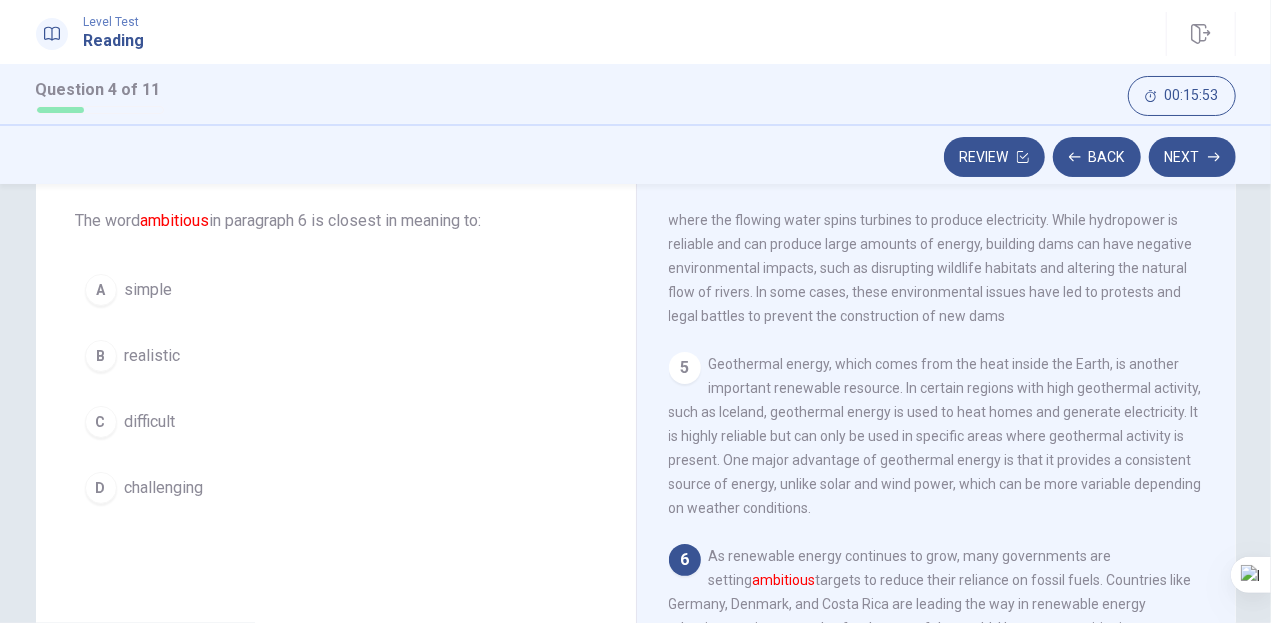 scroll, scrollTop: 102, scrollLeft: 0, axis: vertical 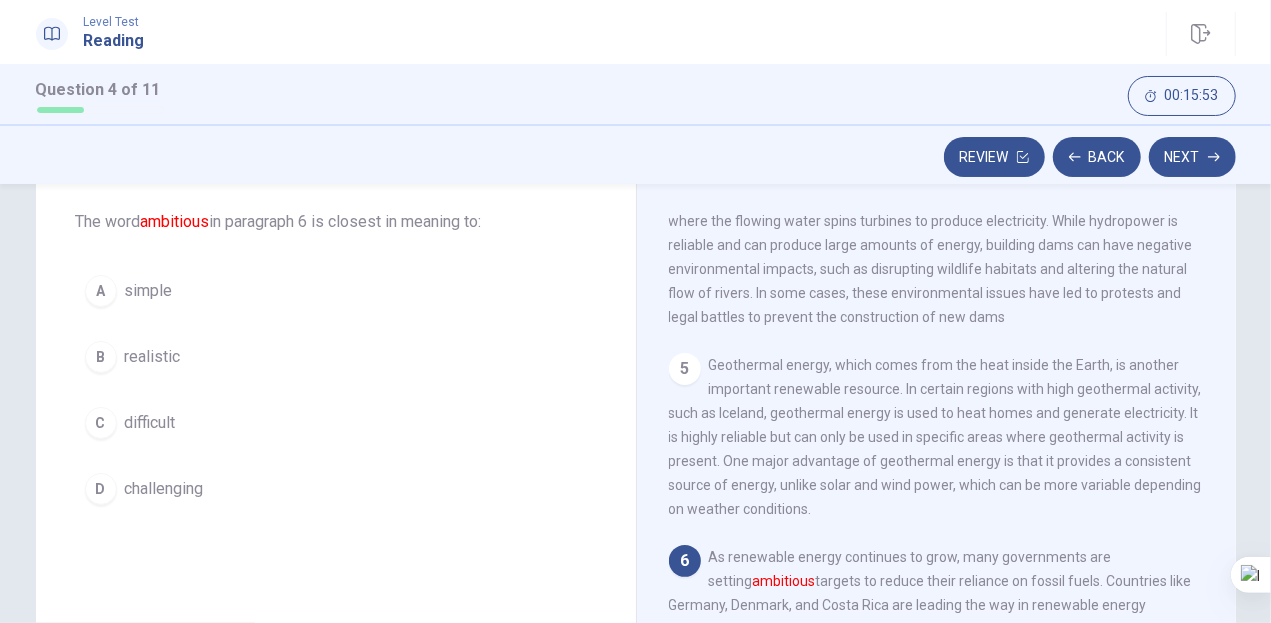 click on "challenging" at bounding box center (149, 291) 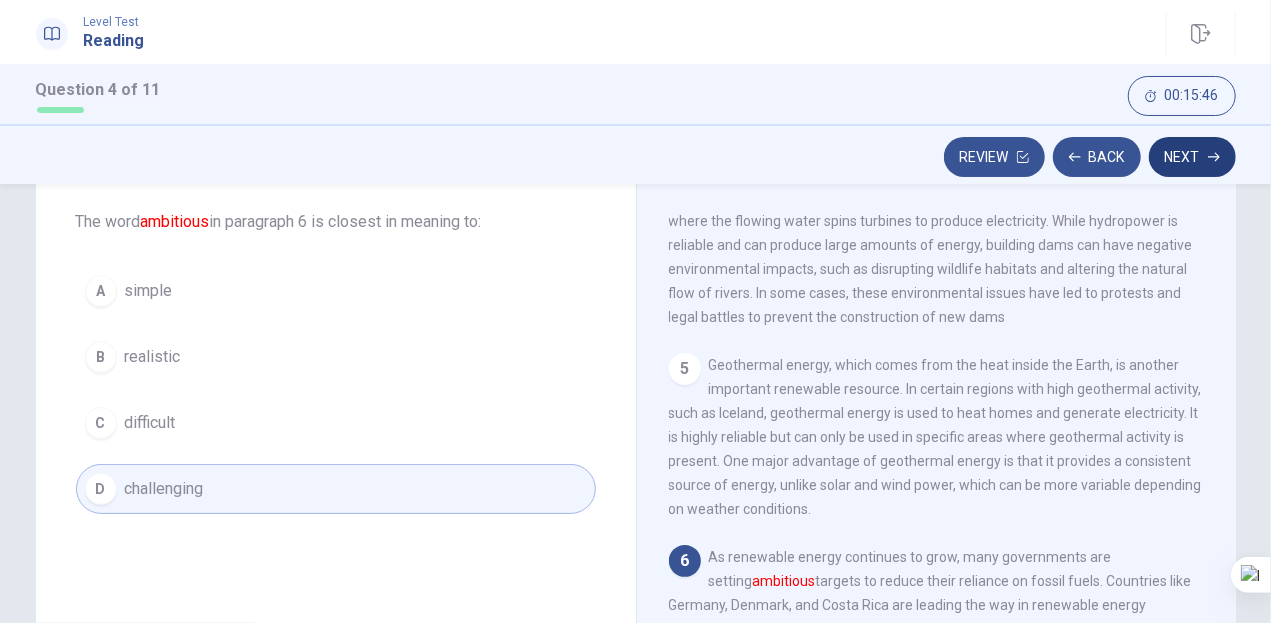 click on "Next" at bounding box center (1192, 157) 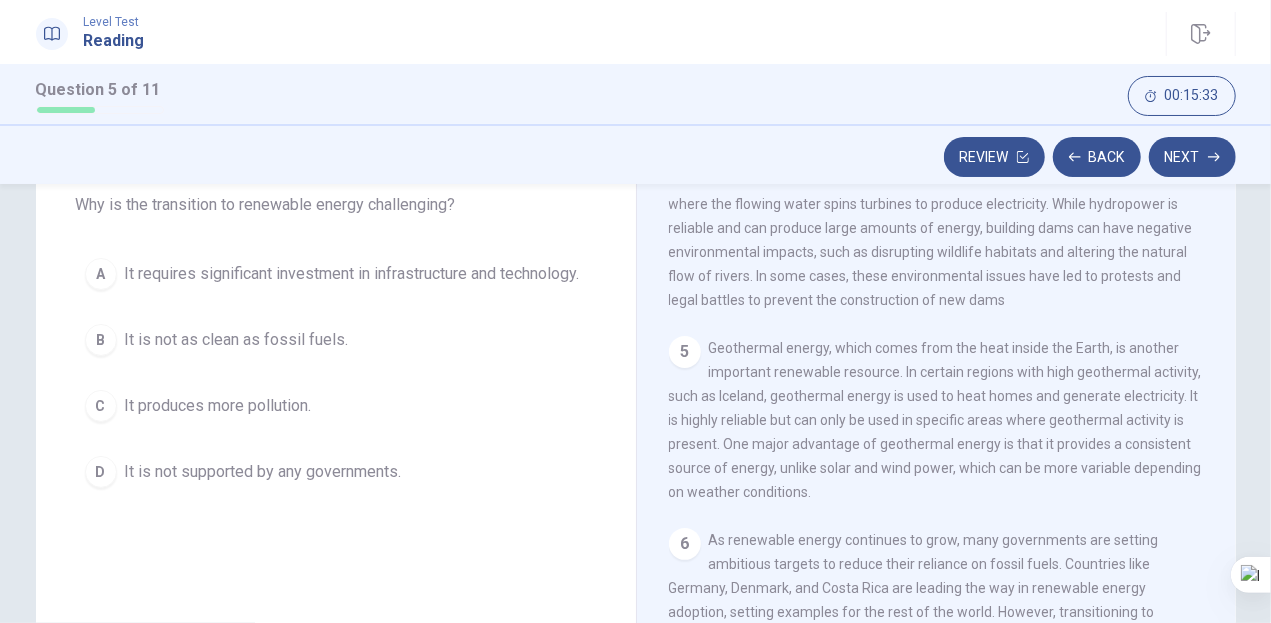 scroll, scrollTop: 120, scrollLeft: 0, axis: vertical 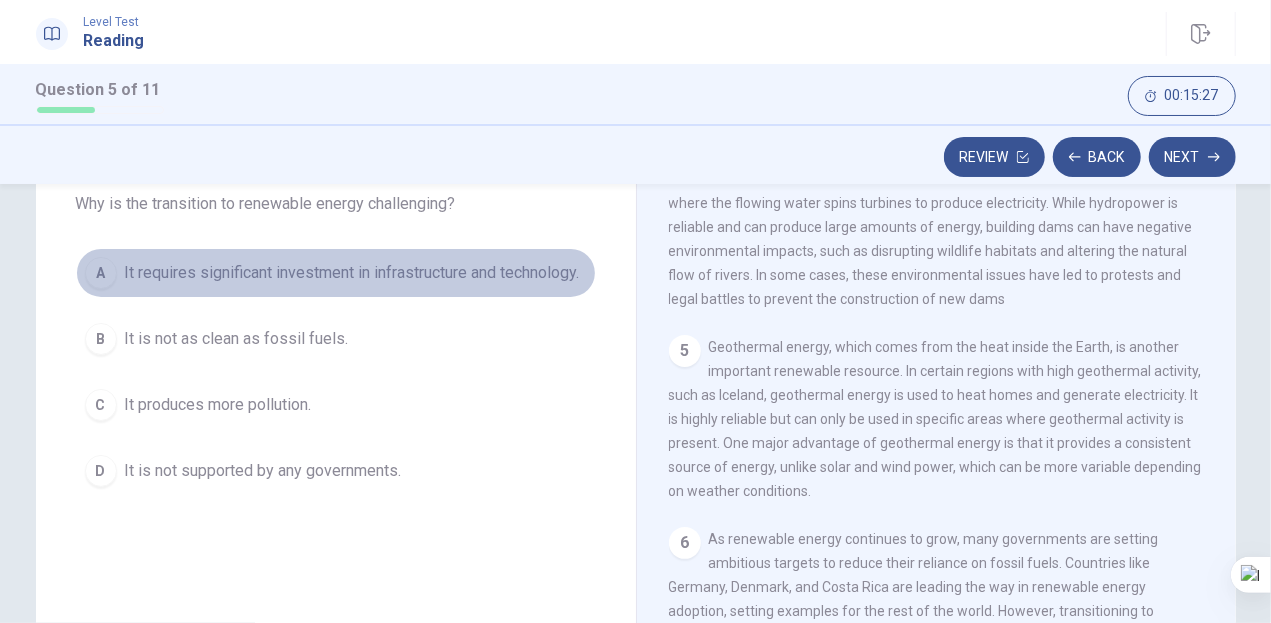 click on "It requires significant investment in infrastructure and technology." at bounding box center [352, 273] 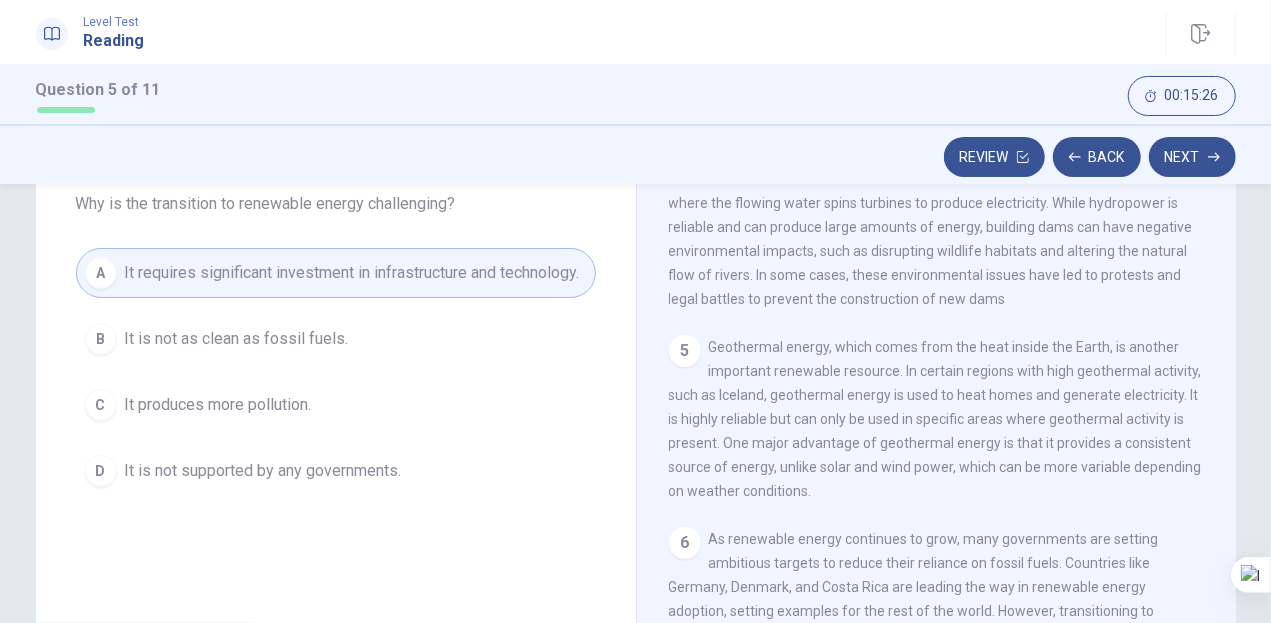 click on "Next" at bounding box center [1192, 157] 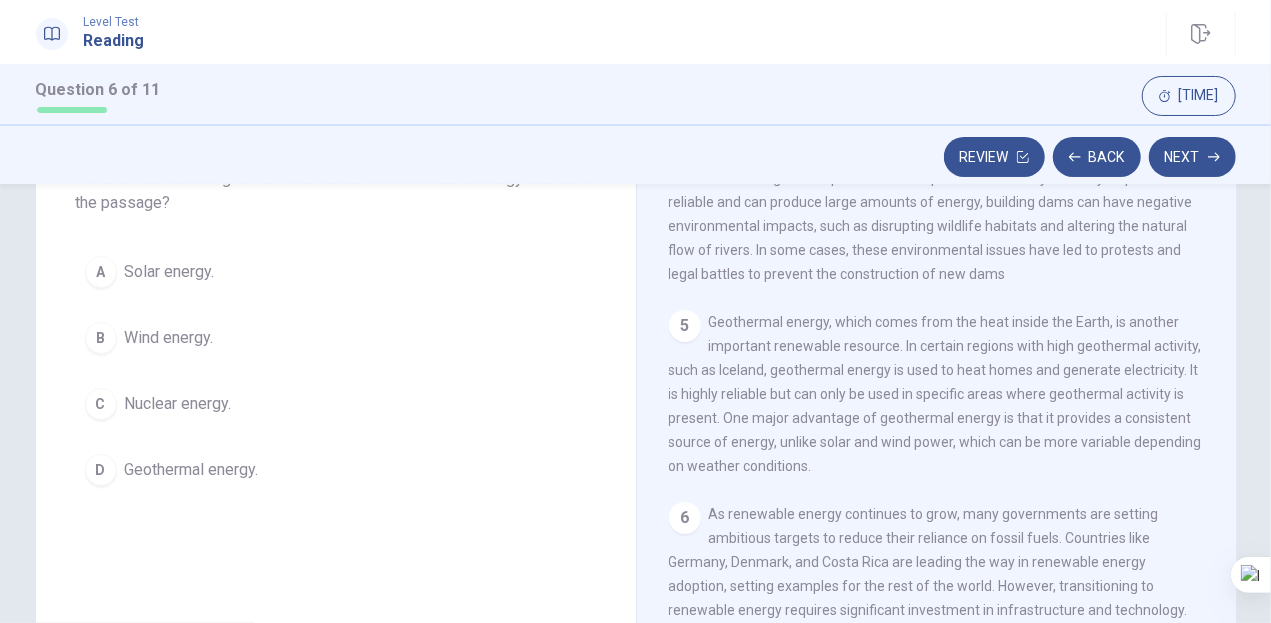 scroll, scrollTop: 146, scrollLeft: 0, axis: vertical 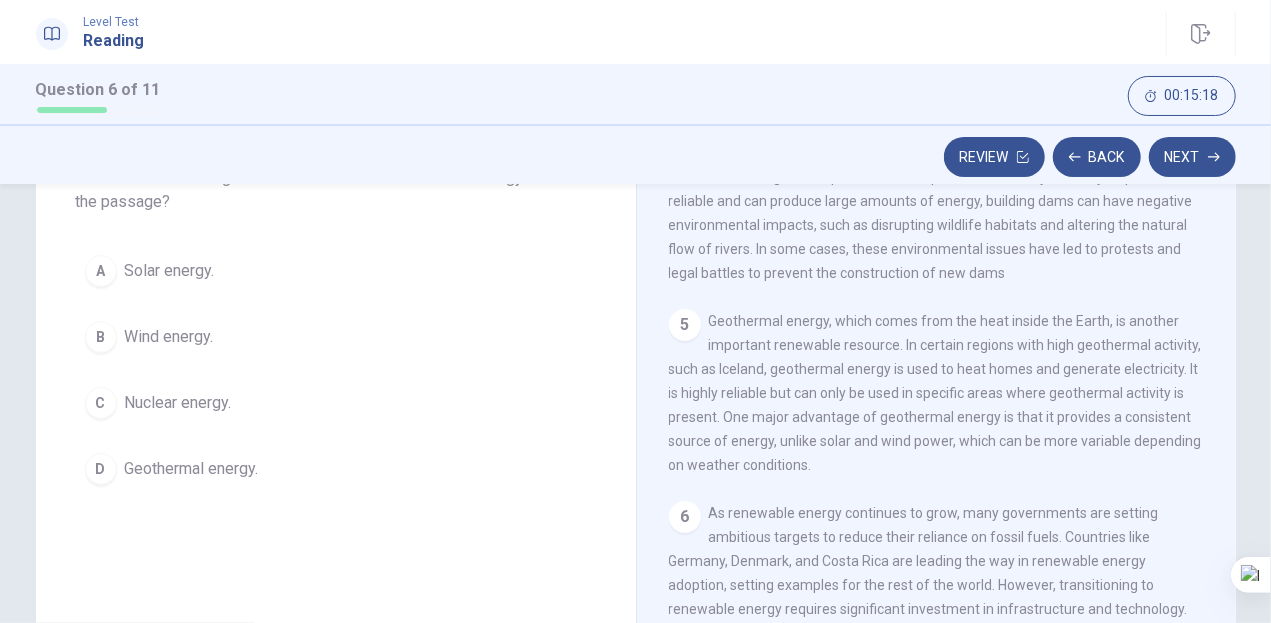 click on "C Nuclear energy." at bounding box center [336, 403] 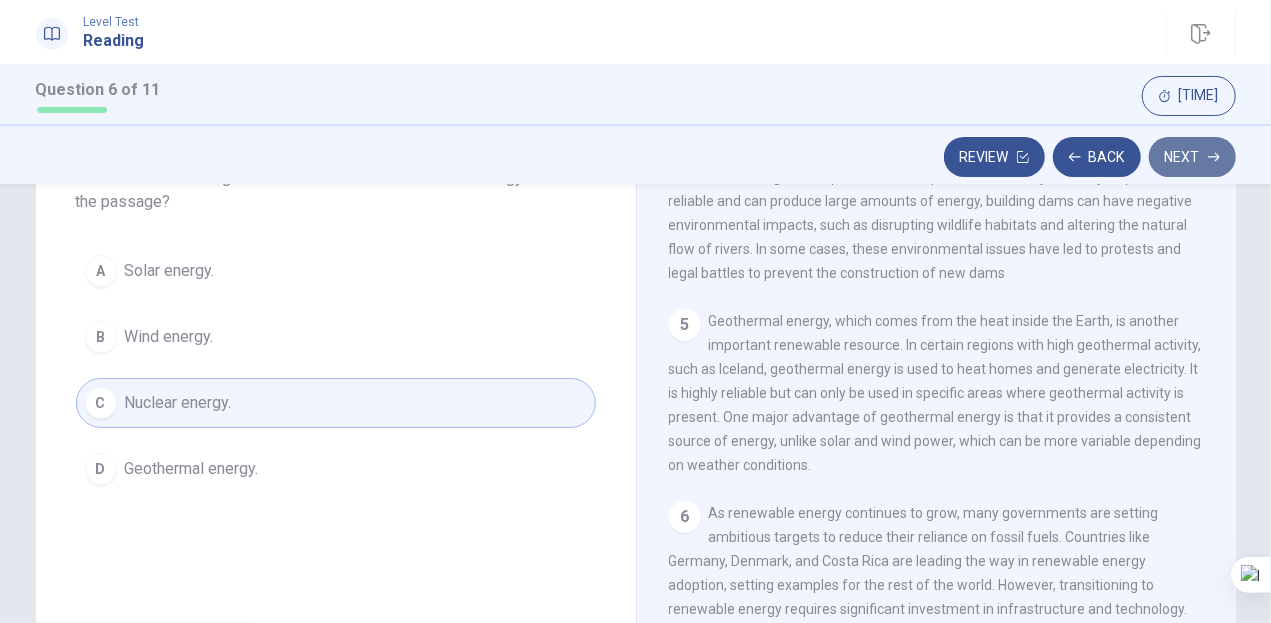click on "Next" at bounding box center [1192, 157] 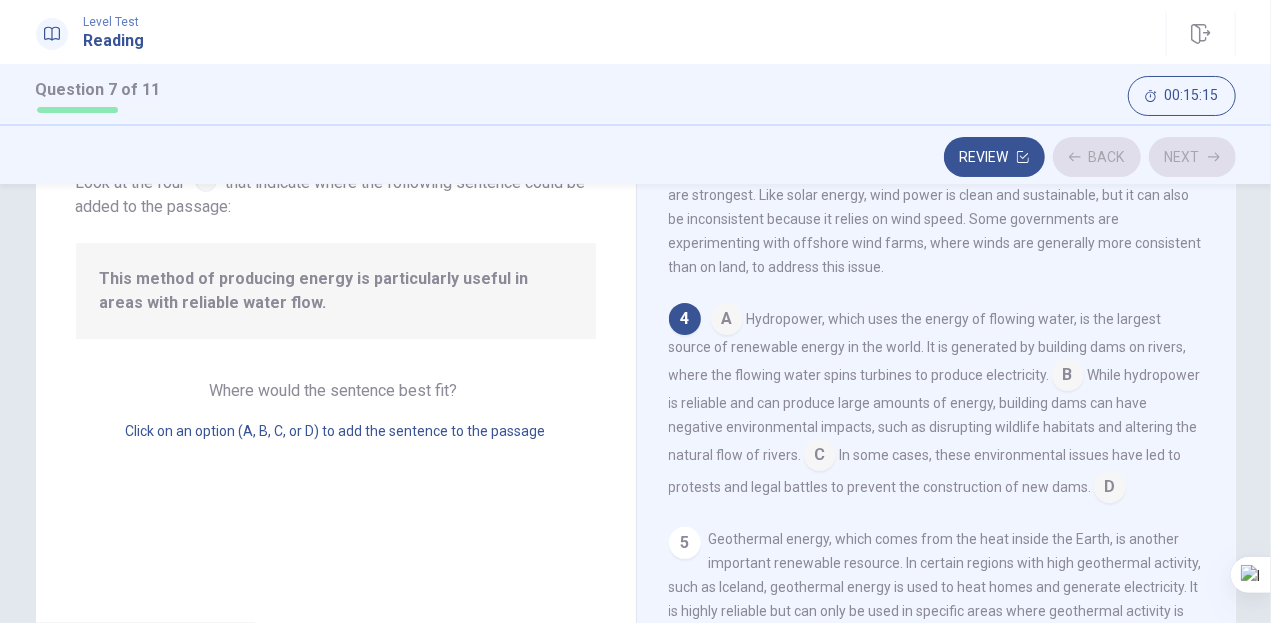 scroll, scrollTop: 464, scrollLeft: 0, axis: vertical 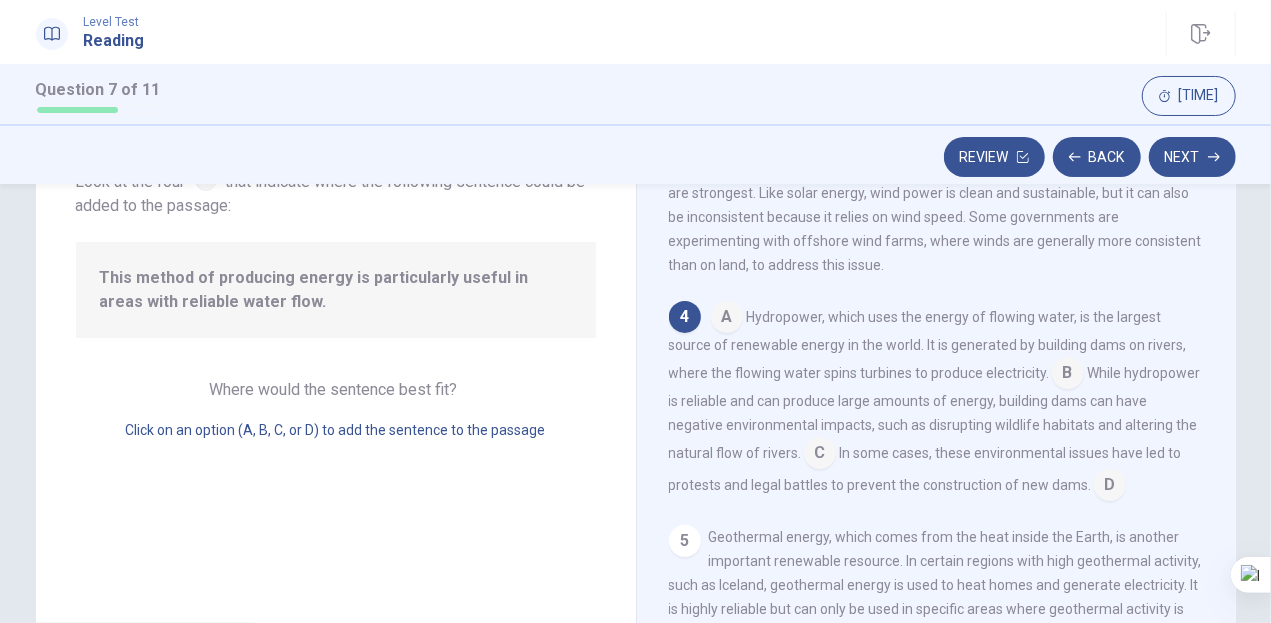 click at bounding box center [727, 319] 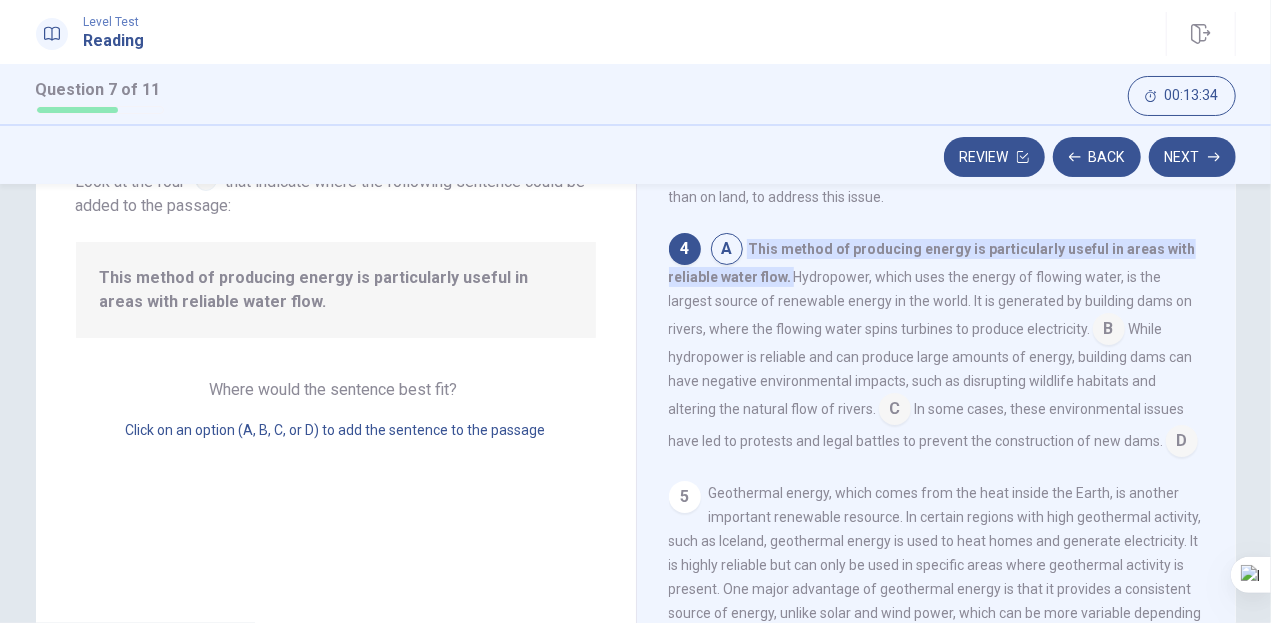 scroll, scrollTop: 534, scrollLeft: 0, axis: vertical 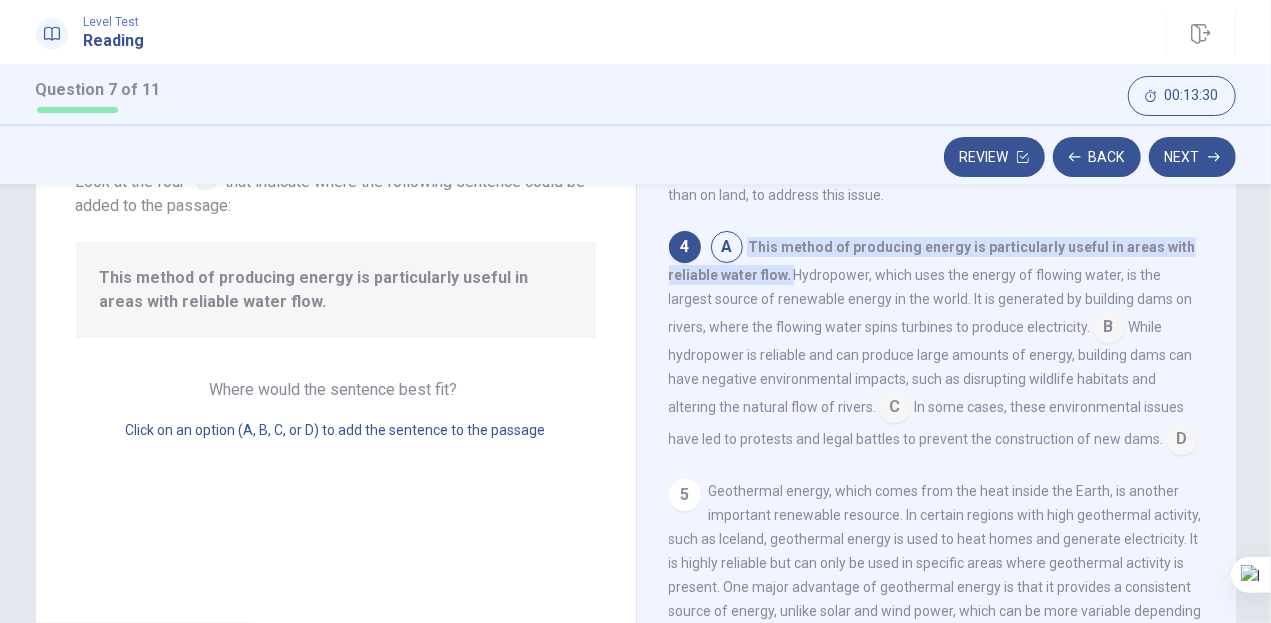 click at bounding box center (727, 249) 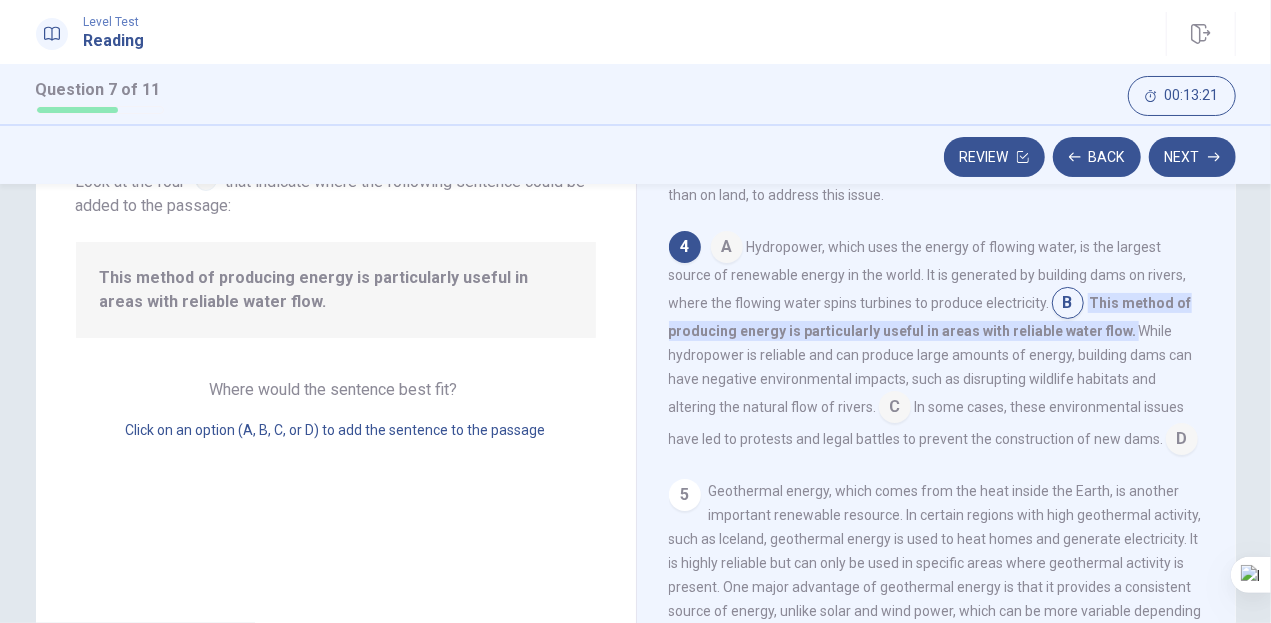 click at bounding box center (727, 249) 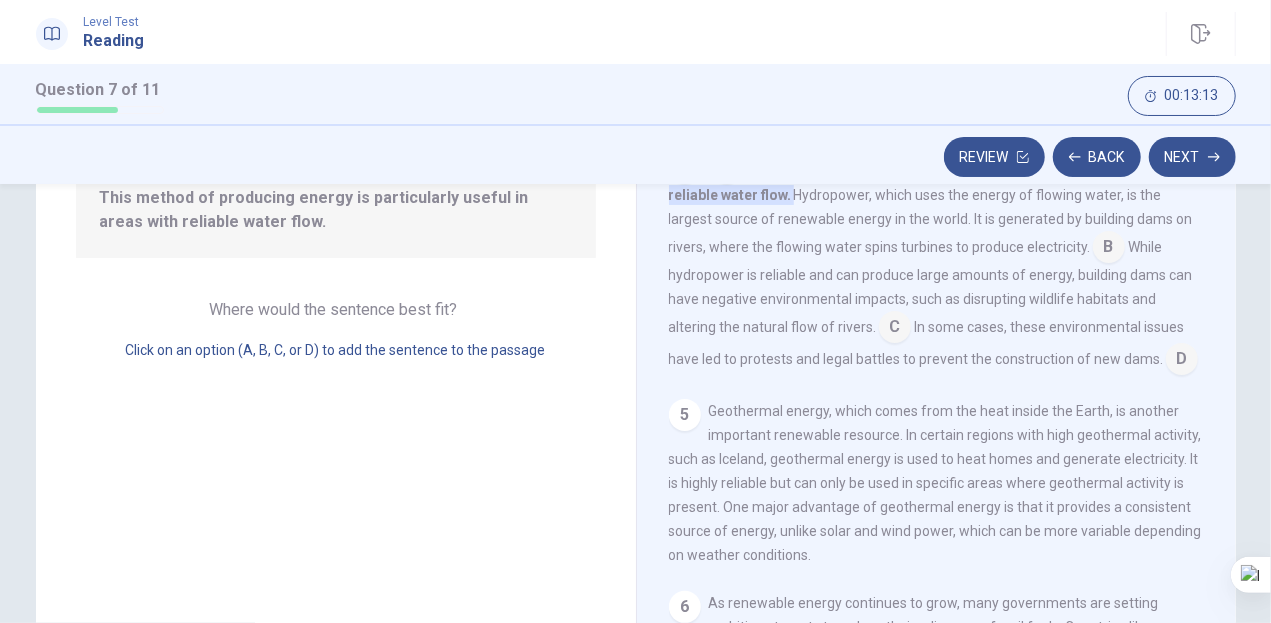 scroll, scrollTop: 226, scrollLeft: 0, axis: vertical 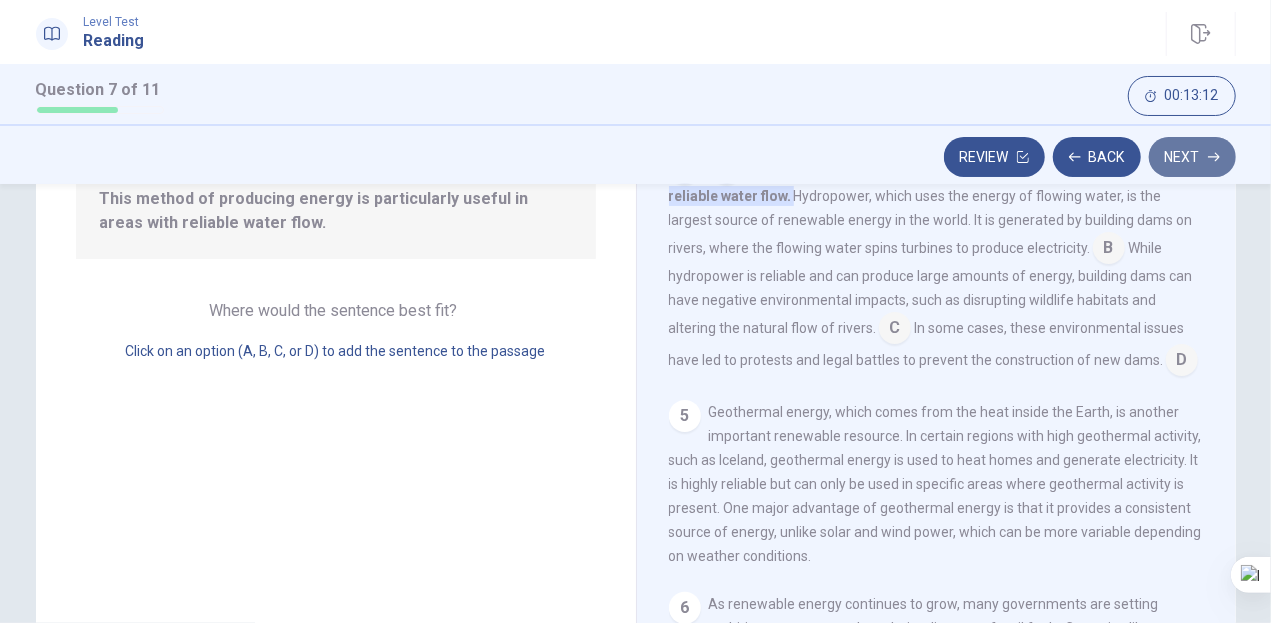 click on "Next" at bounding box center (1192, 157) 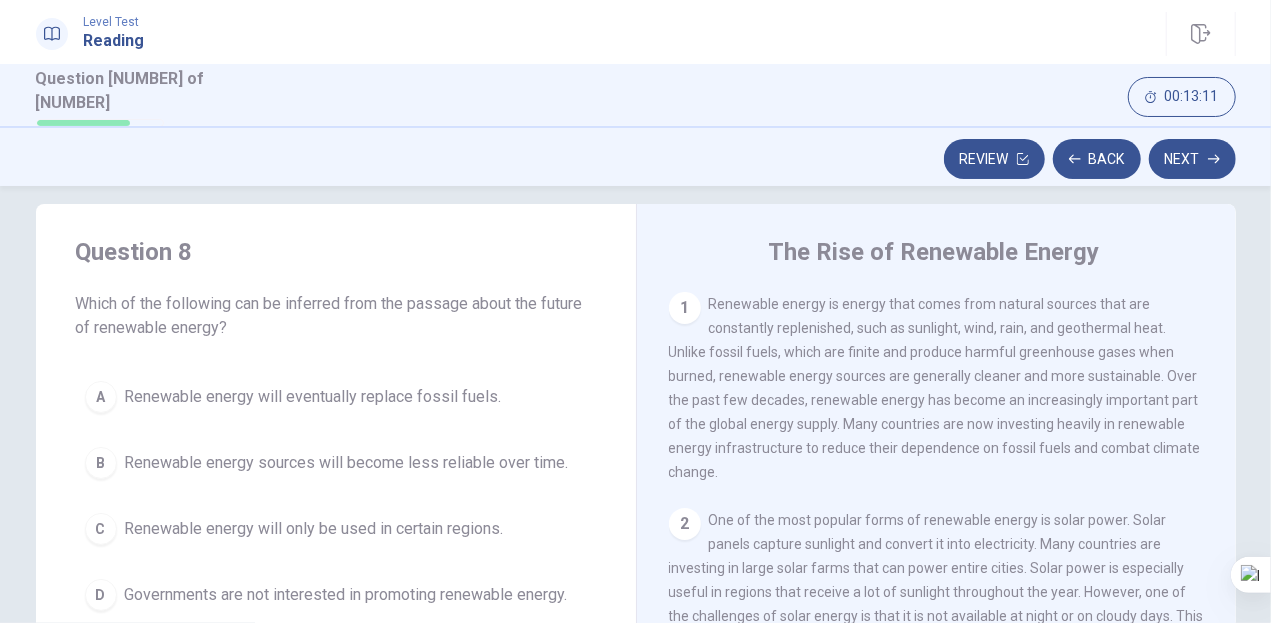 scroll, scrollTop: 23, scrollLeft: 0, axis: vertical 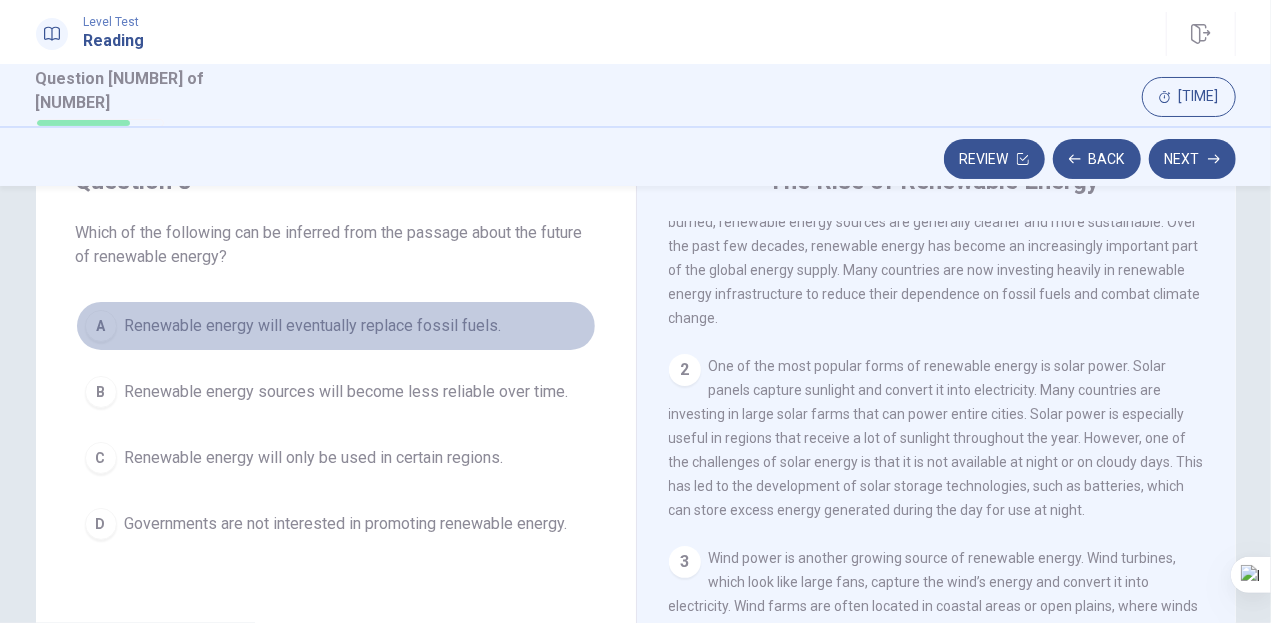 click on "A" at bounding box center [101, 326] 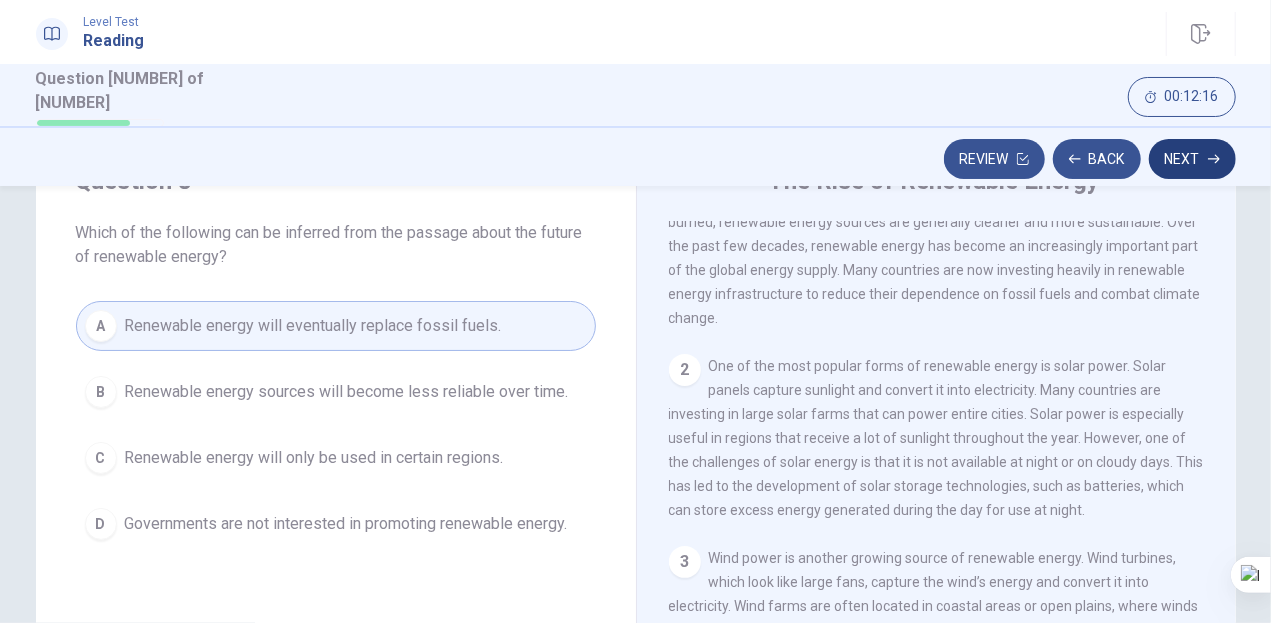 click on "Next" at bounding box center [1192, 159] 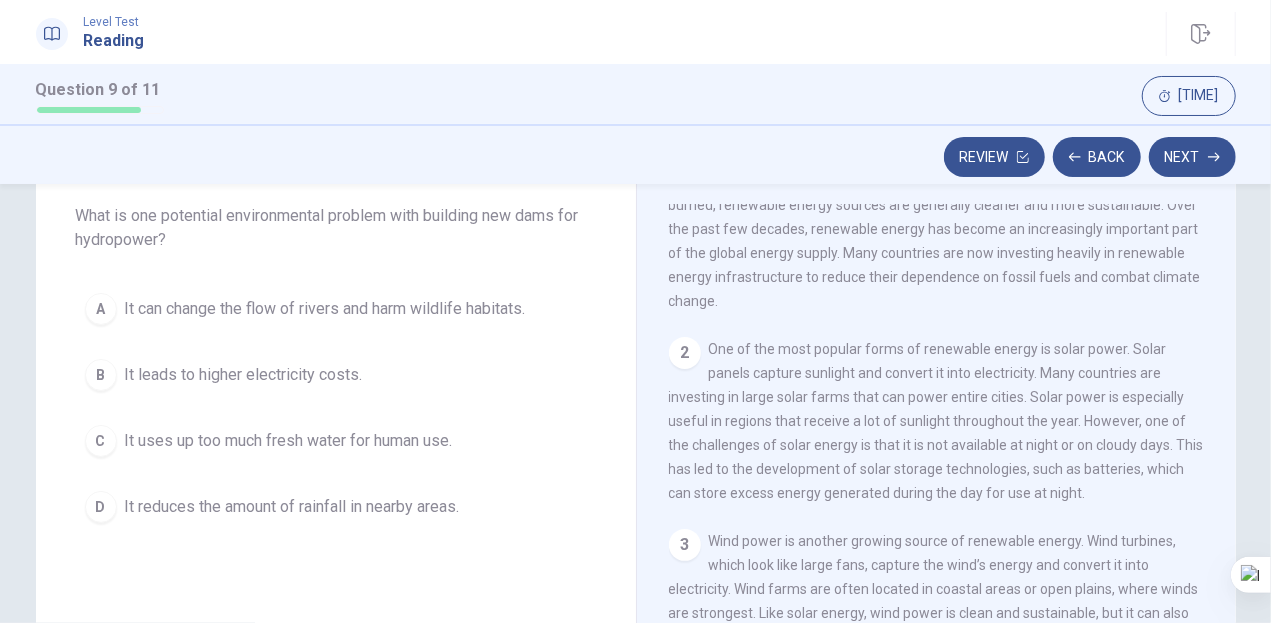 scroll, scrollTop: 108, scrollLeft: 0, axis: vertical 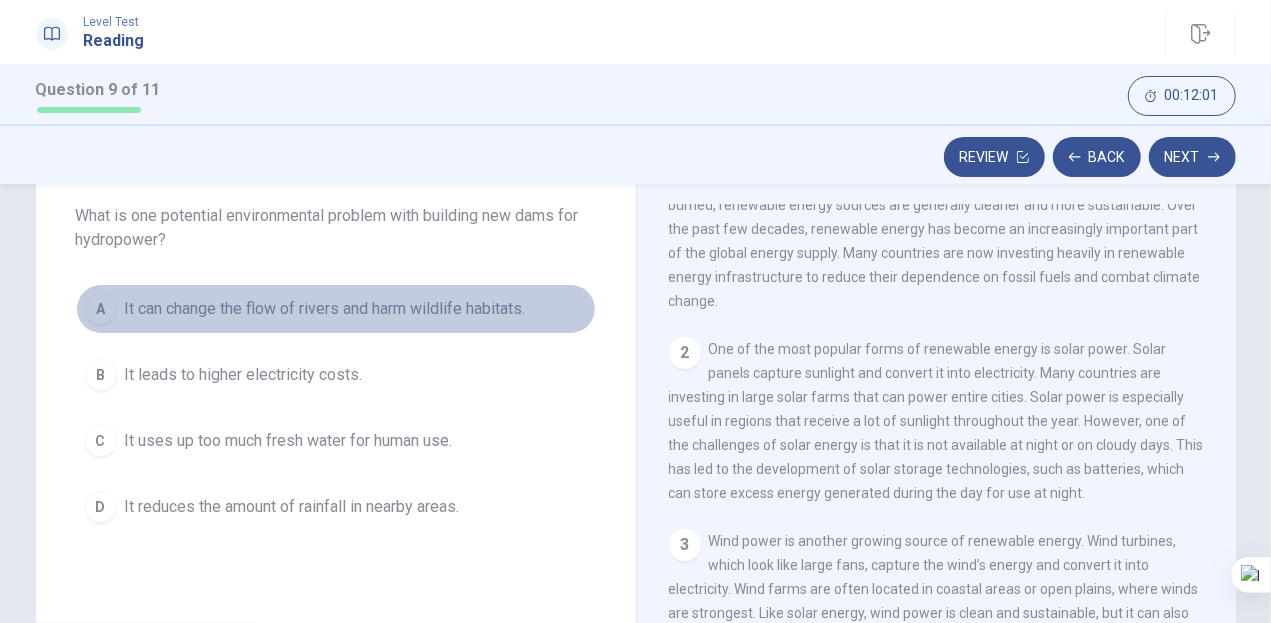 click on "A" at bounding box center [101, 309] 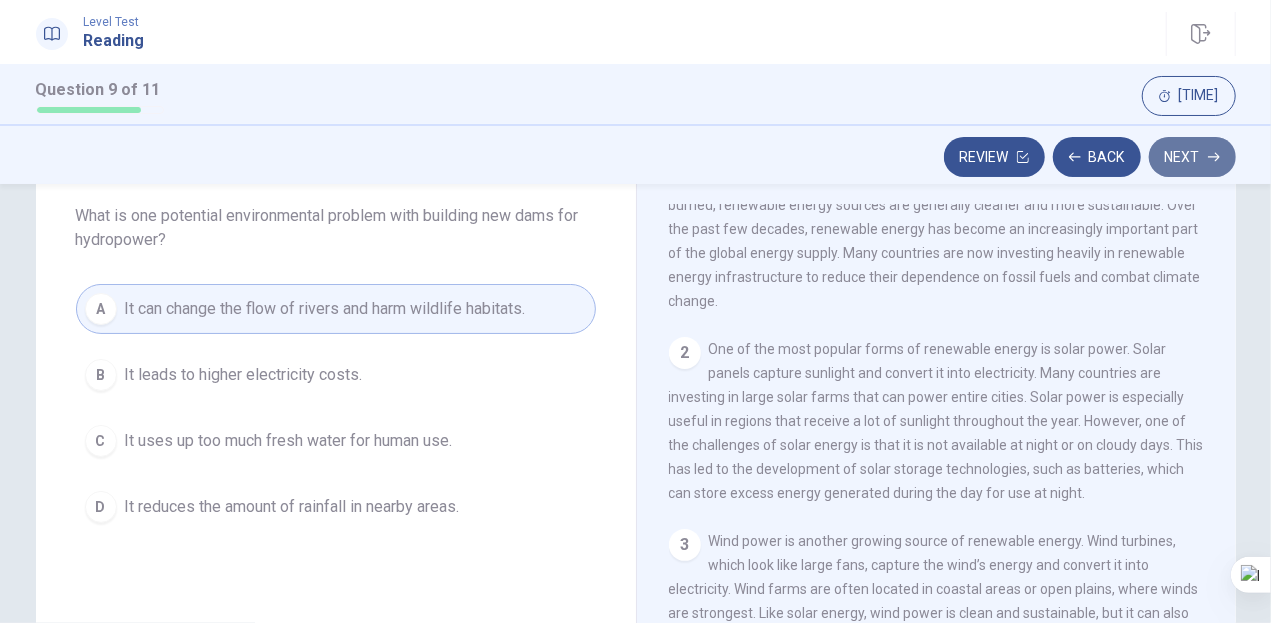 click on "Next" at bounding box center [1192, 157] 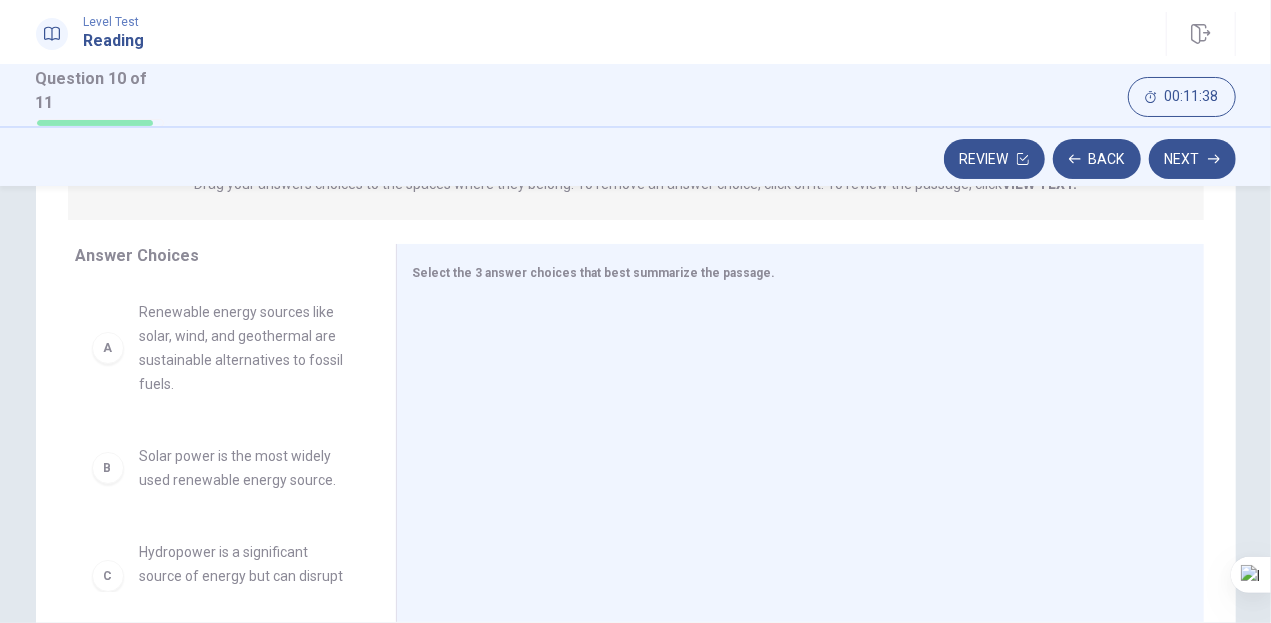 scroll, scrollTop: 288, scrollLeft: 0, axis: vertical 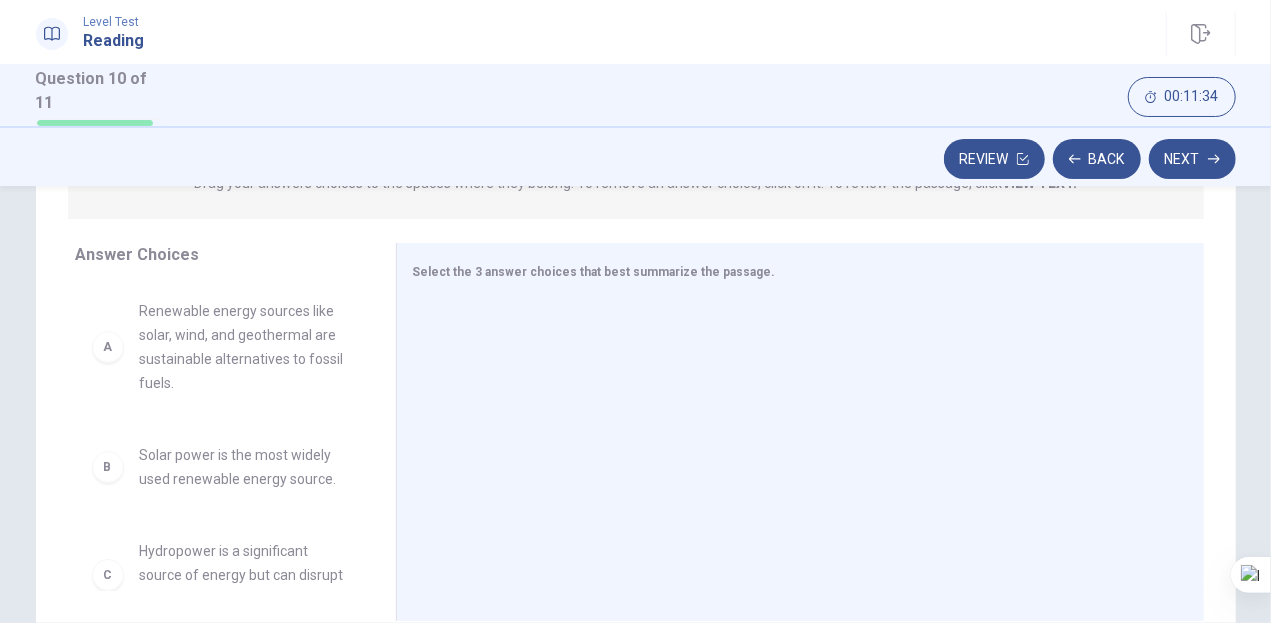 click on "Renewable energy sources like solar, wind, and geothermal are sustainable alternatives to fossil fuels." at bounding box center (244, 347) 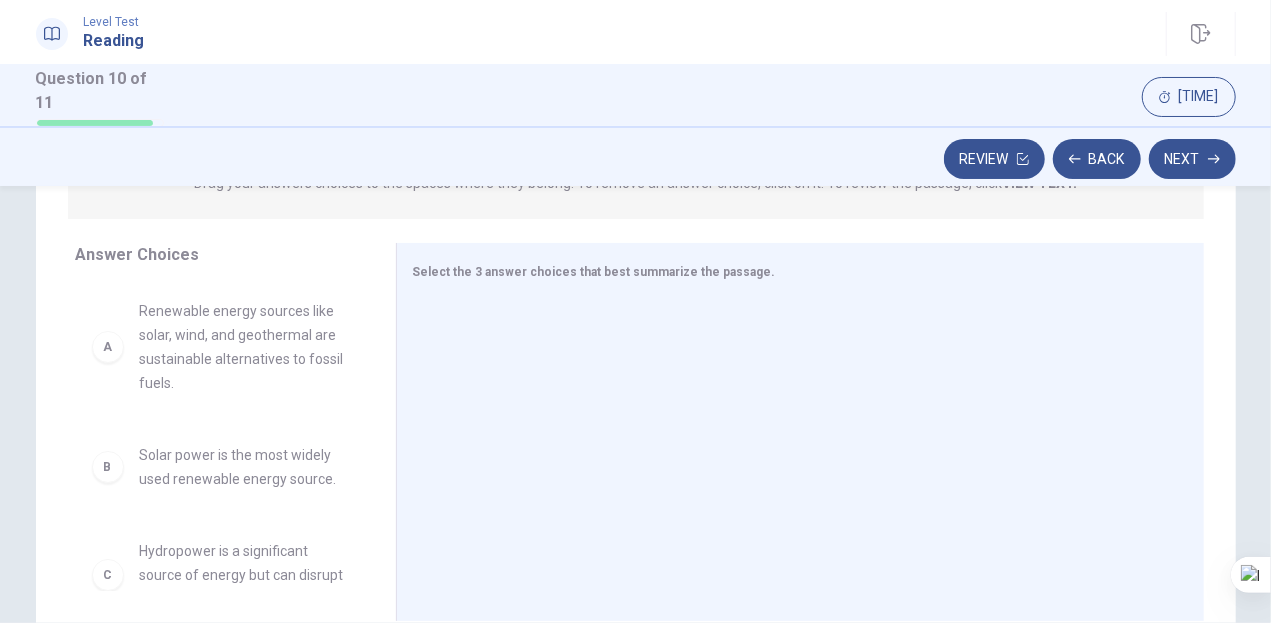 click on "A" at bounding box center [108, 347] 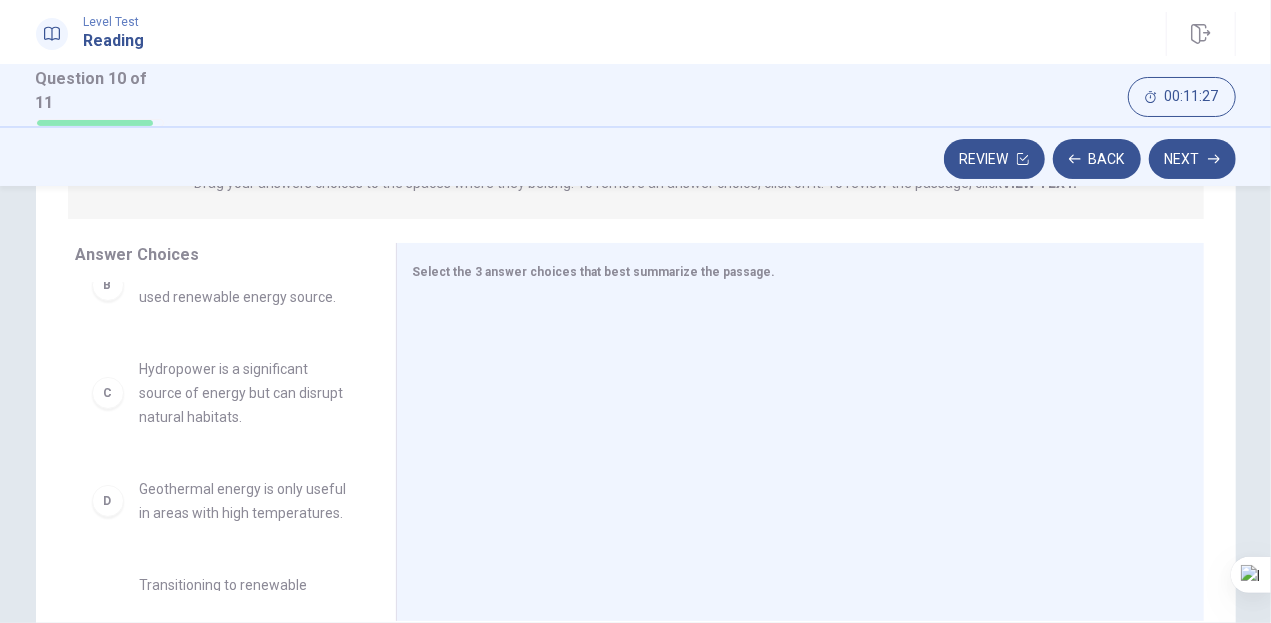 scroll, scrollTop: 0, scrollLeft: 0, axis: both 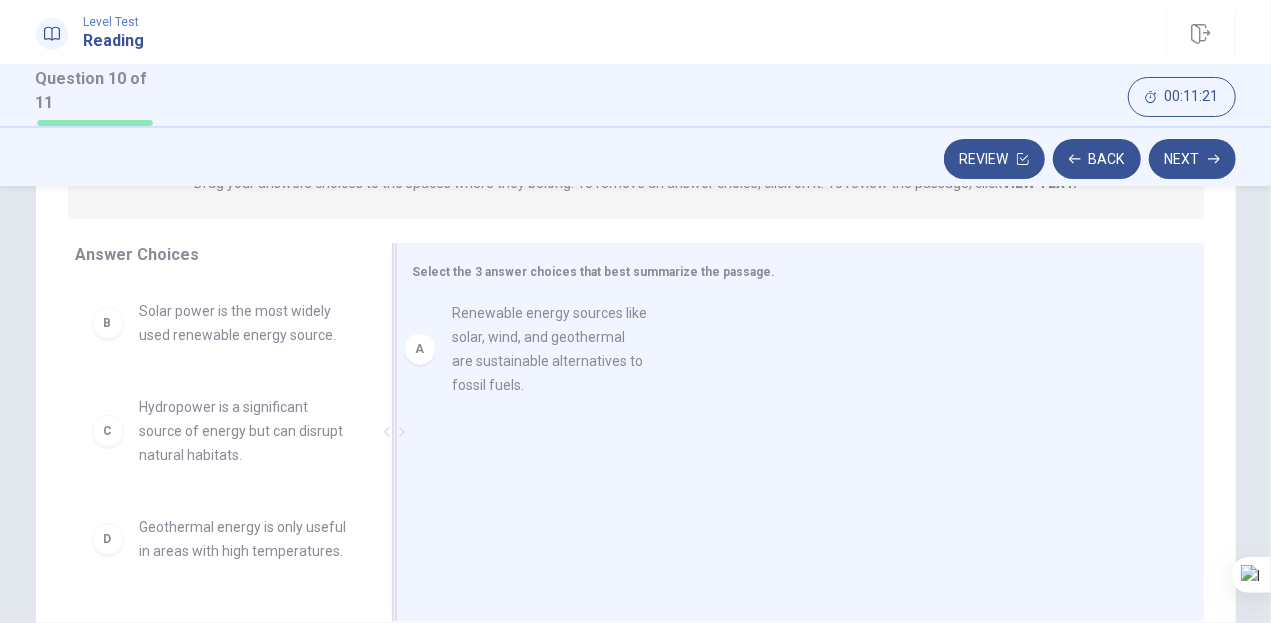 drag, startPoint x: 288, startPoint y: 351, endPoint x: 566, endPoint y: 344, distance: 278.0881 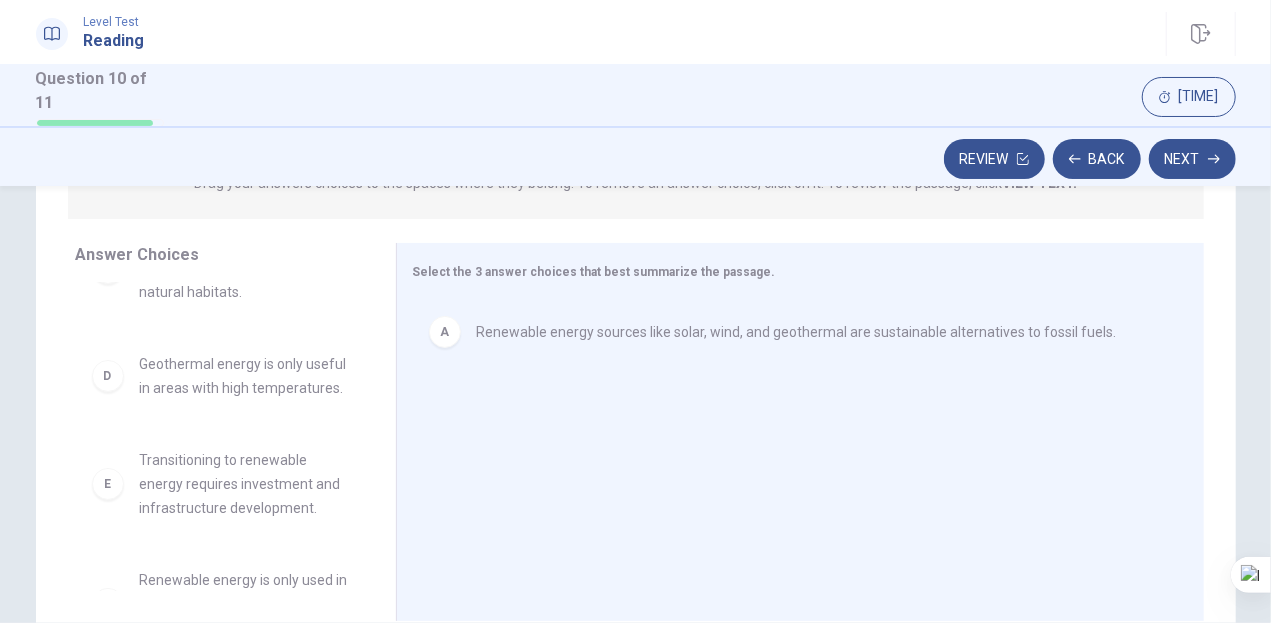scroll, scrollTop: 166, scrollLeft: 0, axis: vertical 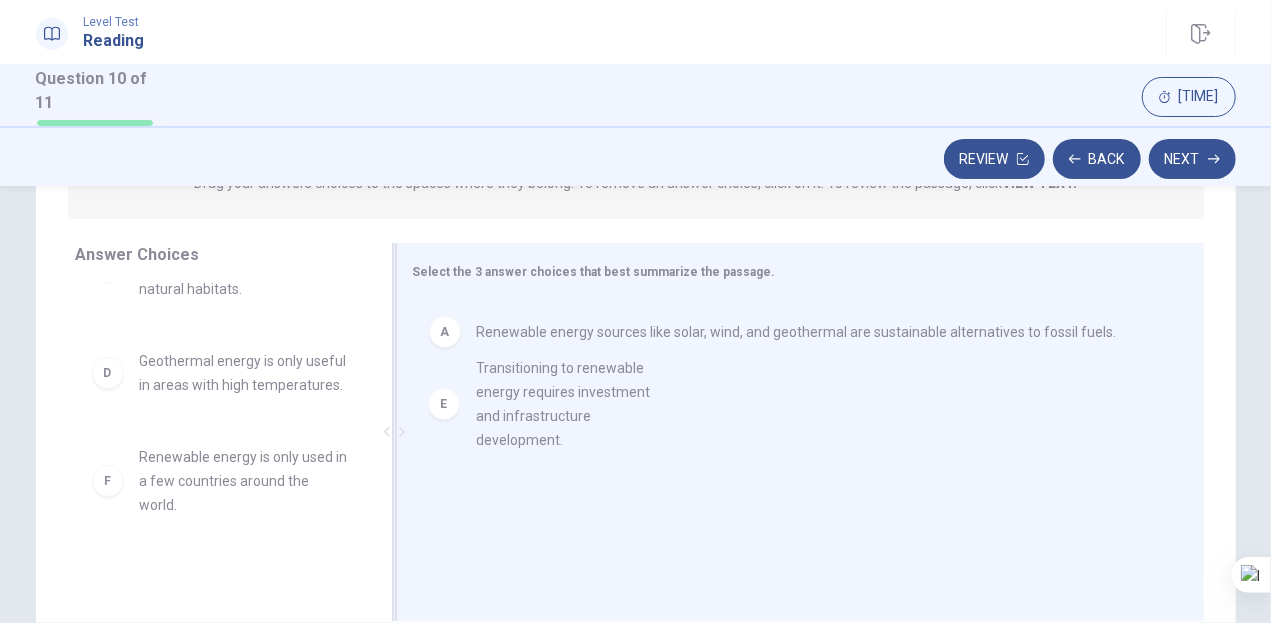 drag, startPoint x: 257, startPoint y: 511, endPoint x: 603, endPoint y: 400, distance: 363.36896 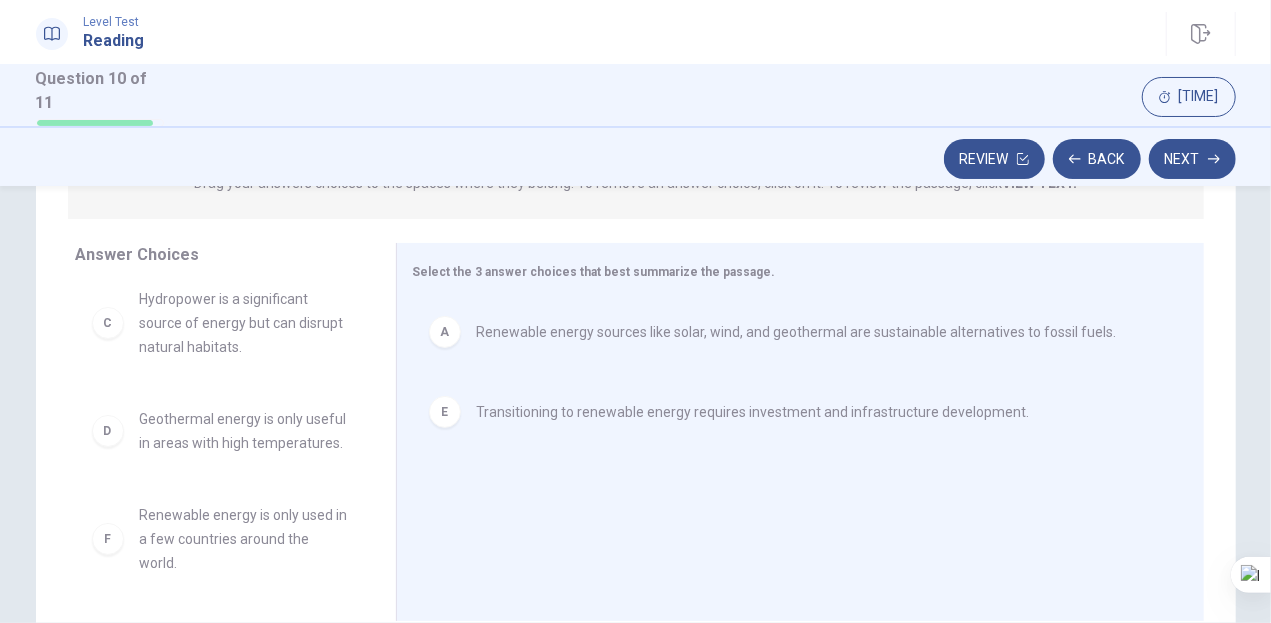 scroll, scrollTop: 132, scrollLeft: 0, axis: vertical 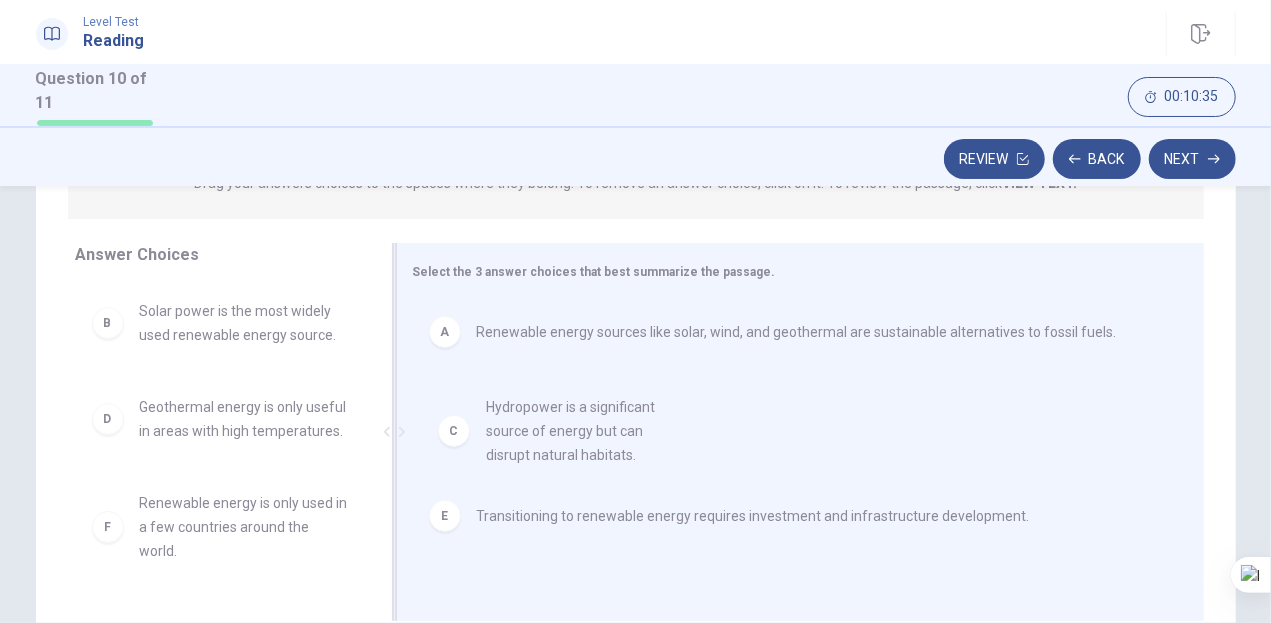 drag, startPoint x: 232, startPoint y: 417, endPoint x: 588, endPoint y: 419, distance: 356.0056 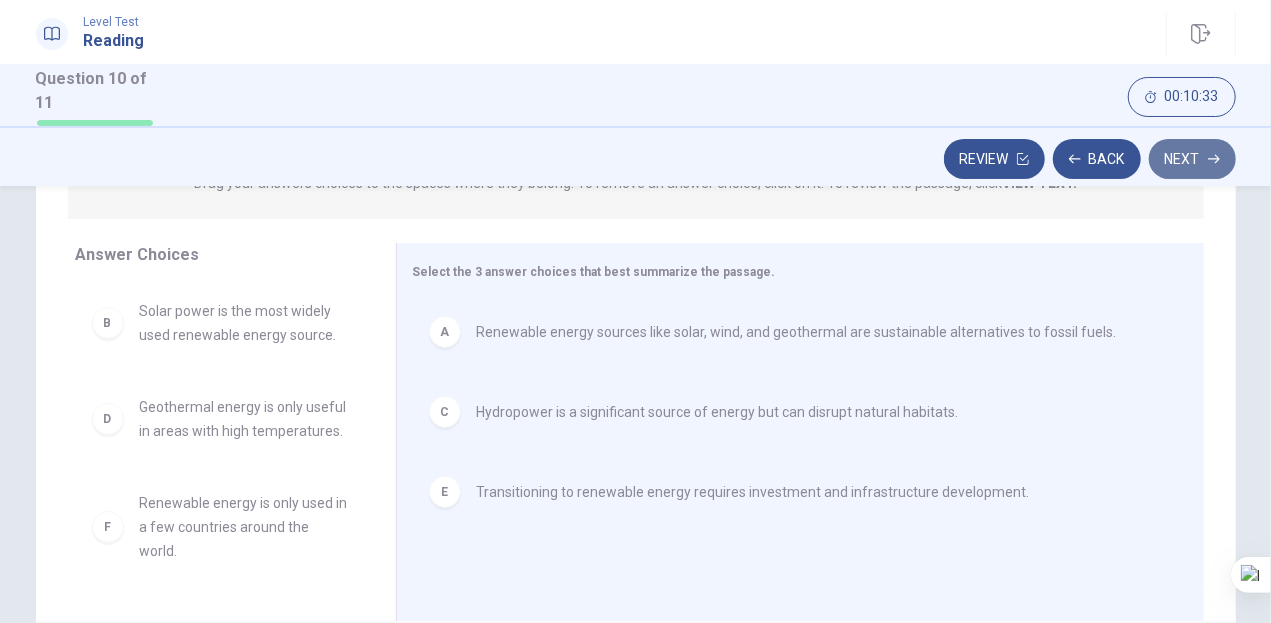 click at bounding box center [1023, 159] 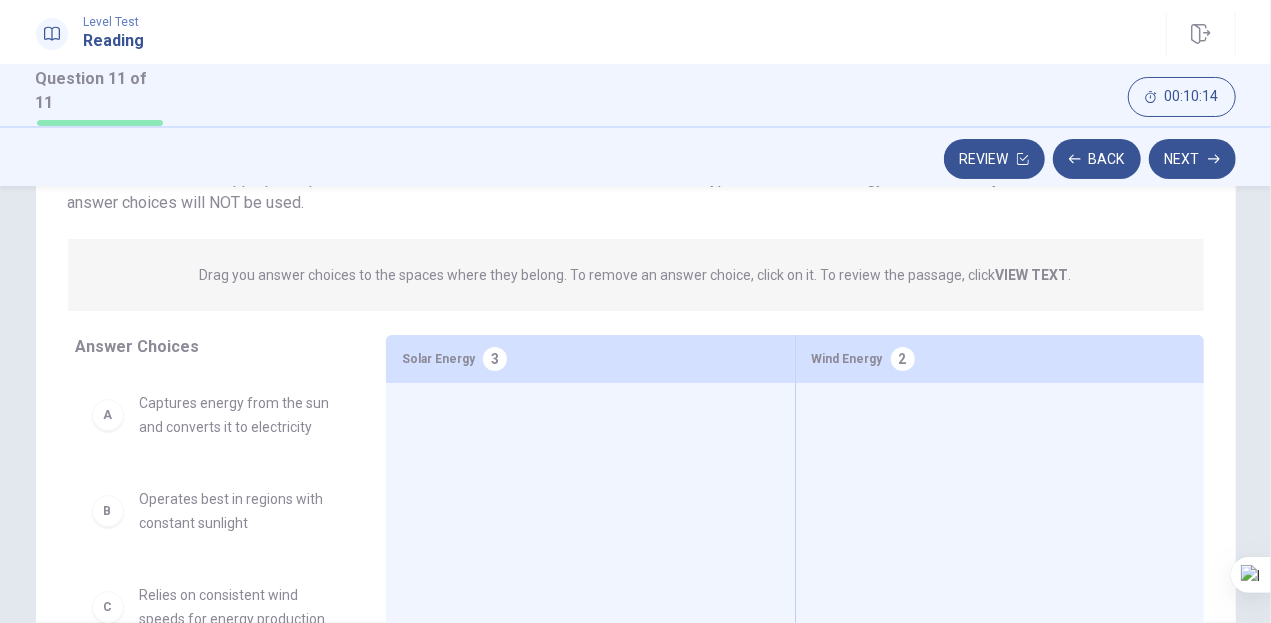 scroll, scrollTop: 164, scrollLeft: 0, axis: vertical 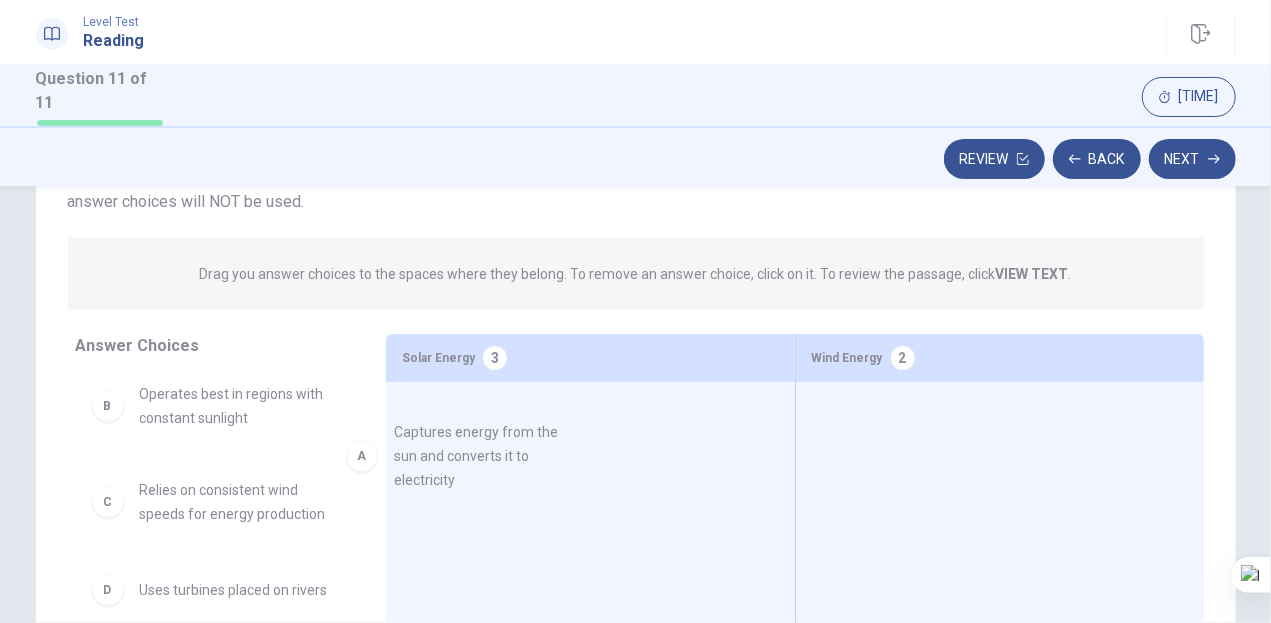 drag, startPoint x: 244, startPoint y: 389, endPoint x: 502, endPoint y: 440, distance: 262.9924 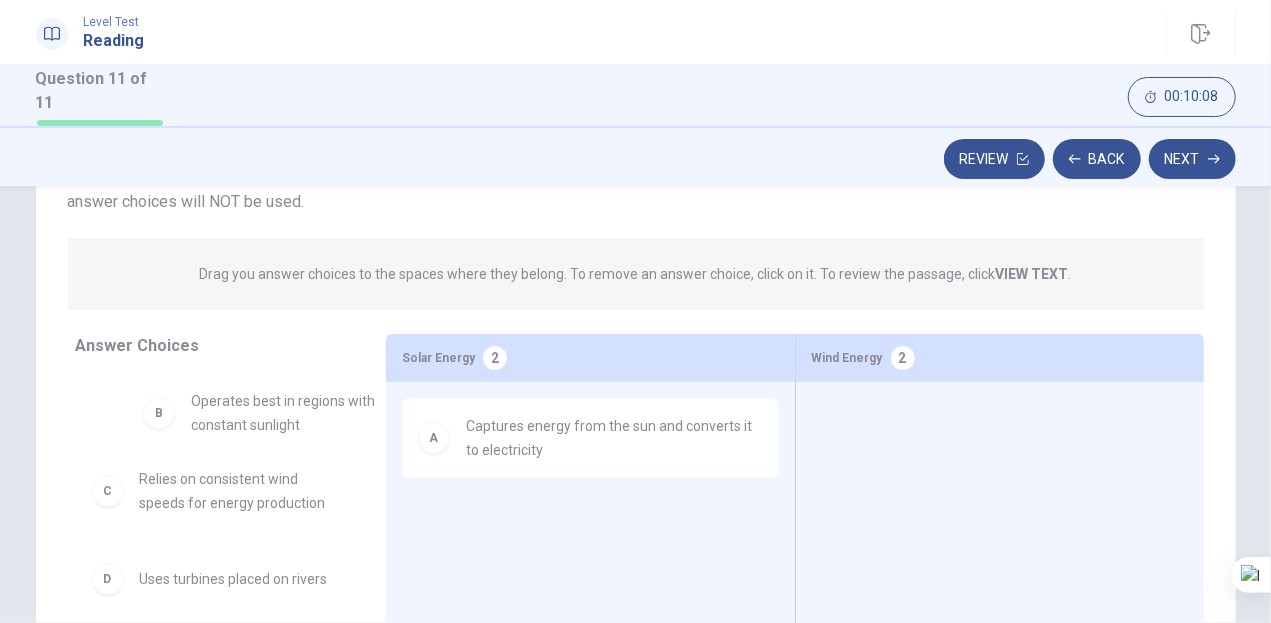 scroll, scrollTop: 2, scrollLeft: 0, axis: vertical 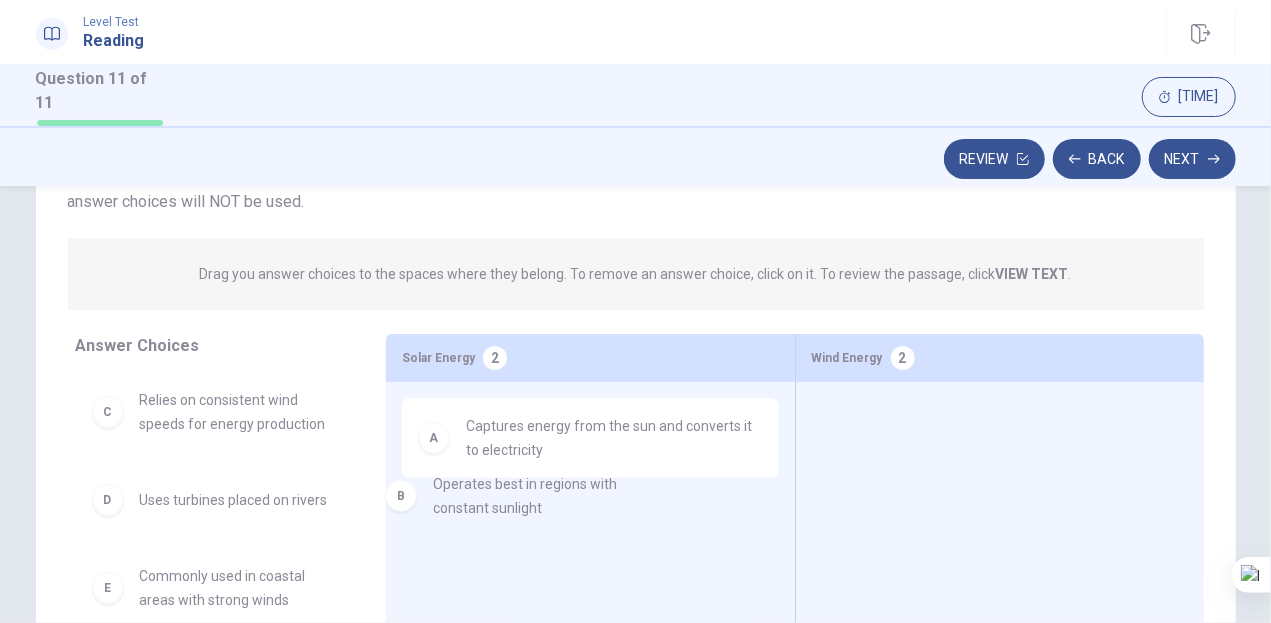 drag, startPoint x: 256, startPoint y: 416, endPoint x: 553, endPoint y: 508, distance: 310.92282 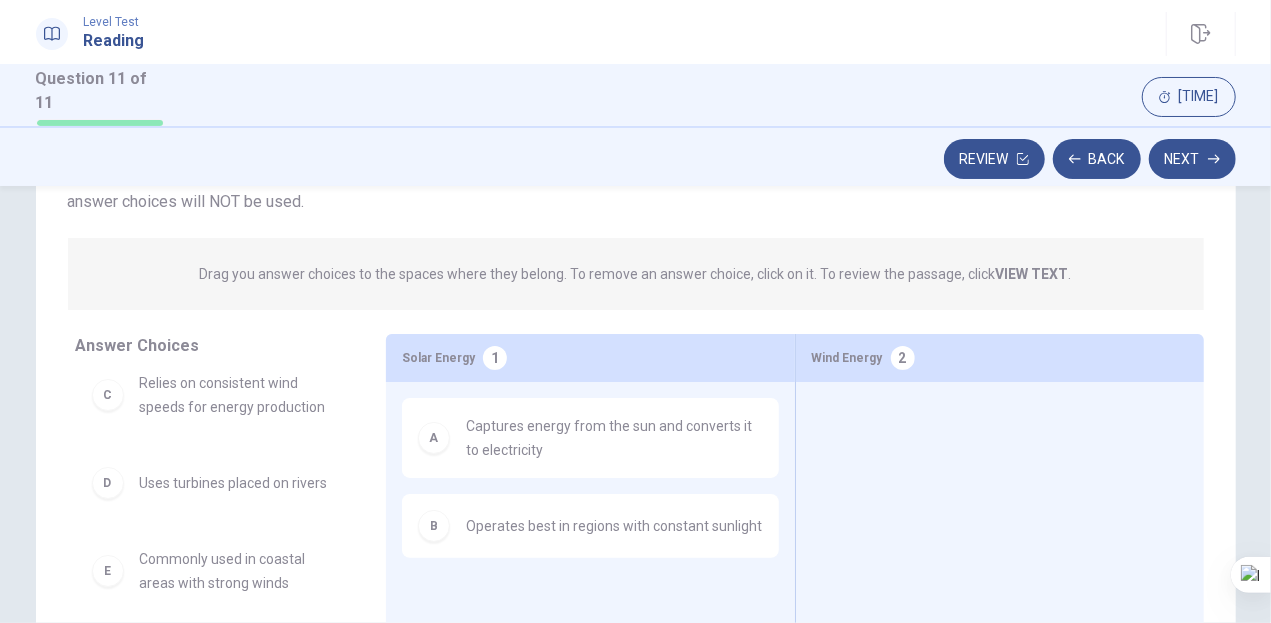scroll, scrollTop: 13, scrollLeft: 0, axis: vertical 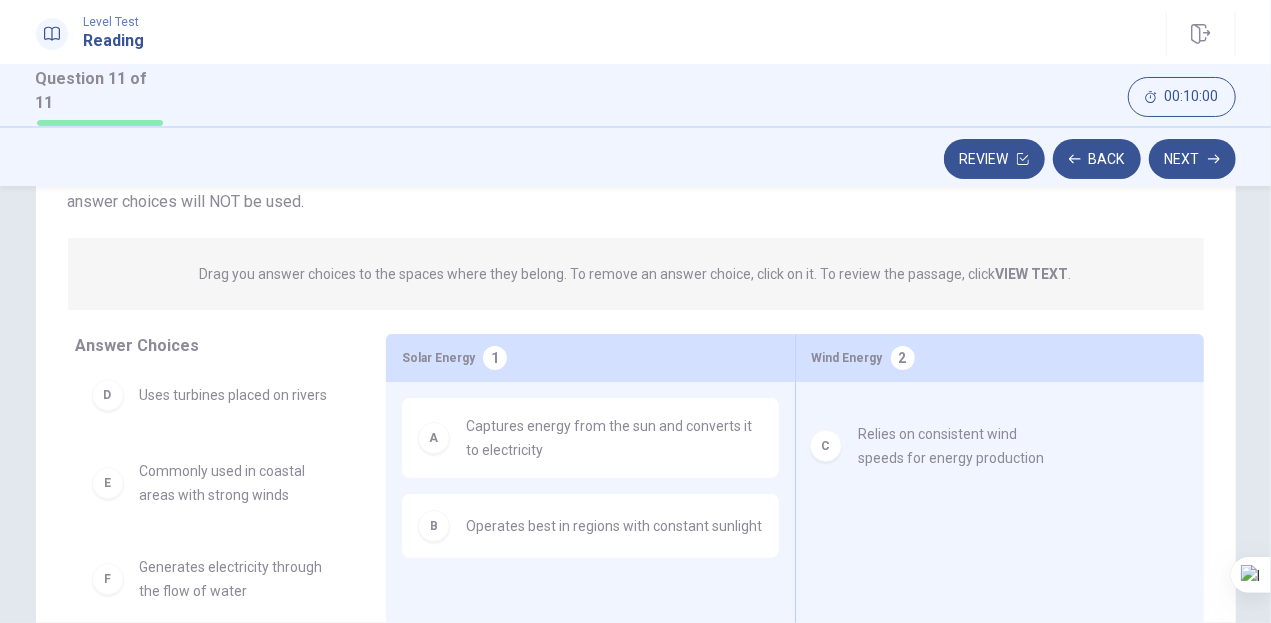 drag, startPoint x: 219, startPoint y: 403, endPoint x: 952, endPoint y: 454, distance: 734.7721 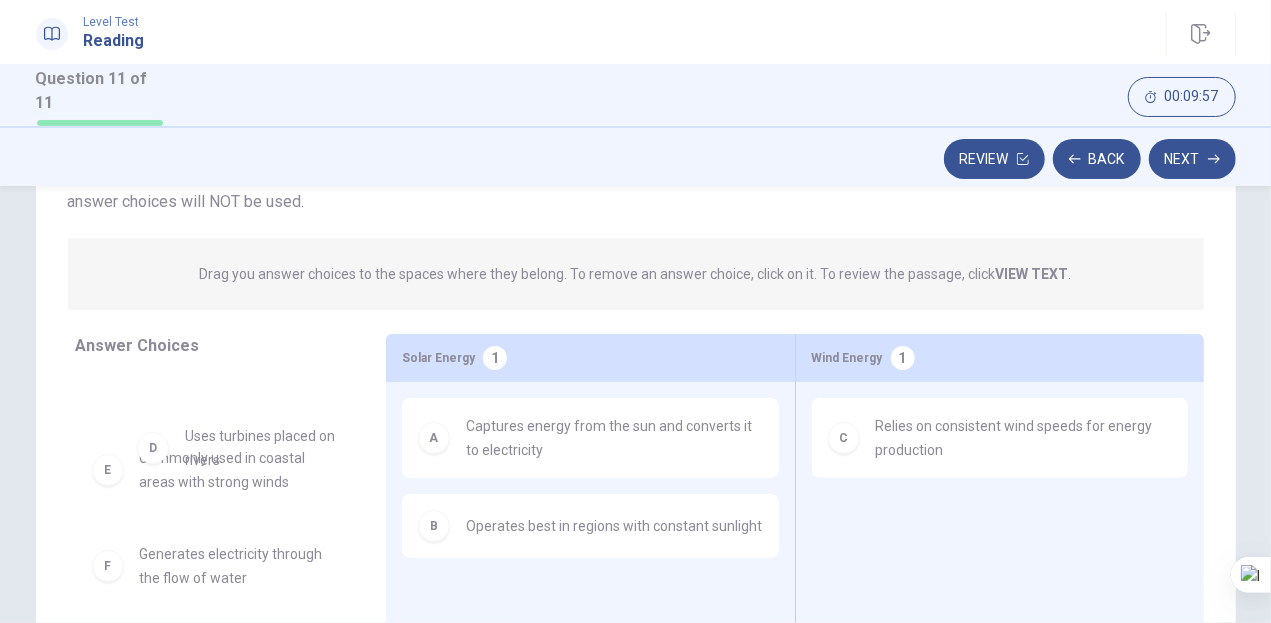 scroll, scrollTop: 0, scrollLeft: 0, axis: both 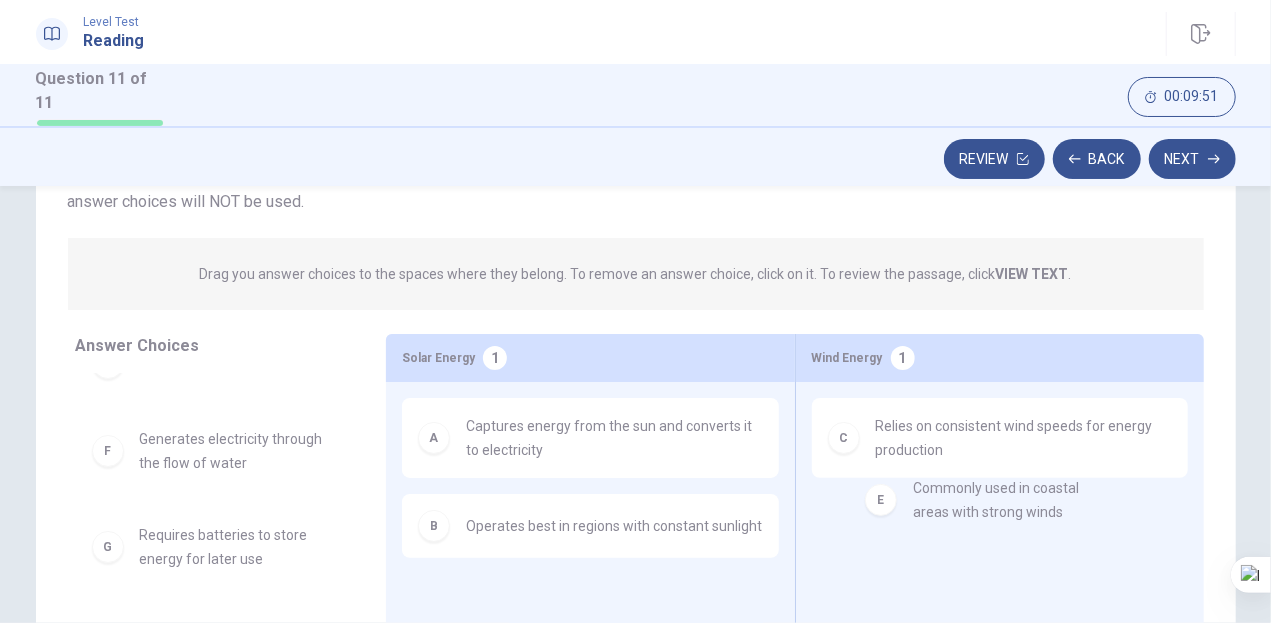 drag, startPoint x: 327, startPoint y: 456, endPoint x: 1020, endPoint y: 496, distance: 694.15344 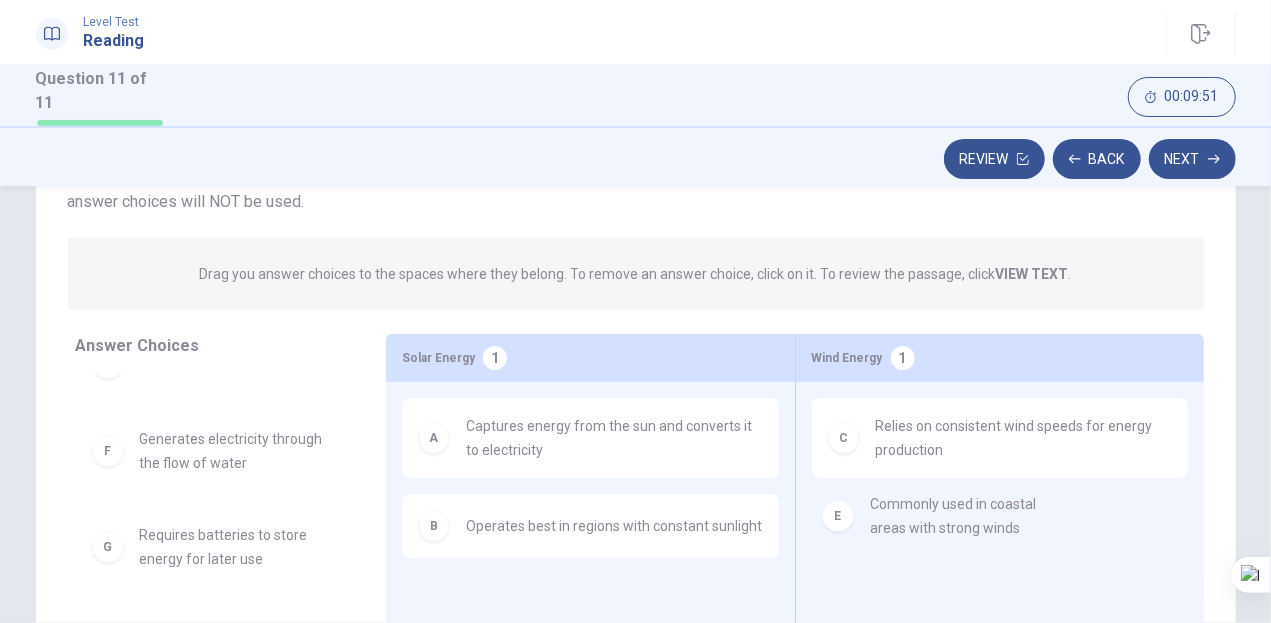 scroll, scrollTop: 0, scrollLeft: 0, axis: both 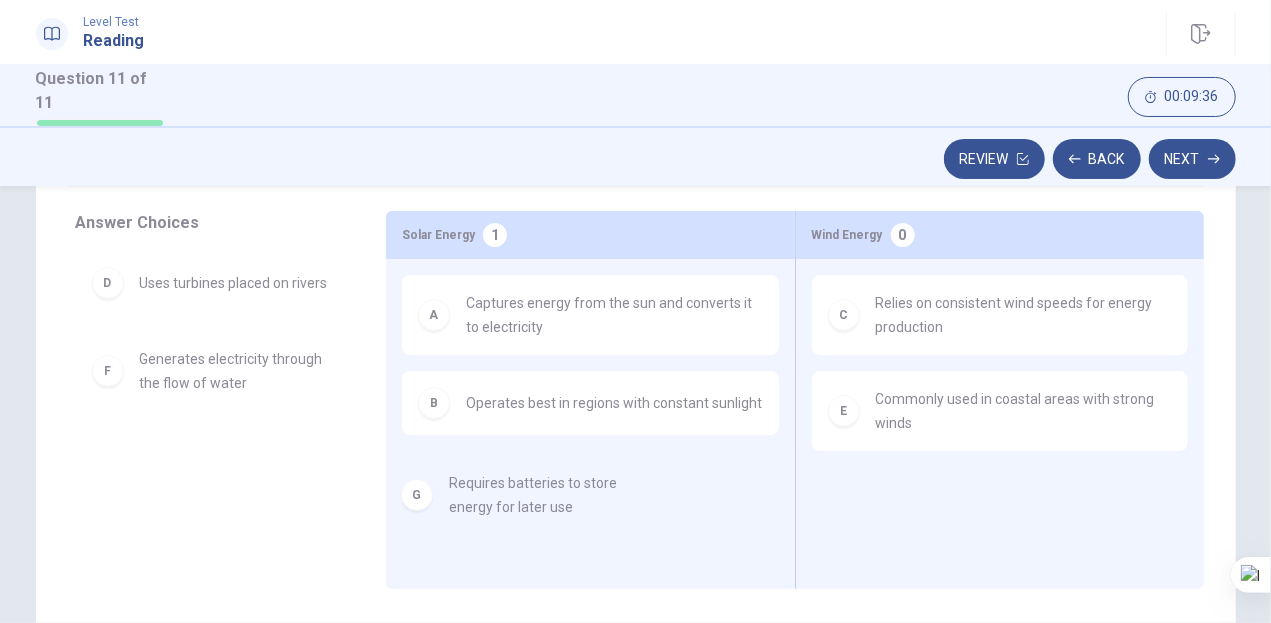 drag, startPoint x: 236, startPoint y: 479, endPoint x: 556, endPoint y: 509, distance: 321.40317 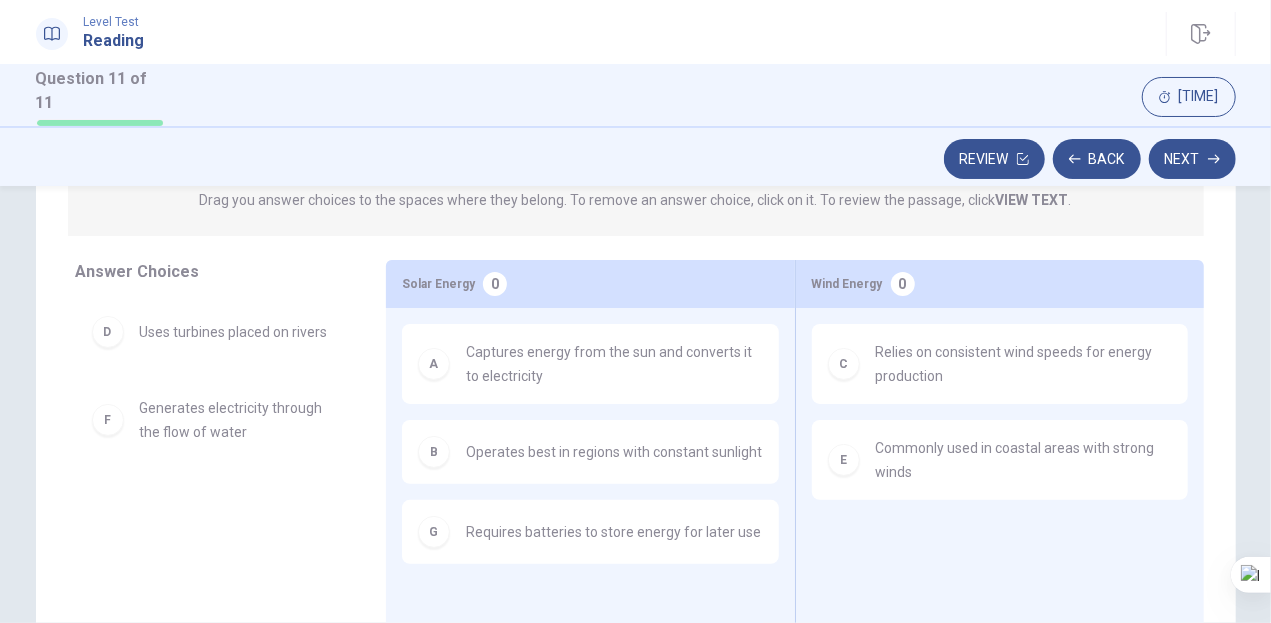 scroll, scrollTop: 239, scrollLeft: 0, axis: vertical 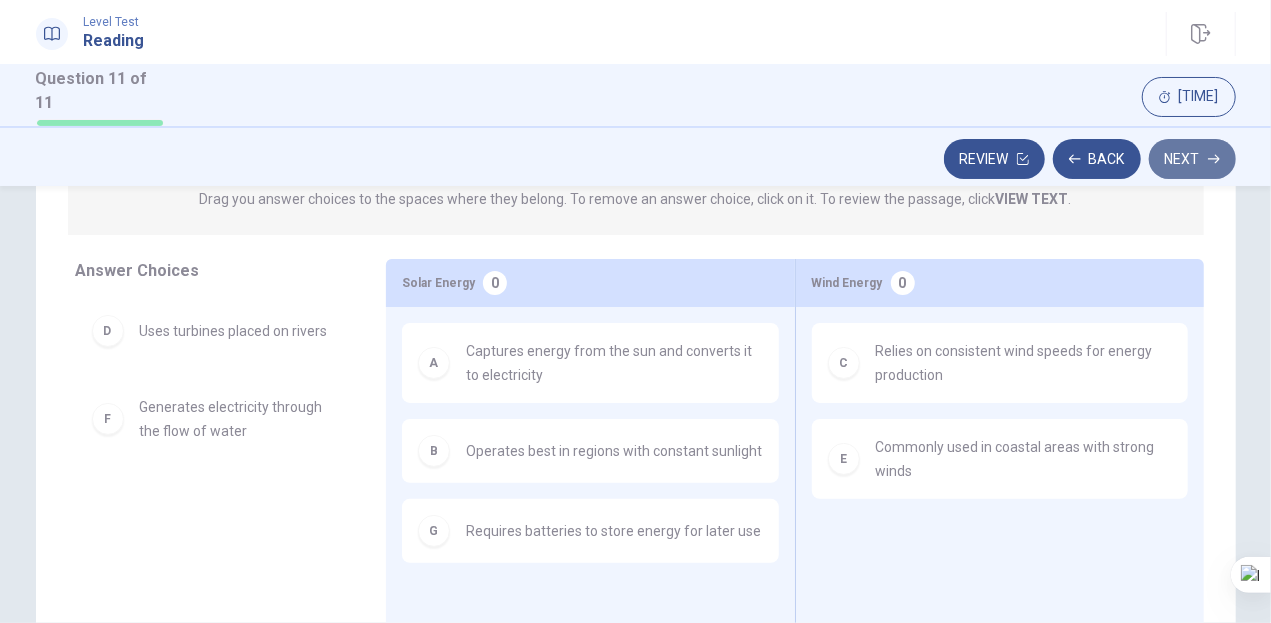 click on "Next" at bounding box center (1192, 159) 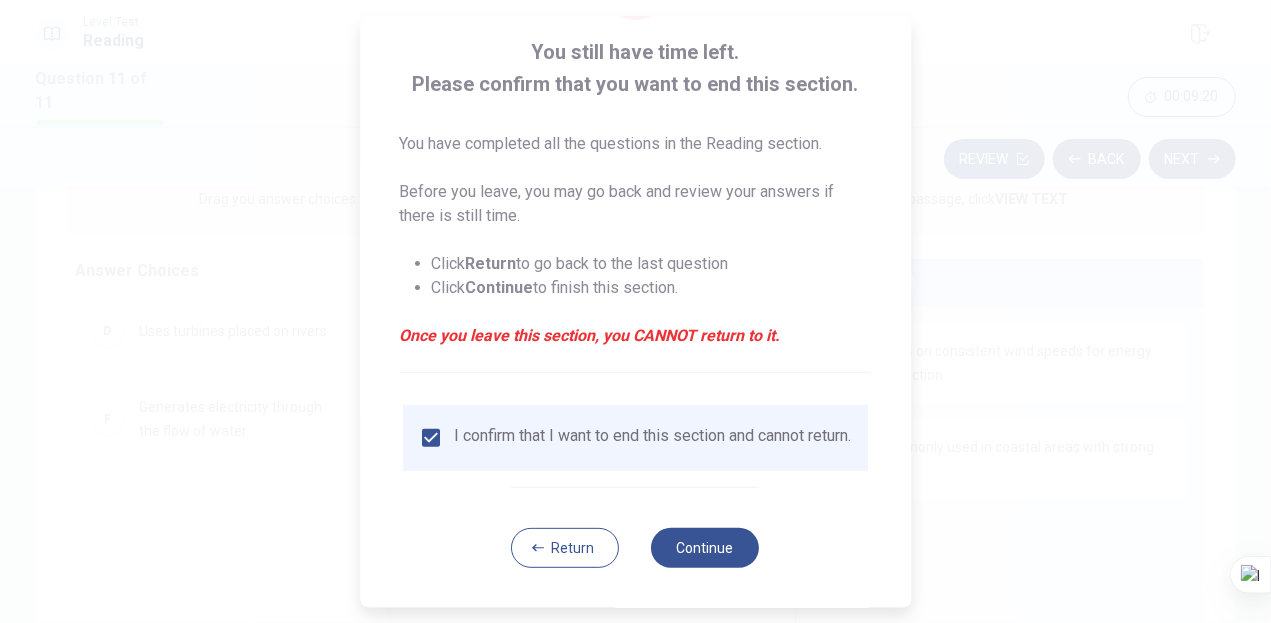 scroll, scrollTop: 122, scrollLeft: 0, axis: vertical 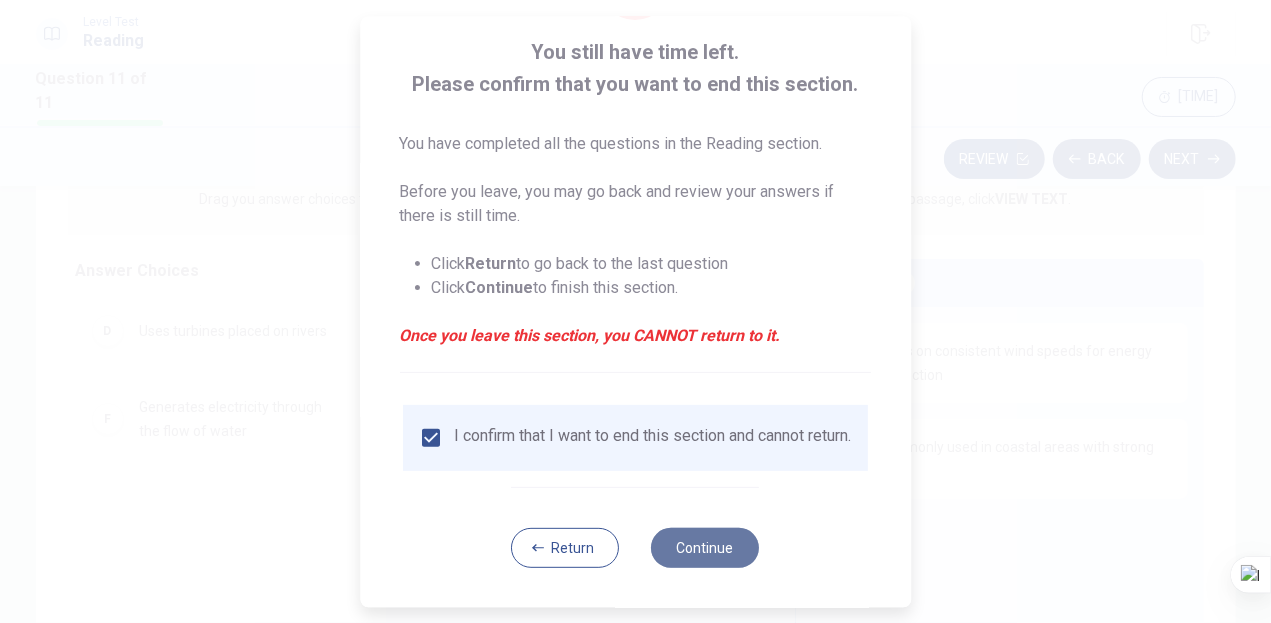 click on "Continue" at bounding box center (706, 547) 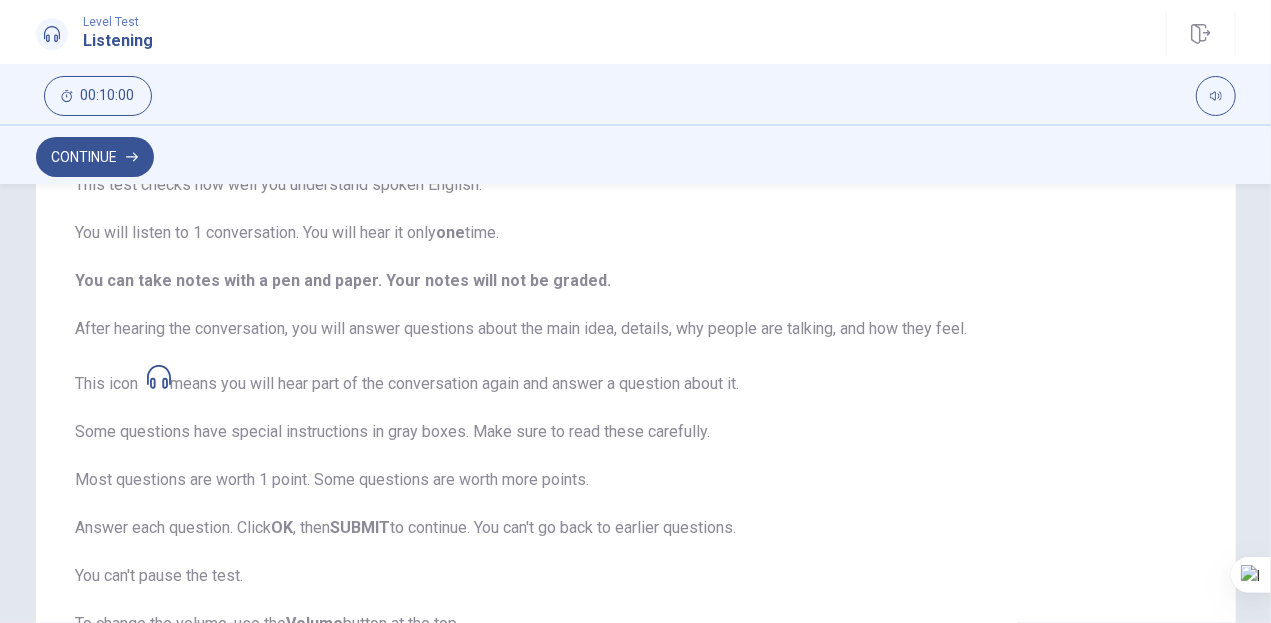 scroll, scrollTop: 180, scrollLeft: 0, axis: vertical 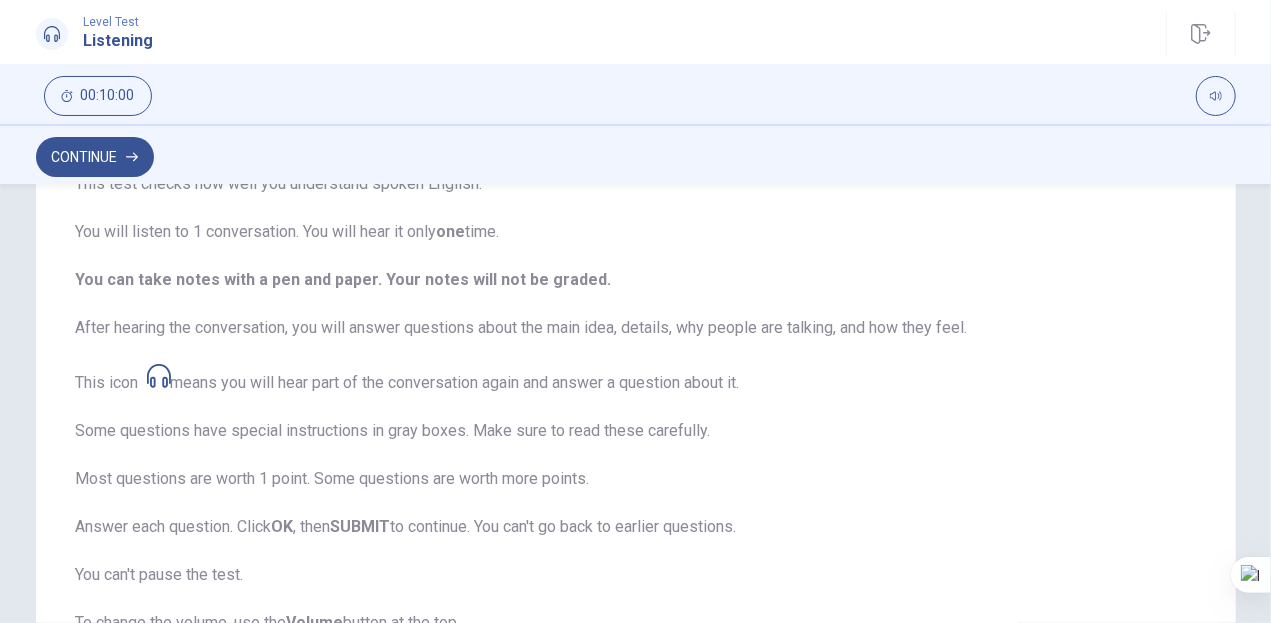 click on "This test checks how well you understand spoken English.
You will listen to 1 conversation. You will hear it only  one  time.
You can take notes with a pen and paper. Your notes will not be graded.
After hearing the conversation, you will answer questions about the main idea, details, why people are talking, and how they feel.
This icon    means you will hear part of the conversation again and answer a question about it.
Some questions have special instructions in gray boxes. Make sure to read these carefully.
Most questions are worth 1 point. Some questions are worth more points.
Answer each question. Click  OK , then  SUBMIT  to continue. You can't go back to earlier questions.
You can't pause the test.
To change the volume, use the  Volume  button at the top.
A clock at the top shows your time. It will not count down during the conversation.
Click  Continue  to start." at bounding box center (636, 451) 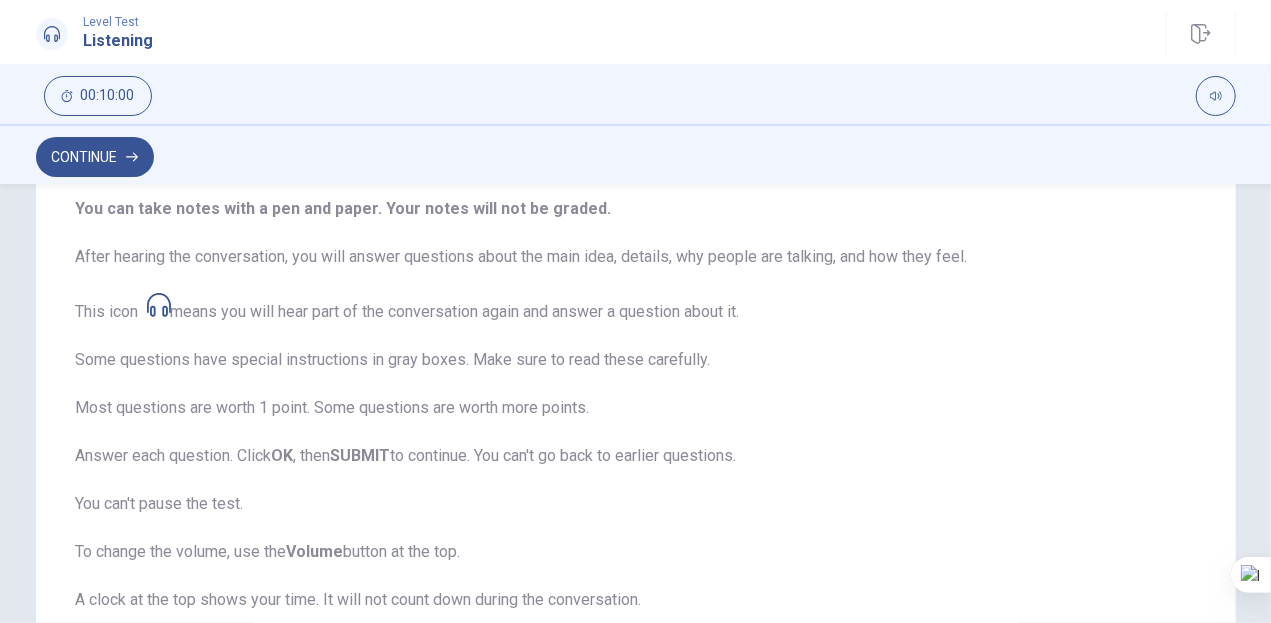 scroll, scrollTop: 250, scrollLeft: 0, axis: vertical 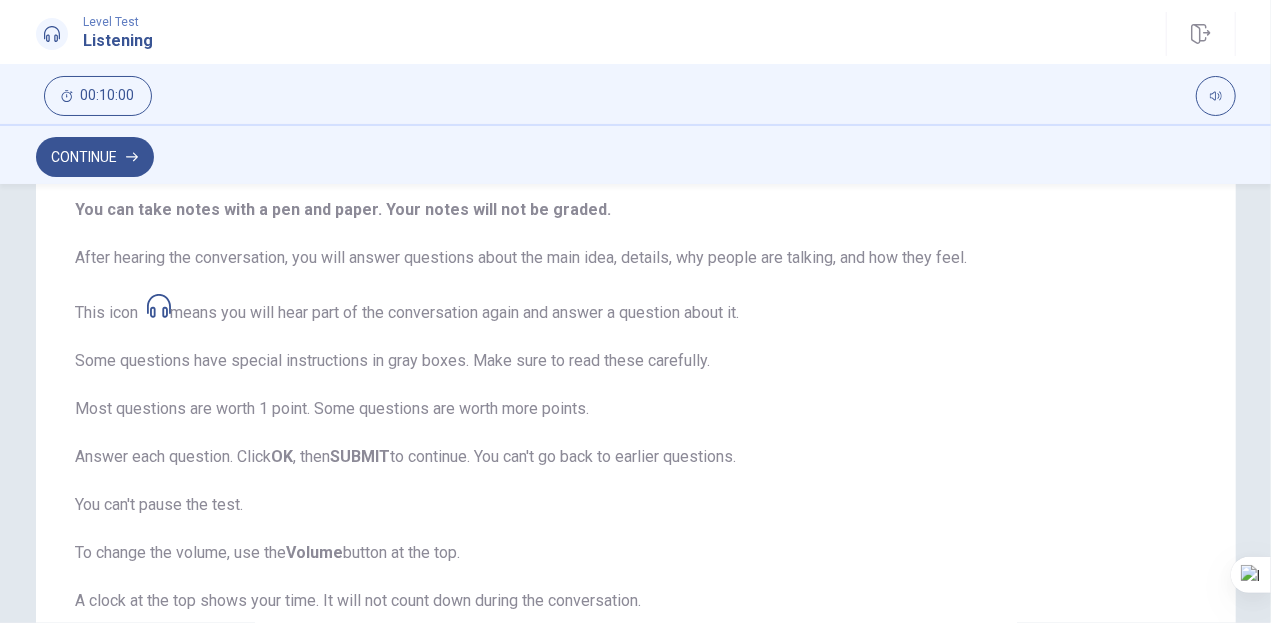 drag, startPoint x: 252, startPoint y: 313, endPoint x: 298, endPoint y: 315, distance: 46.043457 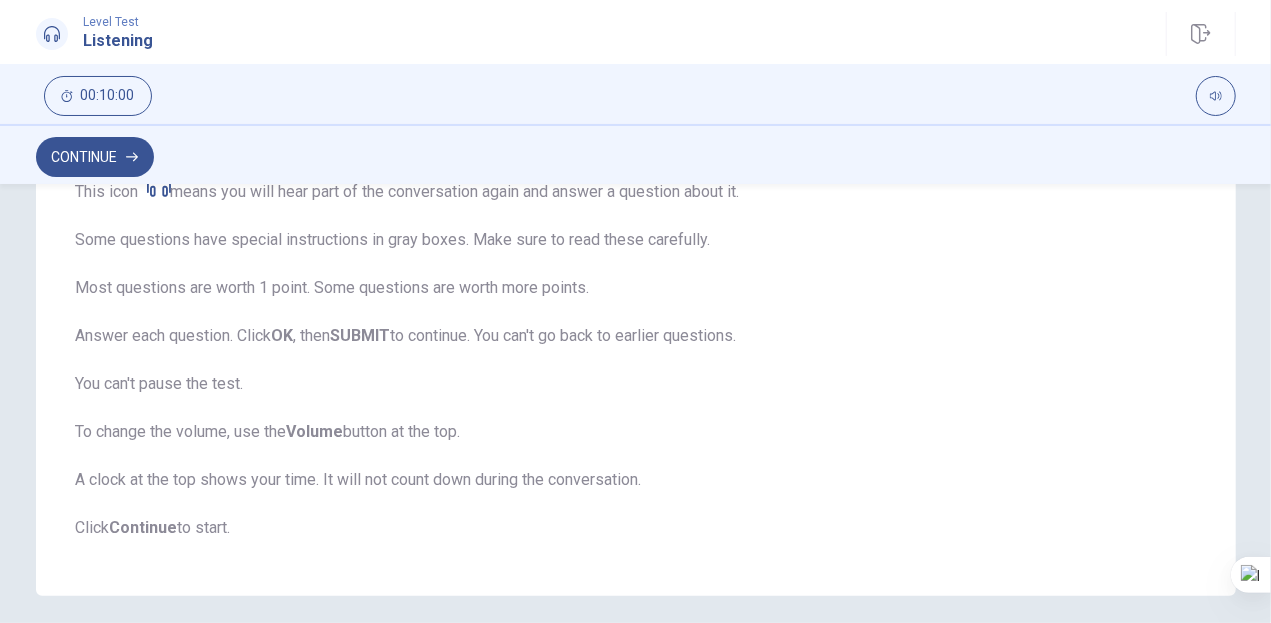 scroll, scrollTop: 372, scrollLeft: 0, axis: vertical 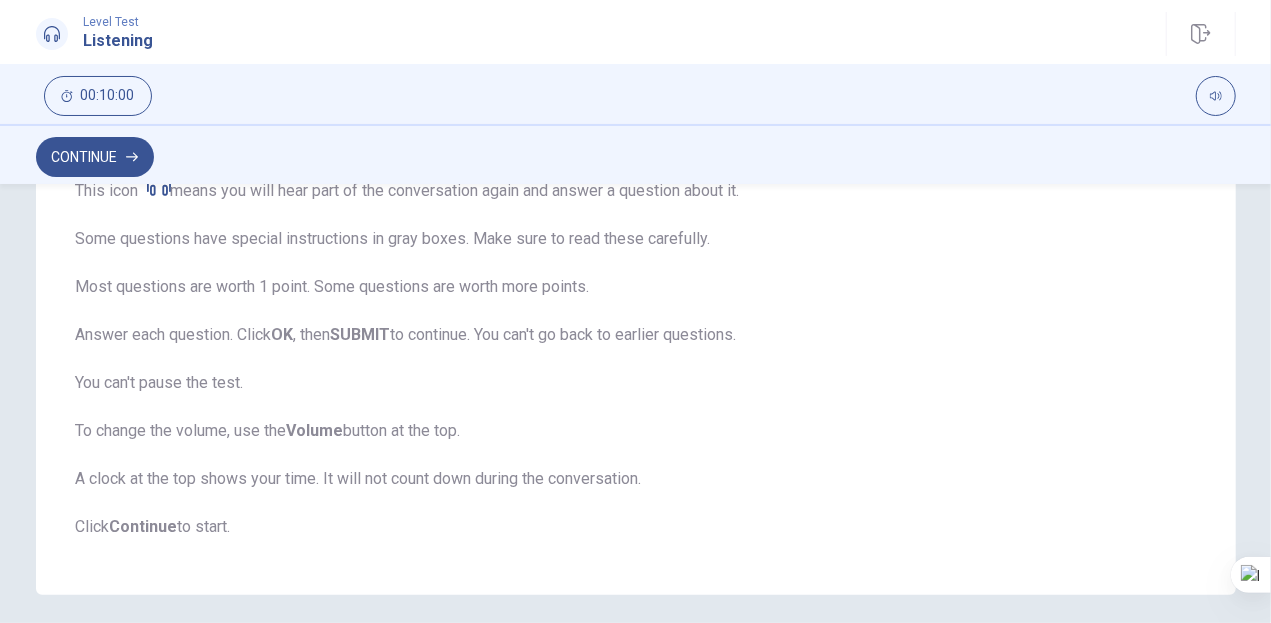 drag, startPoint x: 187, startPoint y: 289, endPoint x: 306, endPoint y: 289, distance: 119 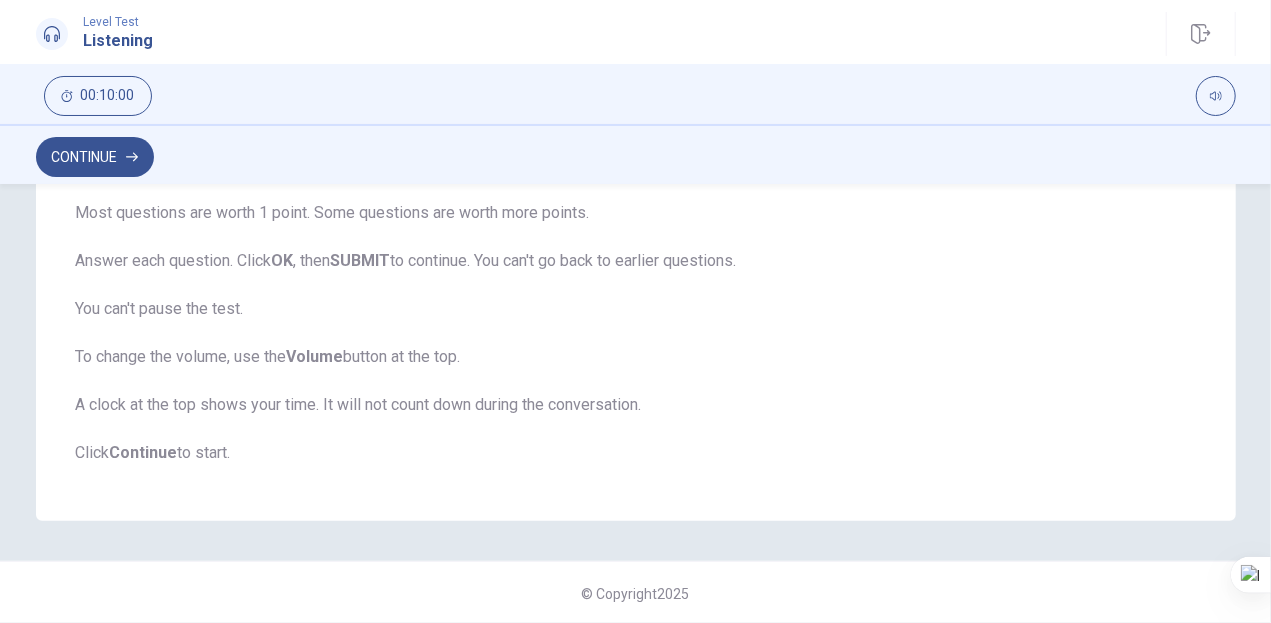 scroll, scrollTop: 447, scrollLeft: 0, axis: vertical 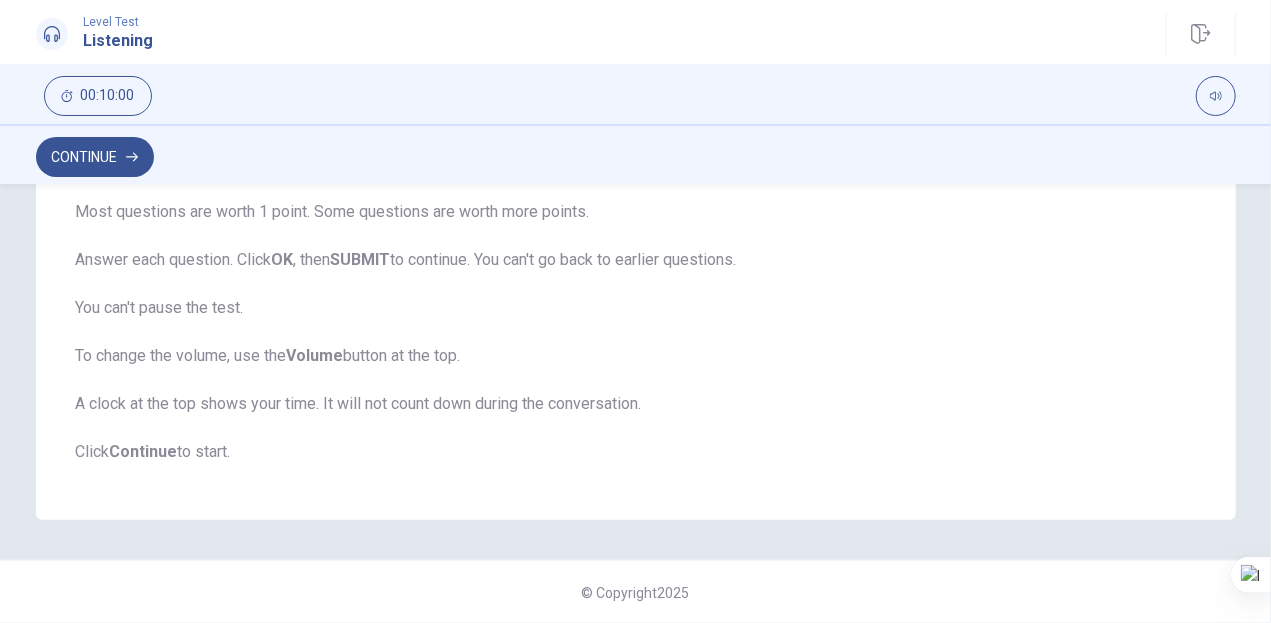 drag, startPoint x: 78, startPoint y: 401, endPoint x: 322, endPoint y: 407, distance: 244.07376 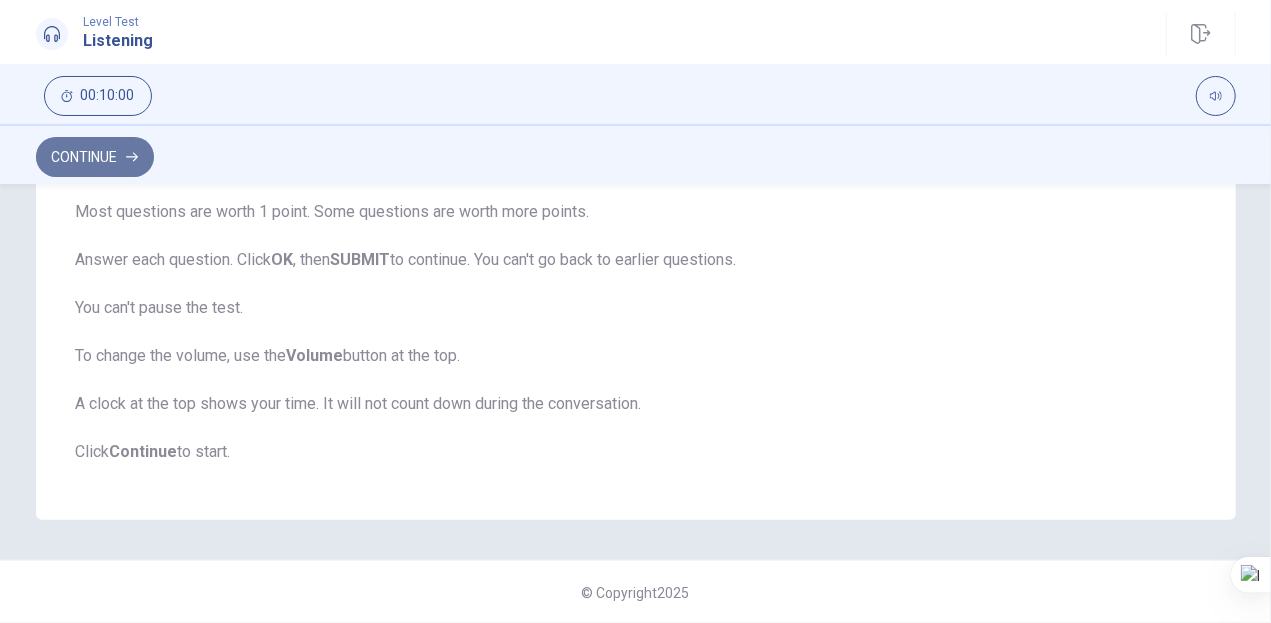 click on "Continue" at bounding box center [95, 157] 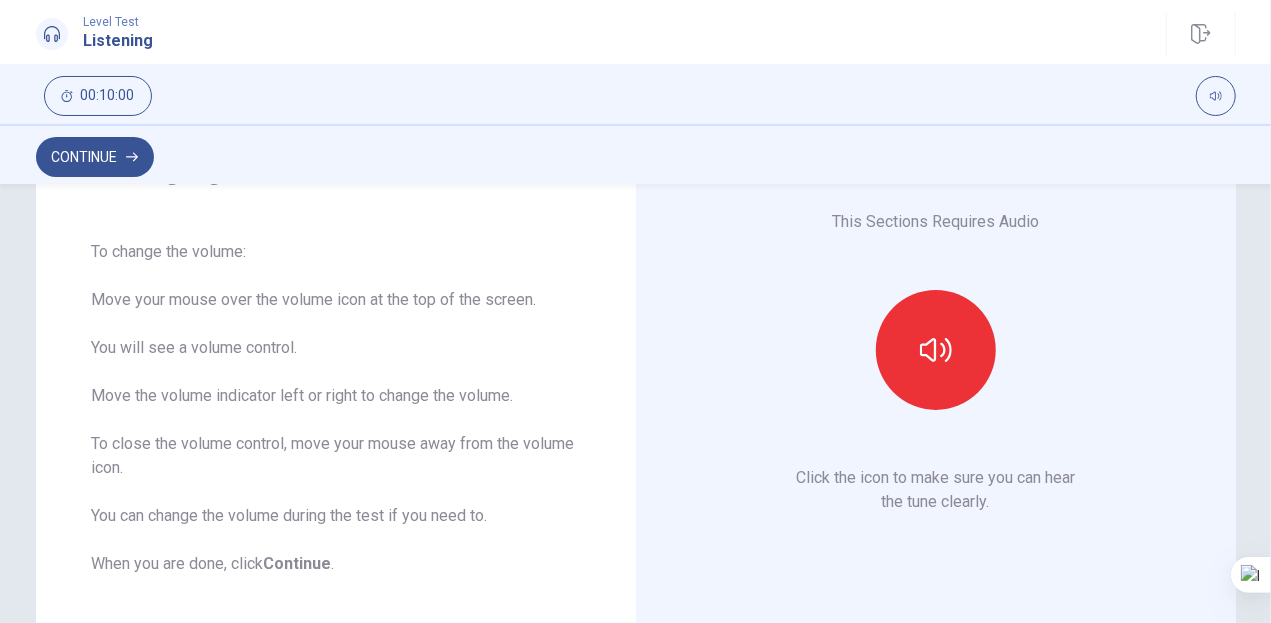 scroll, scrollTop: 132, scrollLeft: 0, axis: vertical 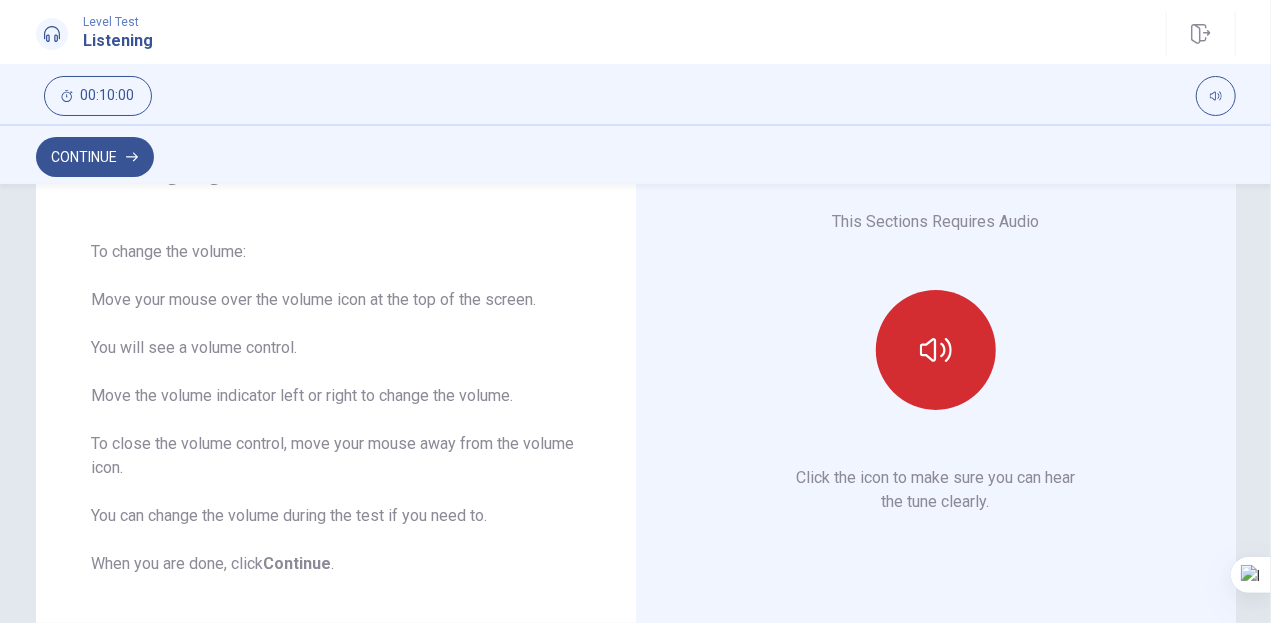 click at bounding box center (936, 350) 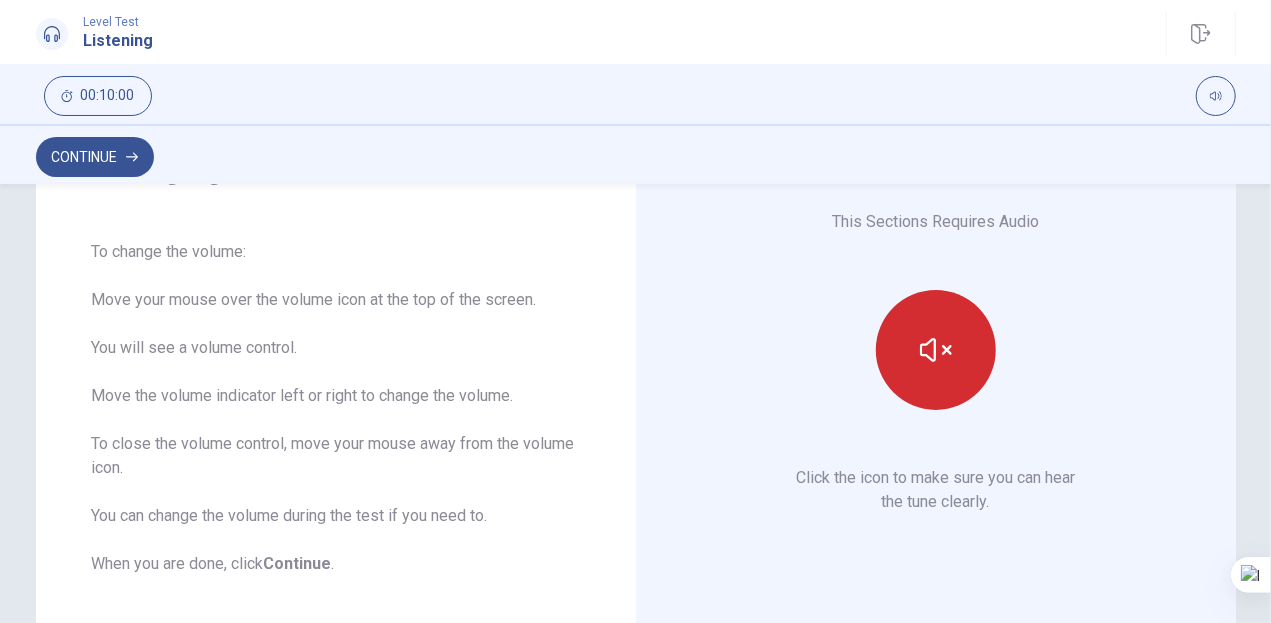 scroll, scrollTop: 122, scrollLeft: 0, axis: vertical 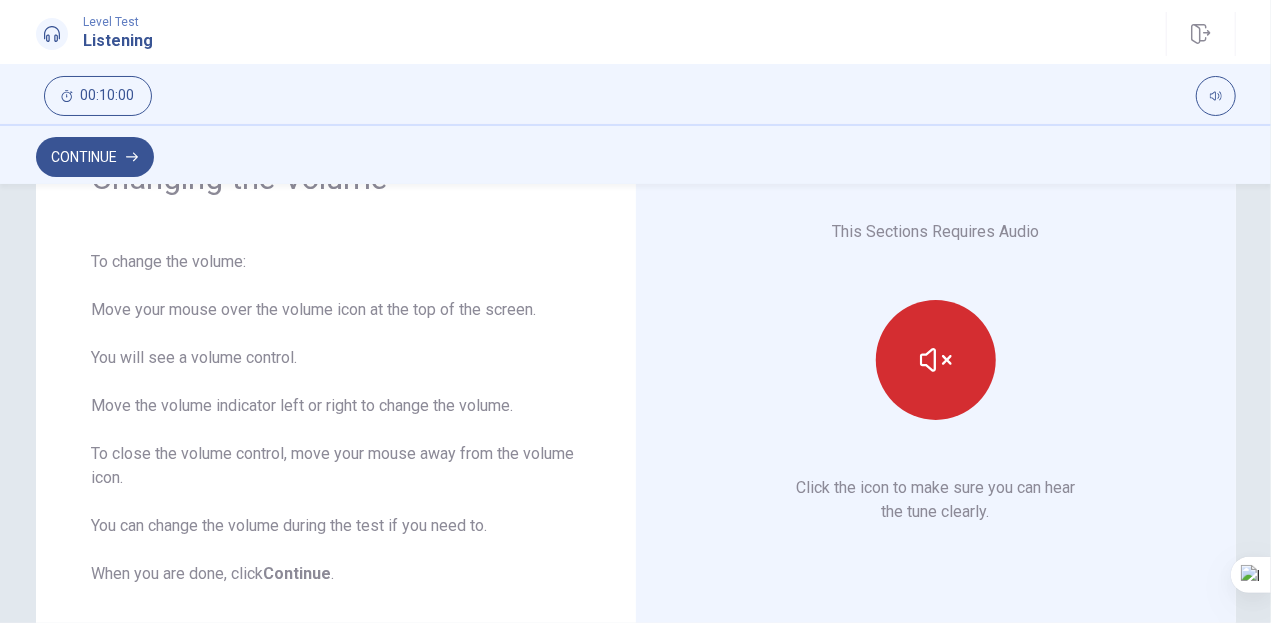 type 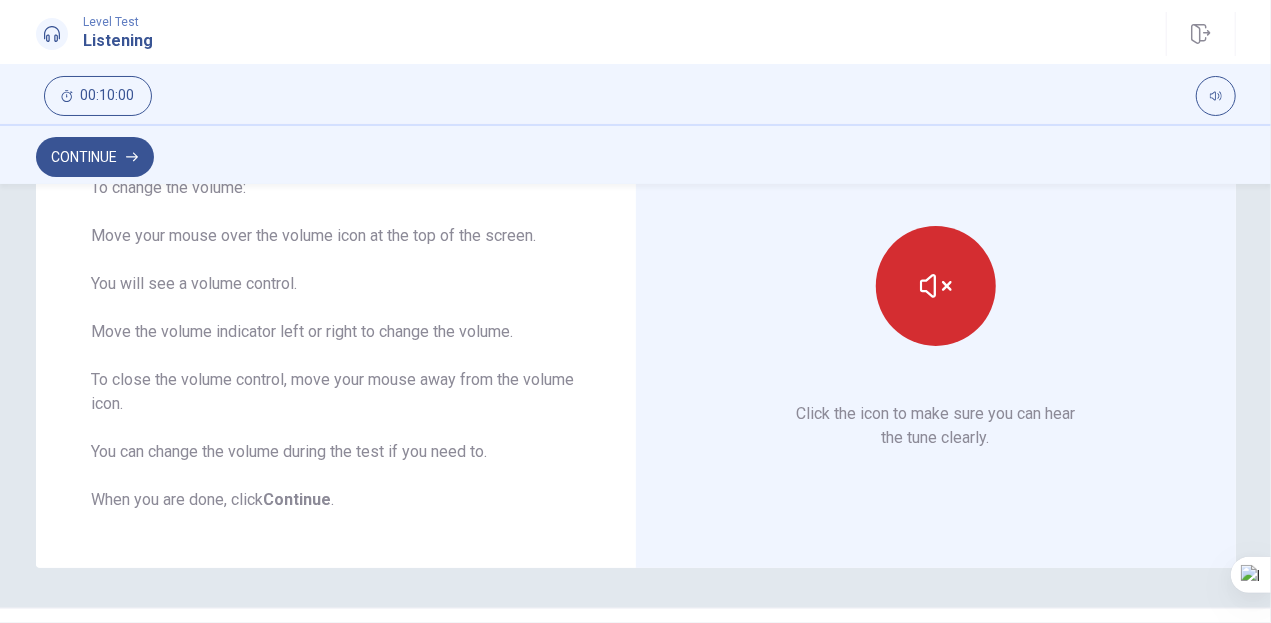 scroll, scrollTop: 194, scrollLeft: 0, axis: vertical 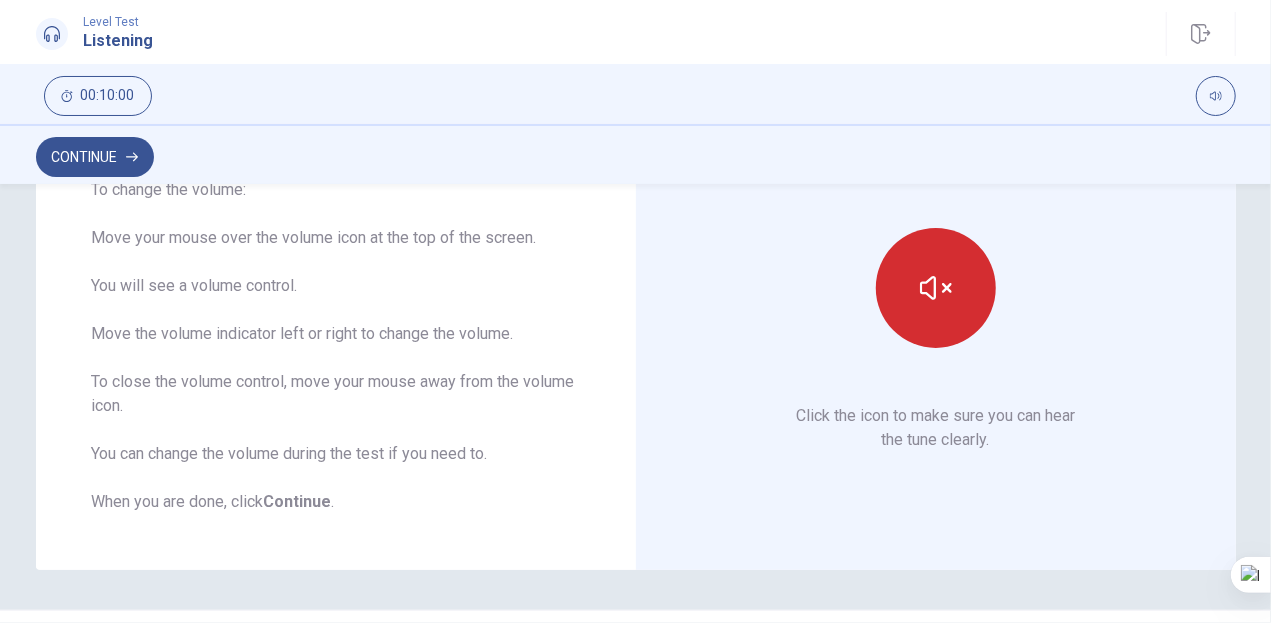 click at bounding box center (936, 288) 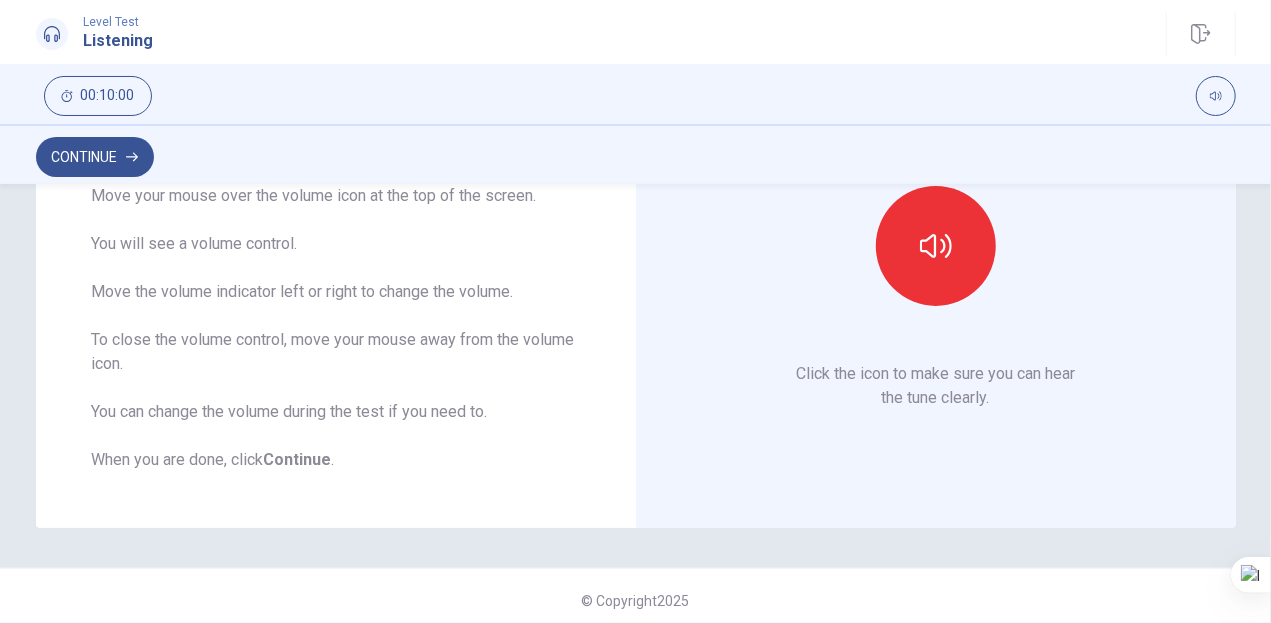 scroll, scrollTop: 244, scrollLeft: 0, axis: vertical 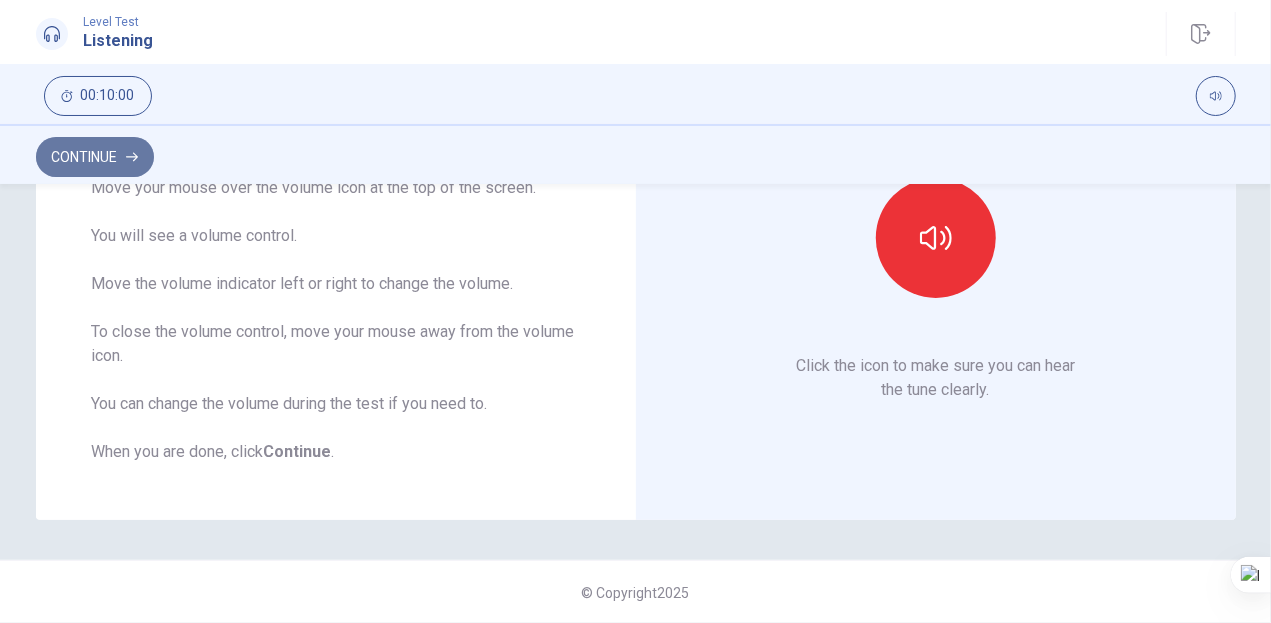click on "Continue" at bounding box center (95, 157) 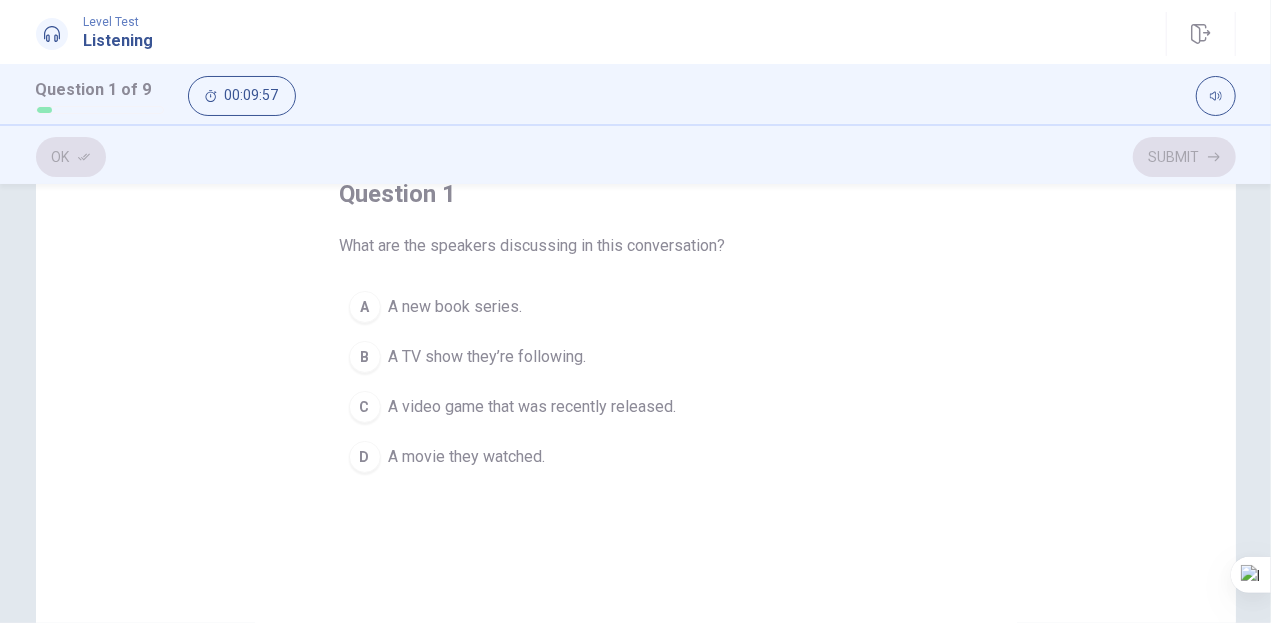 scroll, scrollTop: 134, scrollLeft: 0, axis: vertical 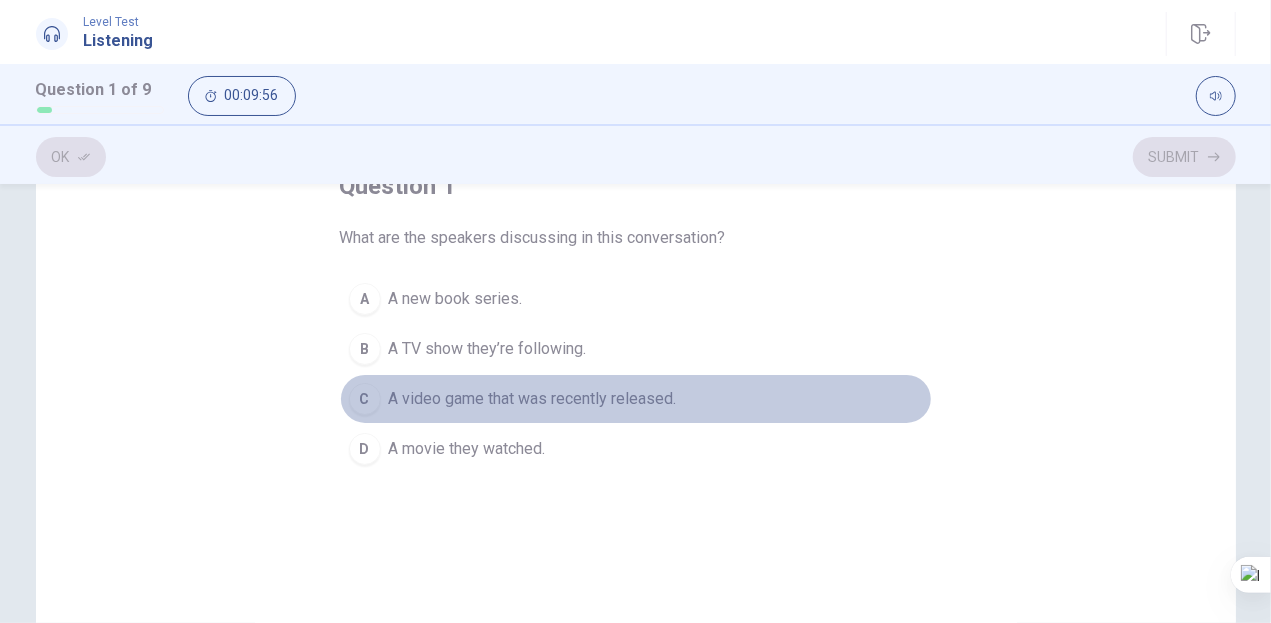 click on "C" at bounding box center [365, 299] 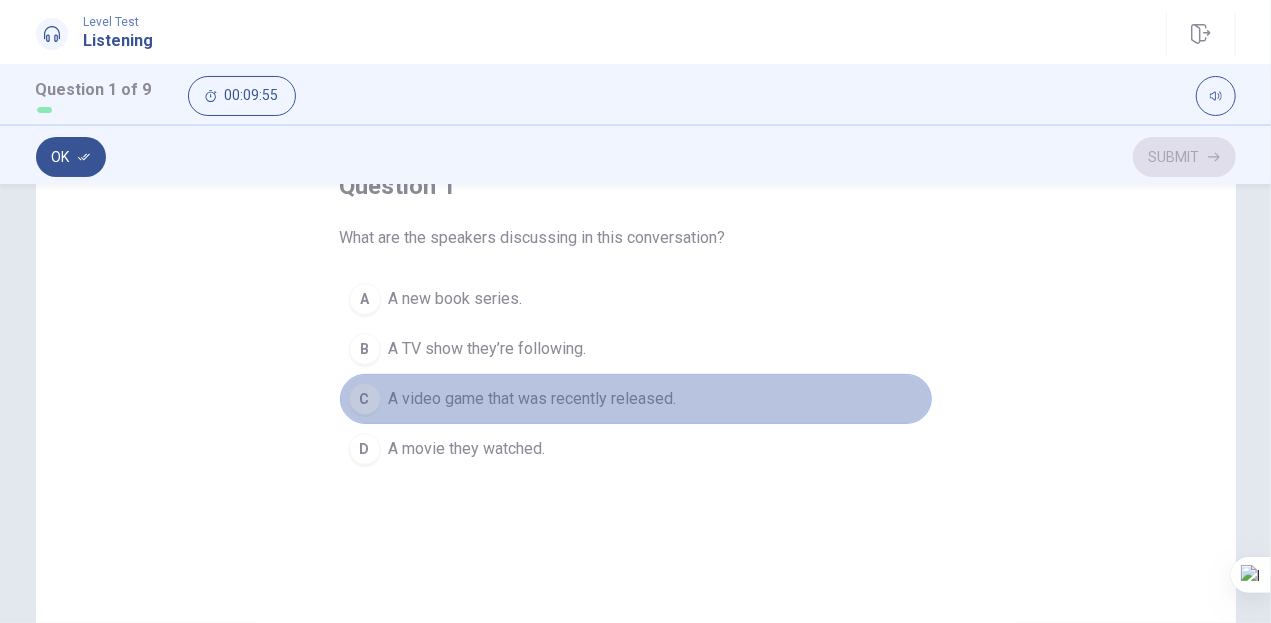 click on "C" at bounding box center (365, 399) 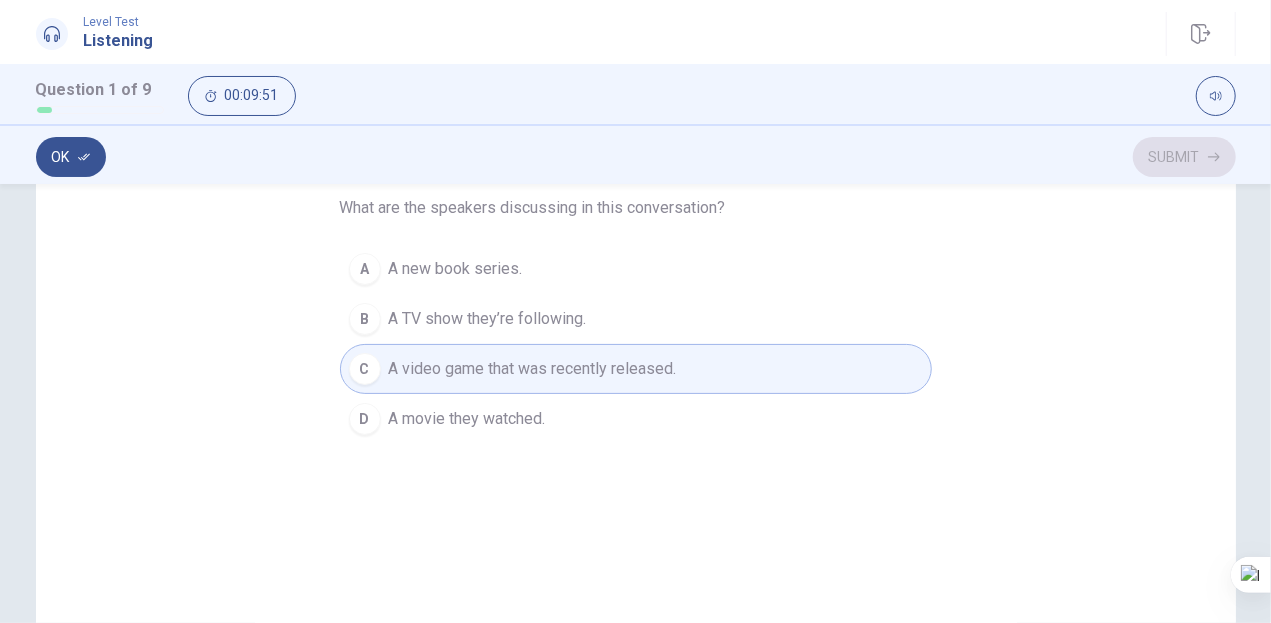 scroll, scrollTop: 162, scrollLeft: 0, axis: vertical 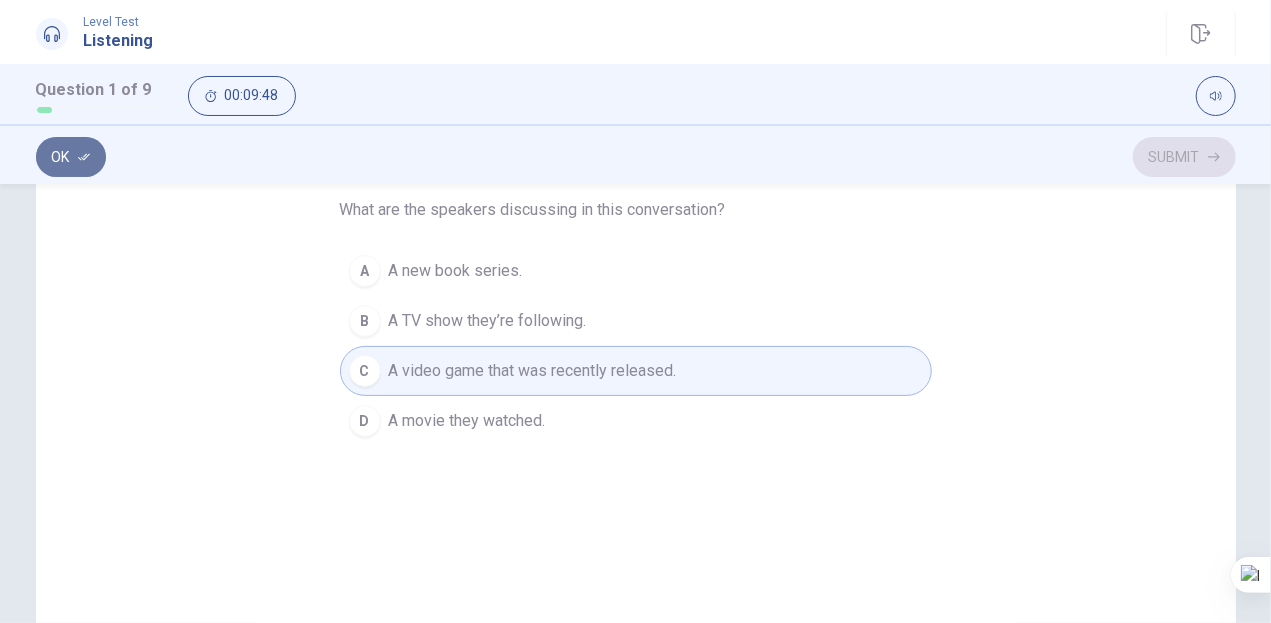 click on "Ok" at bounding box center [71, 157] 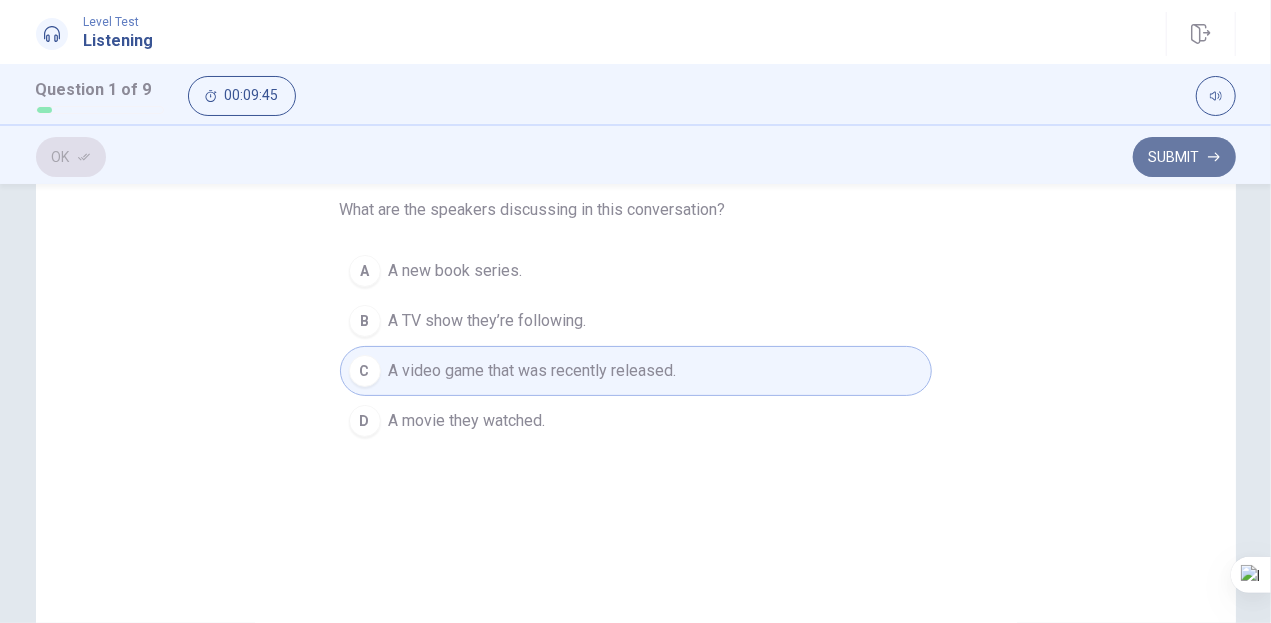 click on "Submit" at bounding box center [1184, 157] 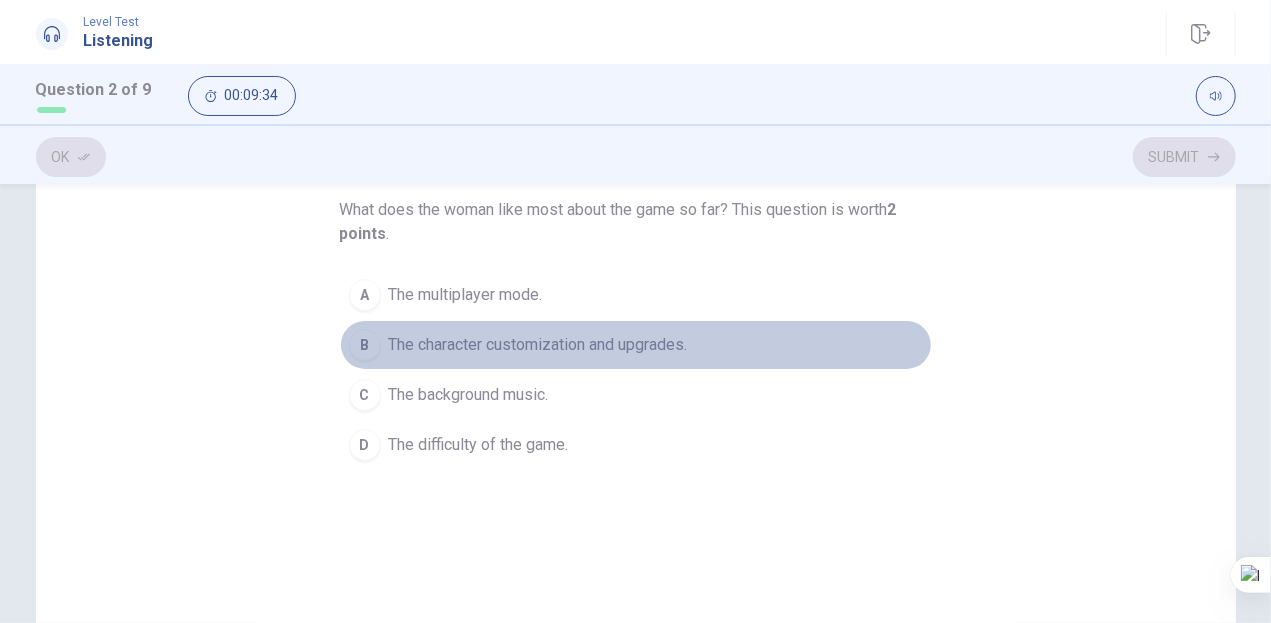 click on "The character customization and upgrades." at bounding box center (466, 295) 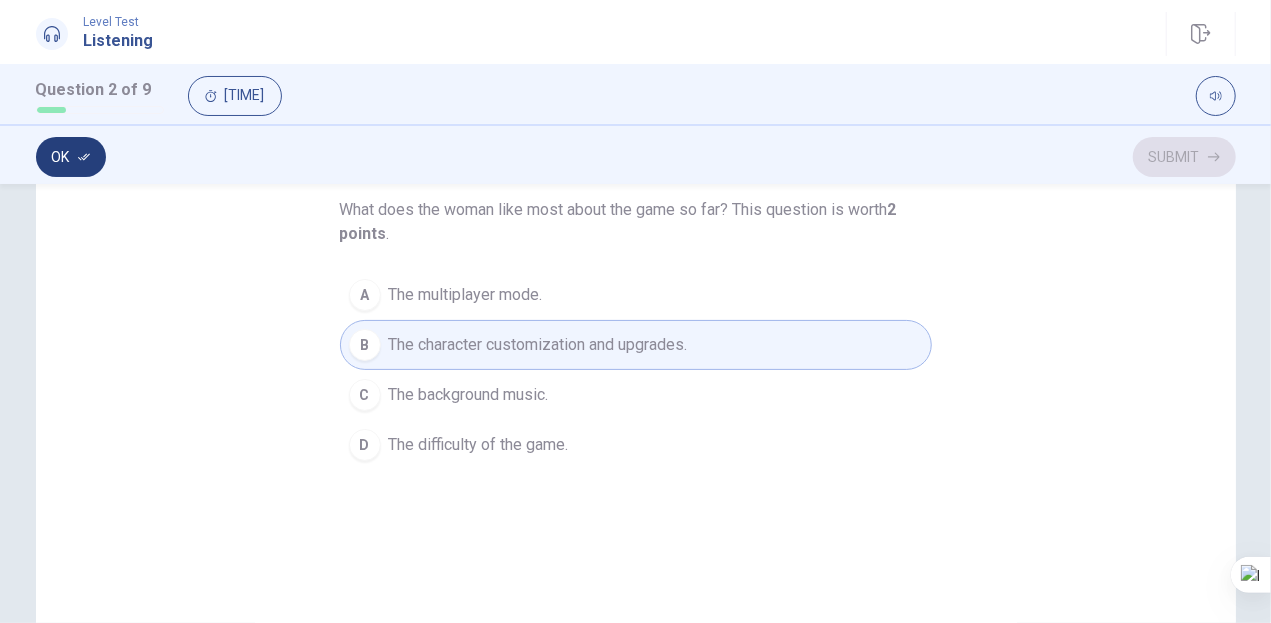 click on "Ok" at bounding box center (71, 157) 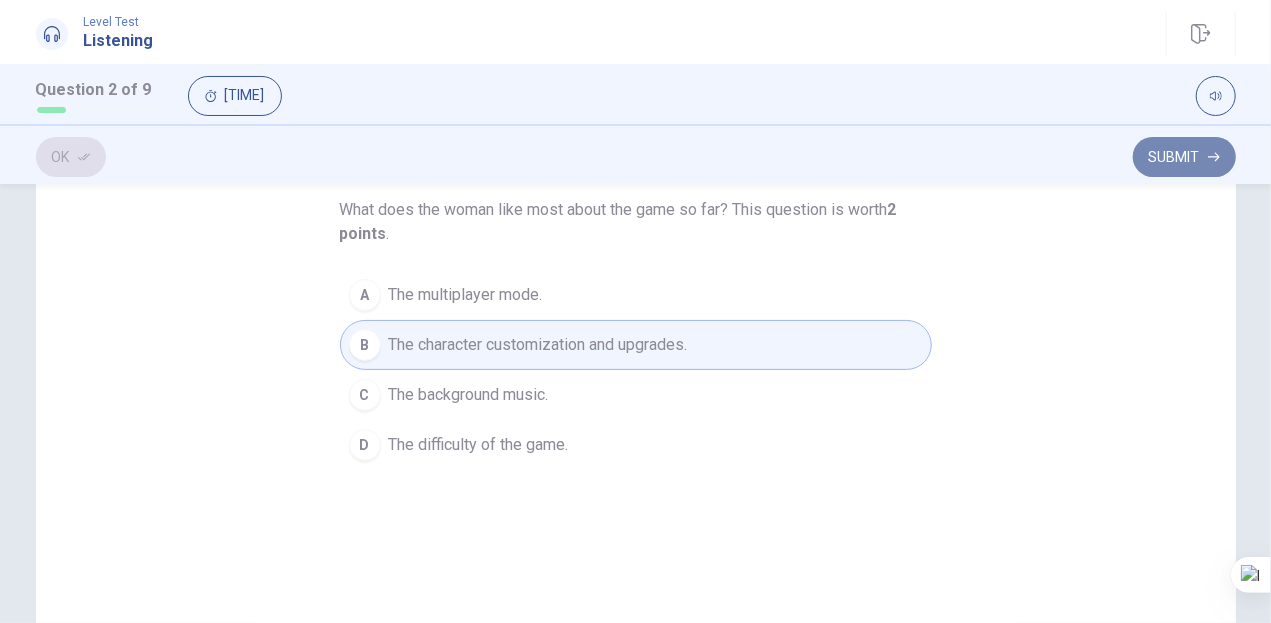 click on "Submit" at bounding box center [1184, 157] 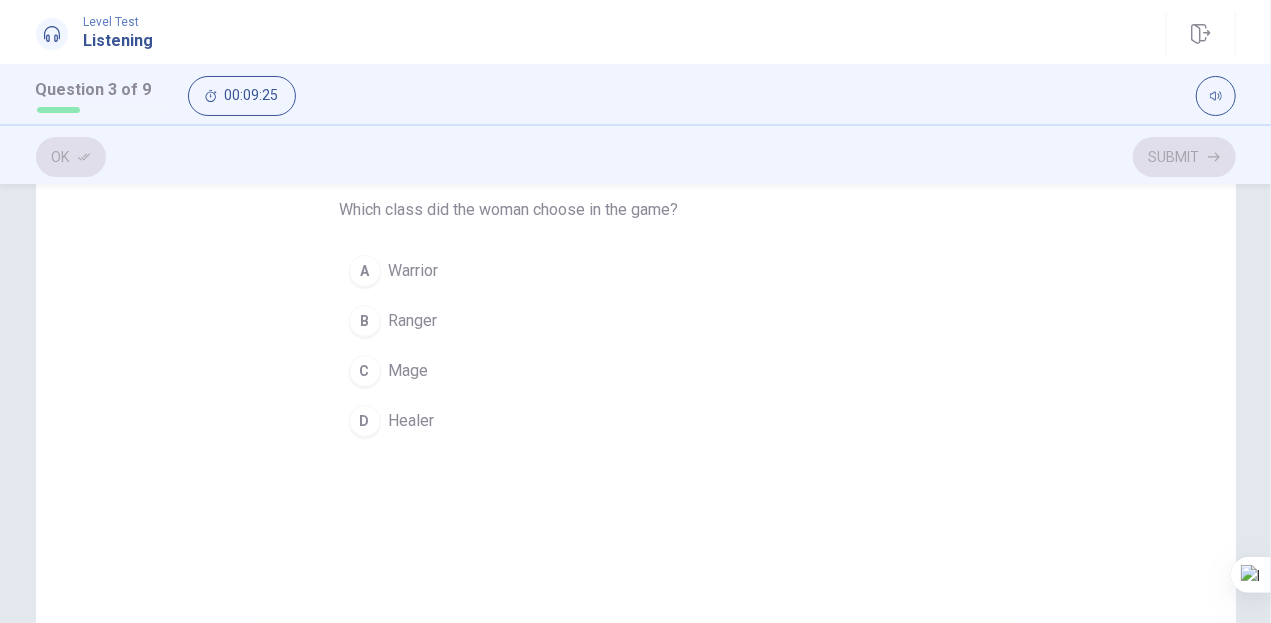 click on "Ranger" at bounding box center (414, 271) 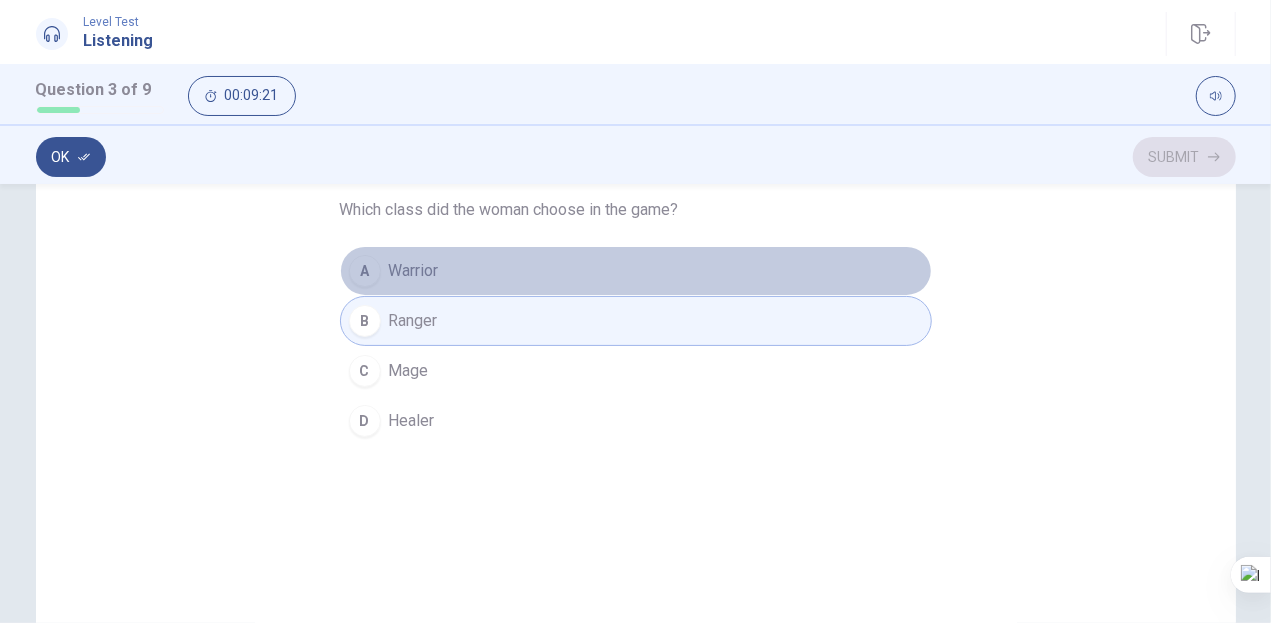 click on "Warrior" at bounding box center (414, 271) 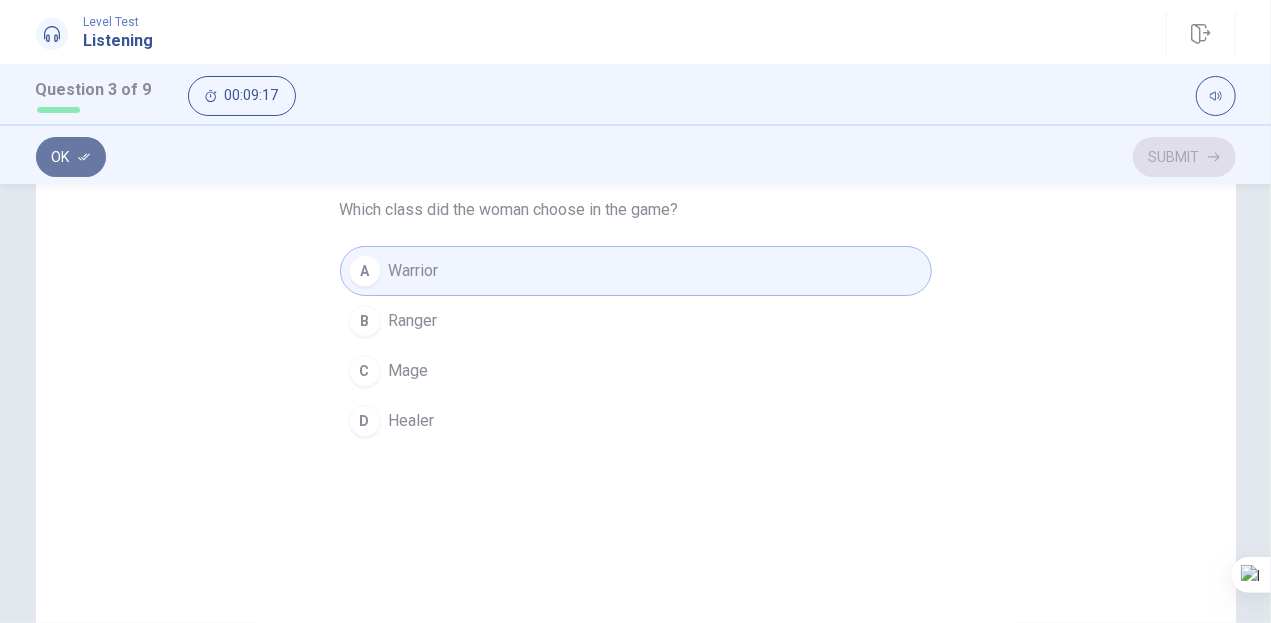 click on "Ok" at bounding box center [71, 157] 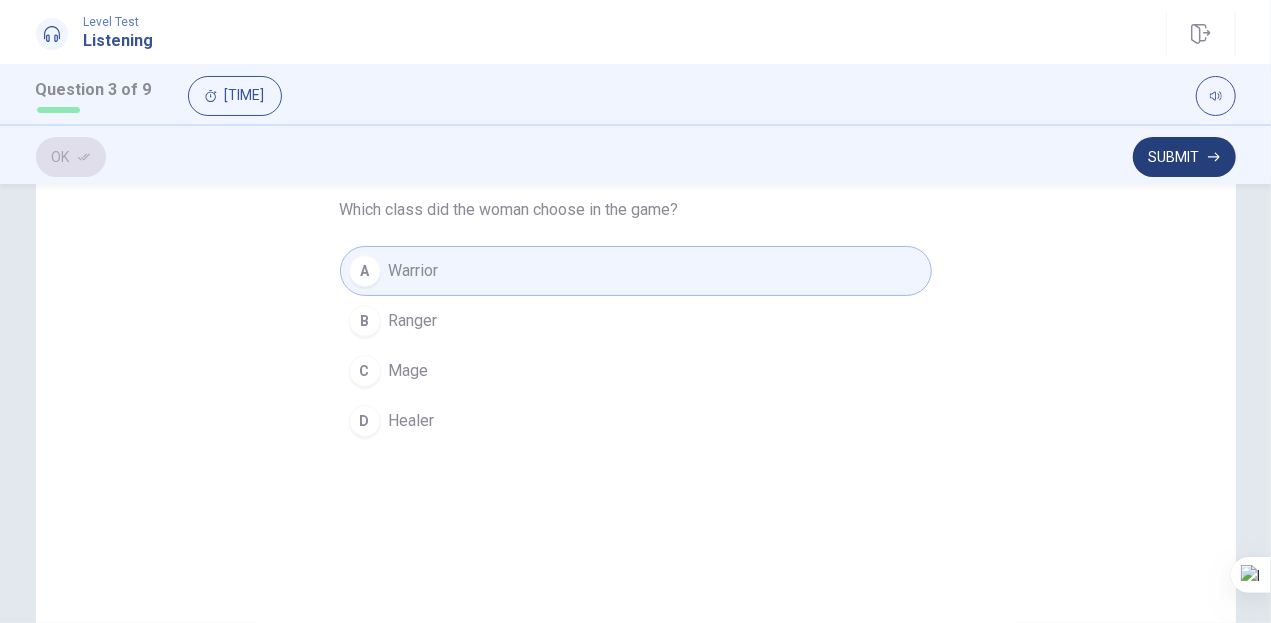 click on "Submit" at bounding box center [1184, 157] 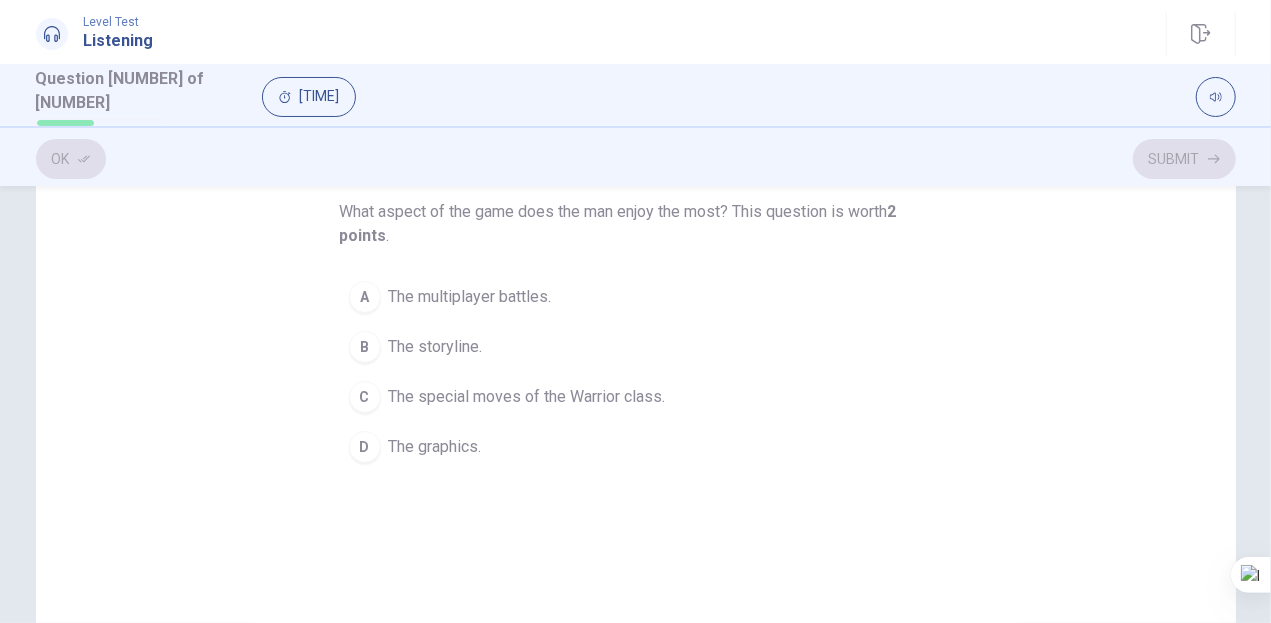 click on "The storyline." at bounding box center [470, 297] 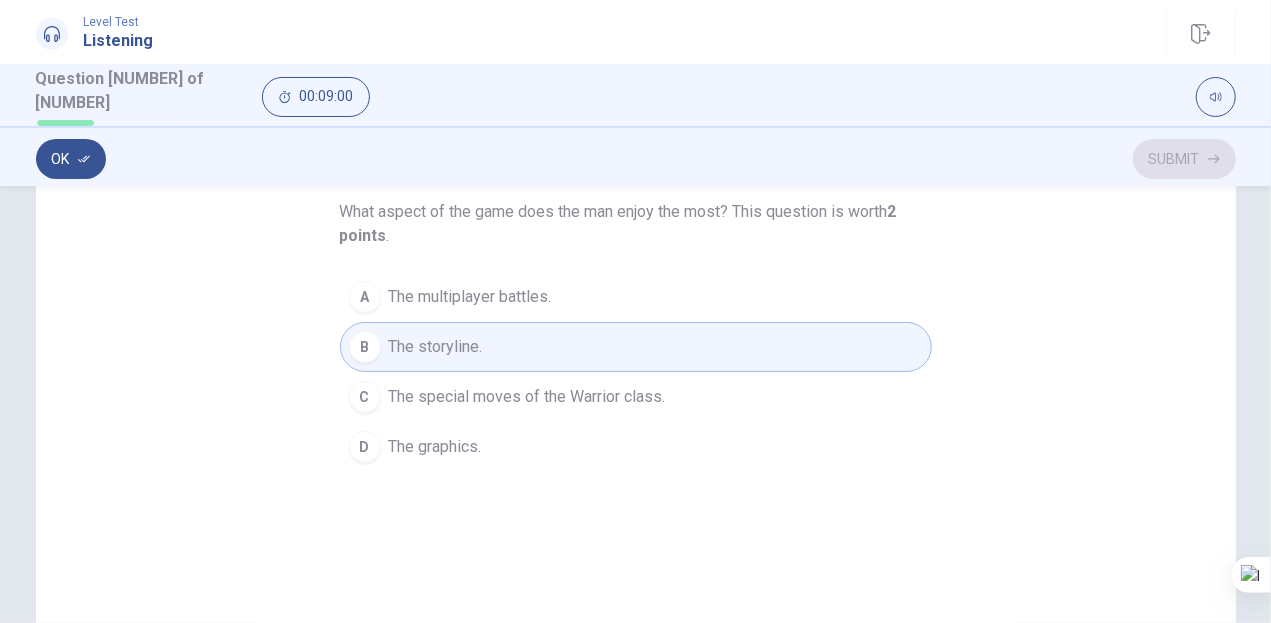 click on "The special moves of the Warrior class." at bounding box center (470, 297) 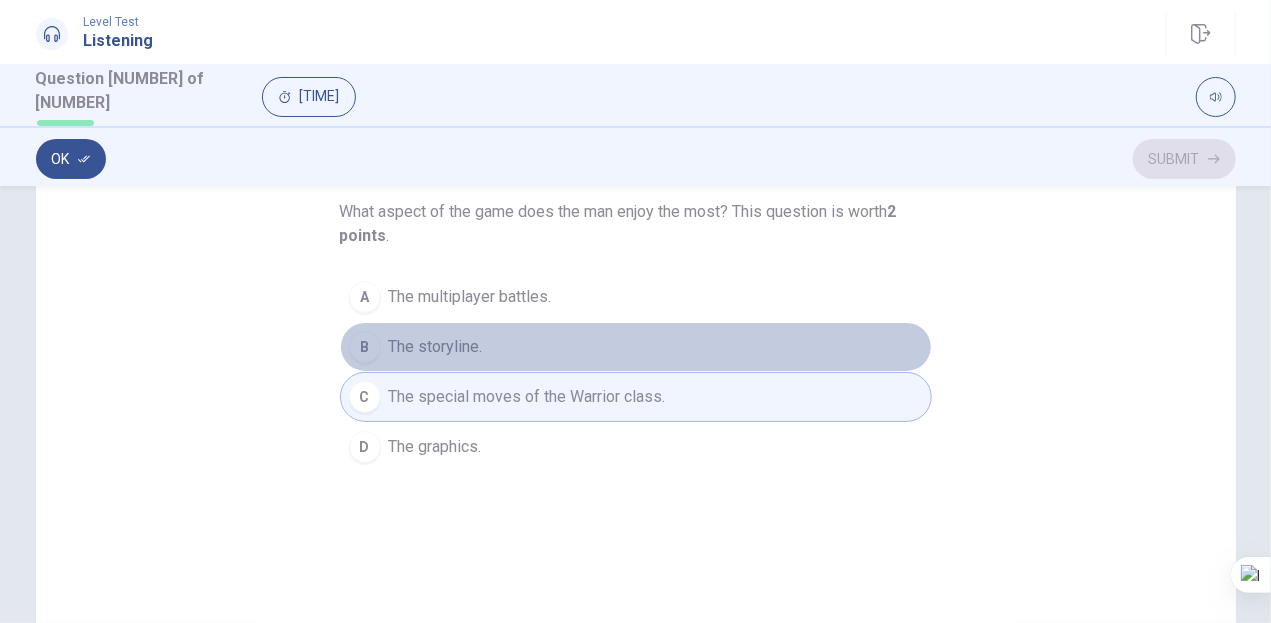 click on "The storyline." at bounding box center (470, 297) 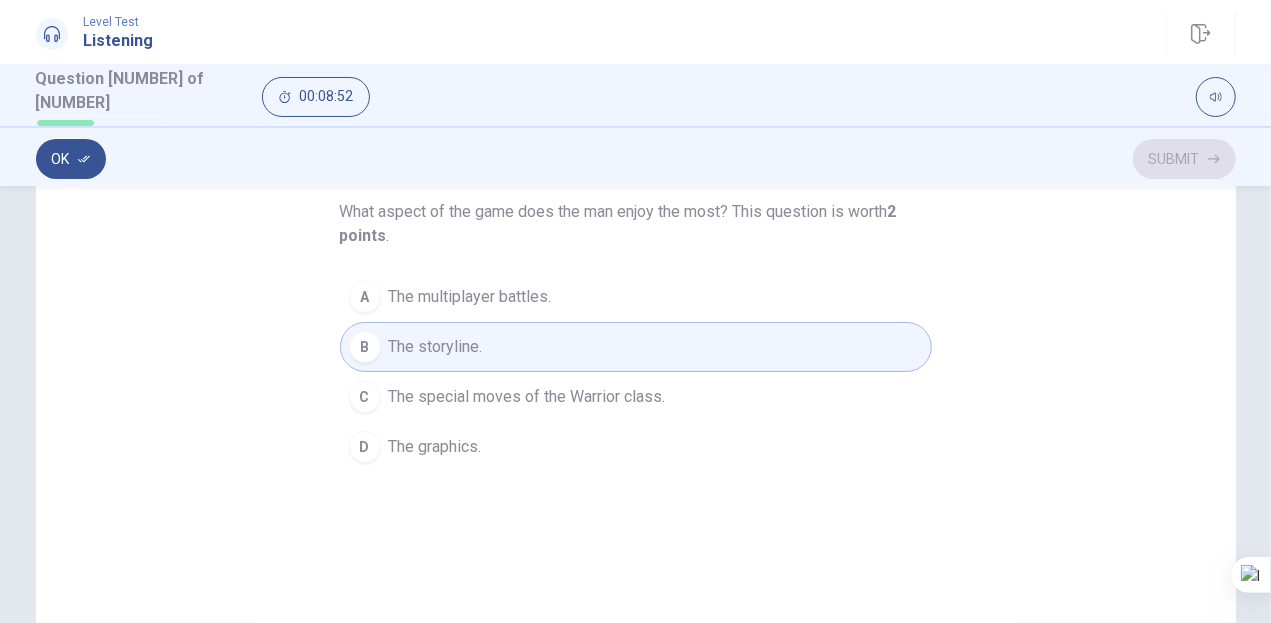 click on "The special moves of the Warrior class." at bounding box center [470, 297] 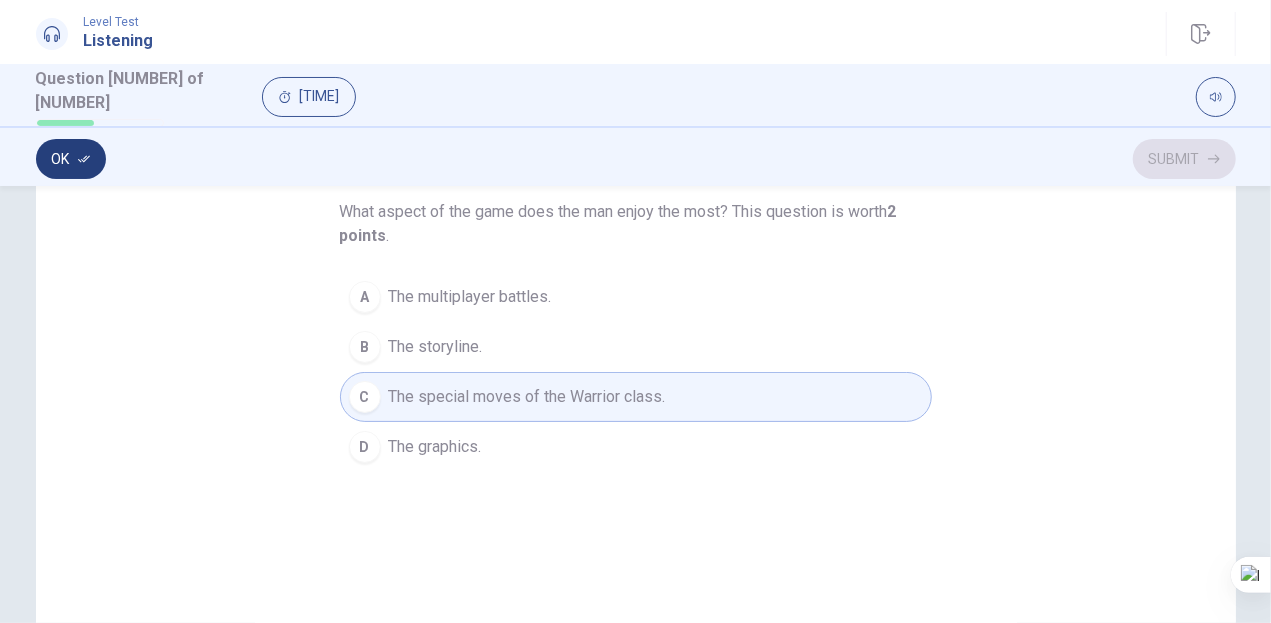 click on "Ok" at bounding box center (71, 159) 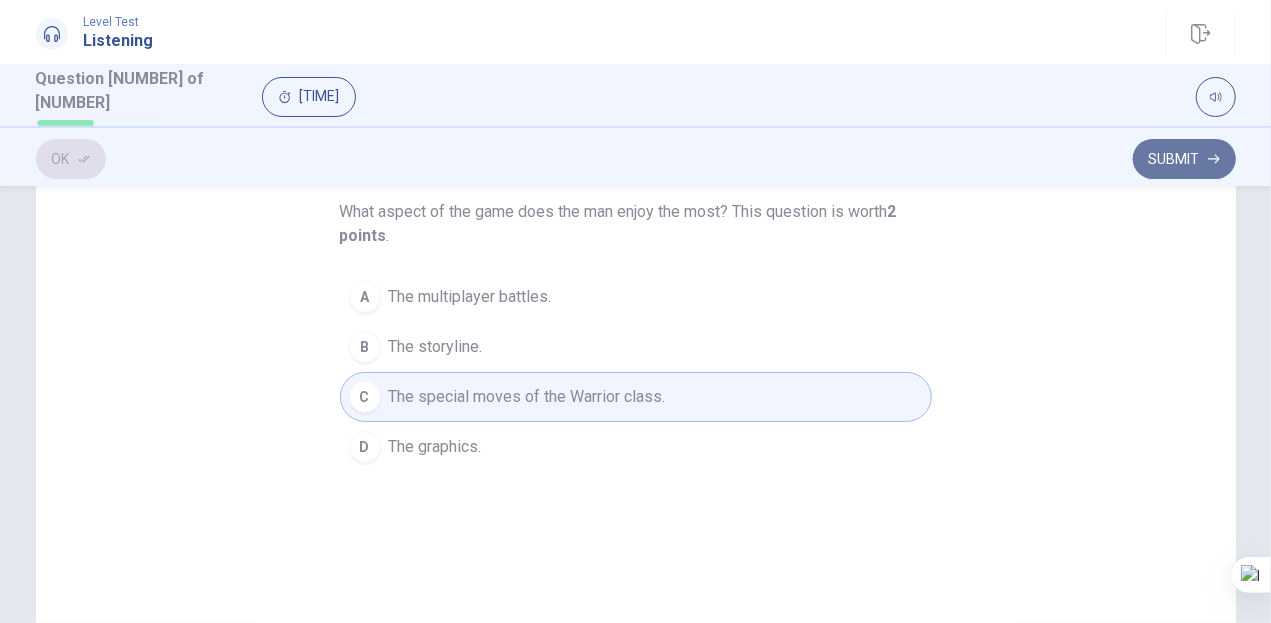 click on "Submit" at bounding box center (1184, 159) 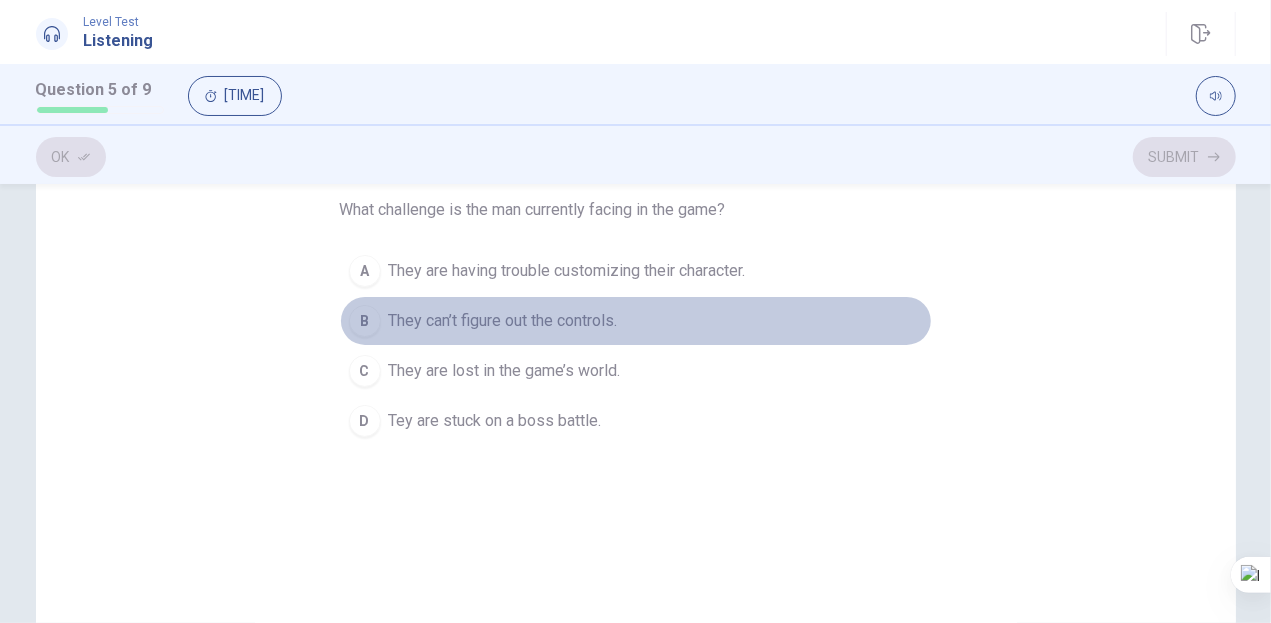 click on "They can’t figure out the controls." at bounding box center [567, 271] 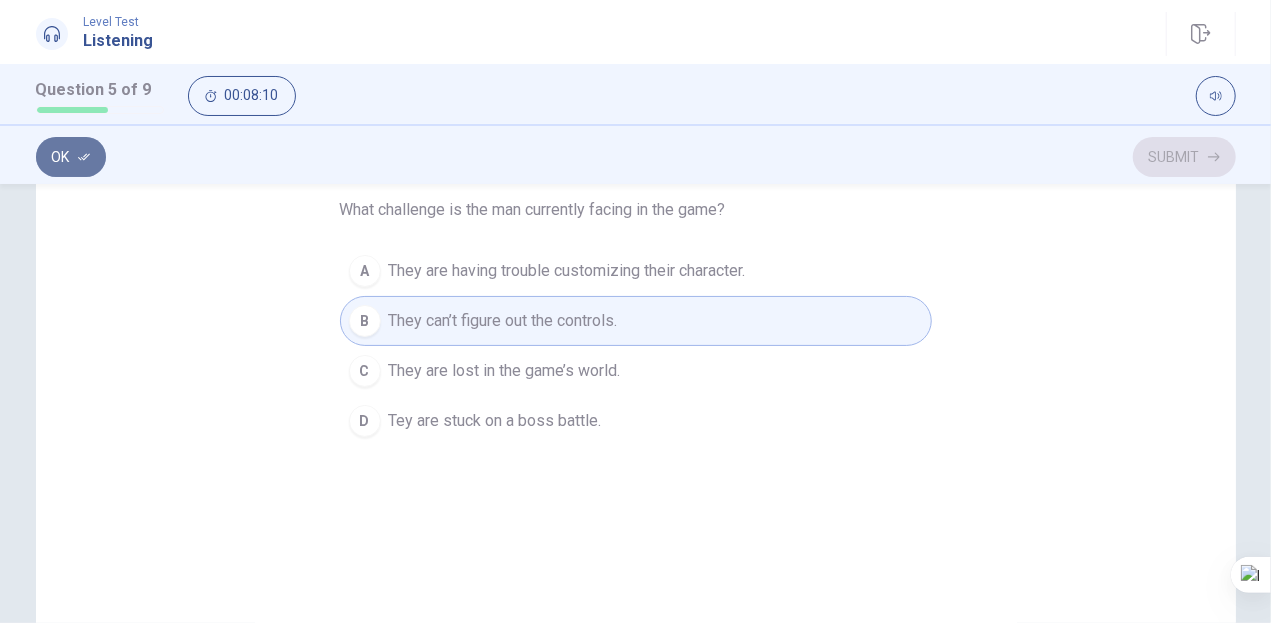 click on "Ok" at bounding box center [71, 157] 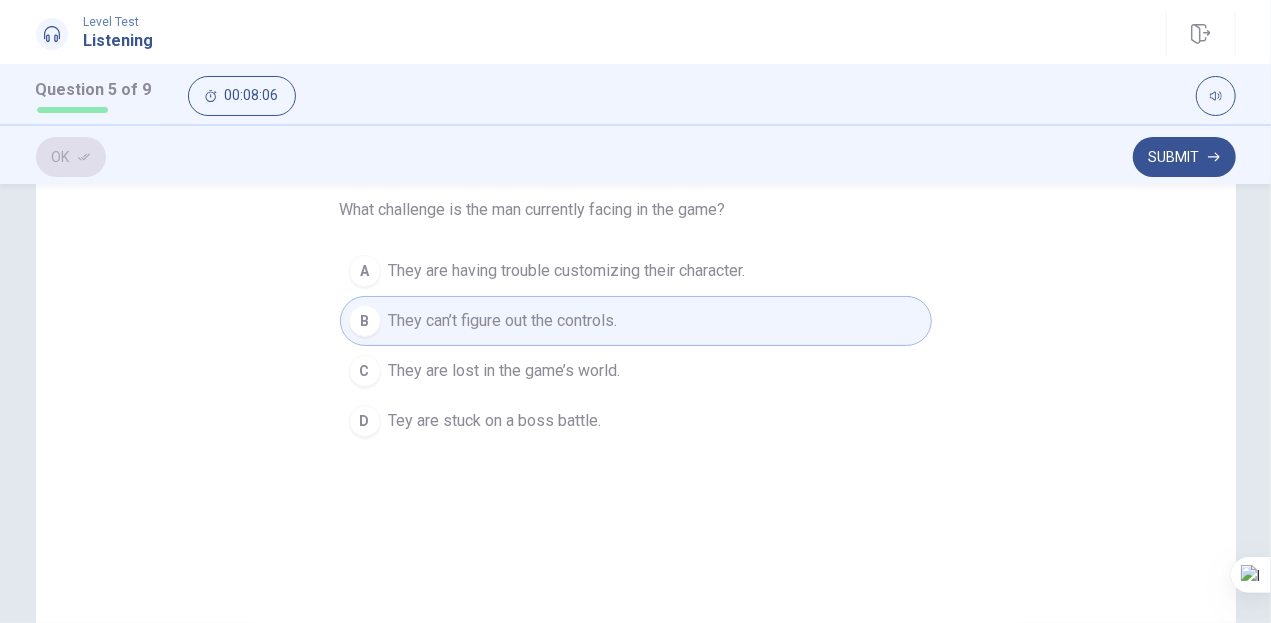 click on "Submit" at bounding box center (1184, 157) 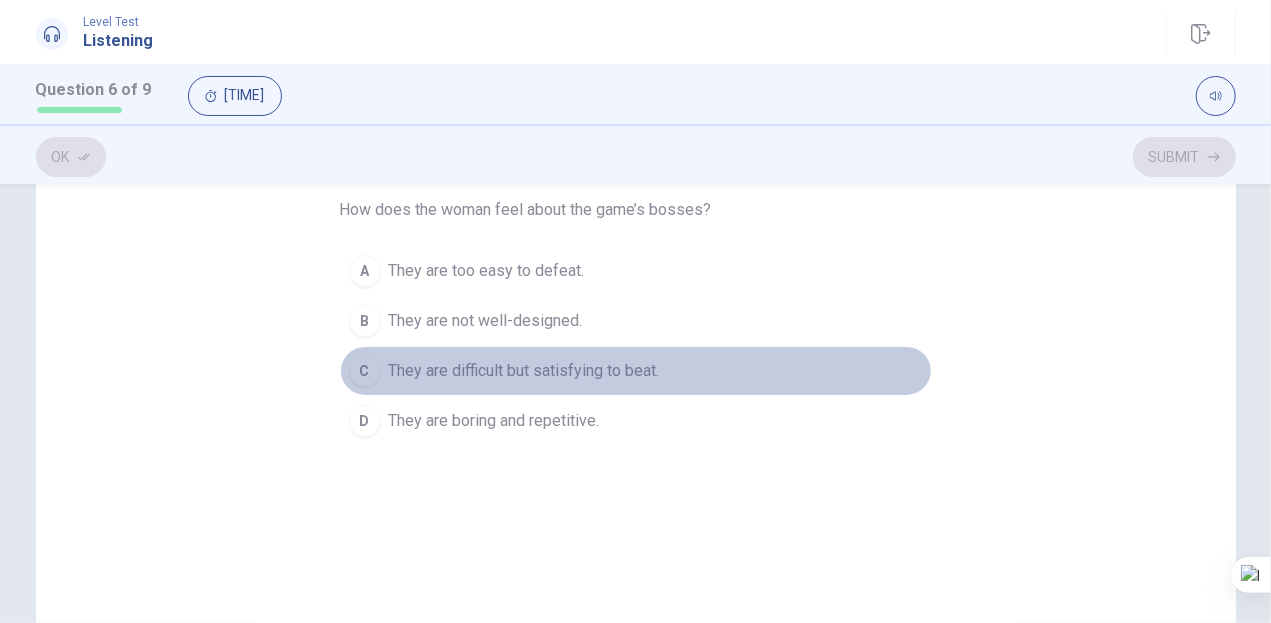 click on "They are difficult but satisfying to beat." at bounding box center (487, 271) 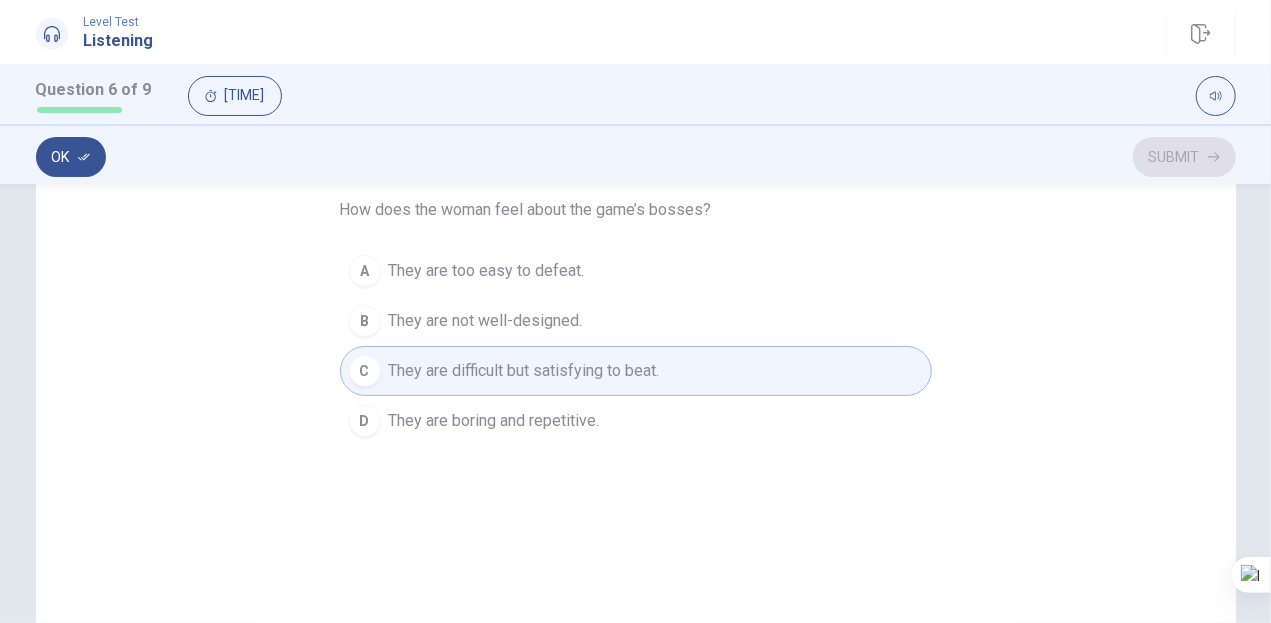 click on "Ok" at bounding box center [71, 157] 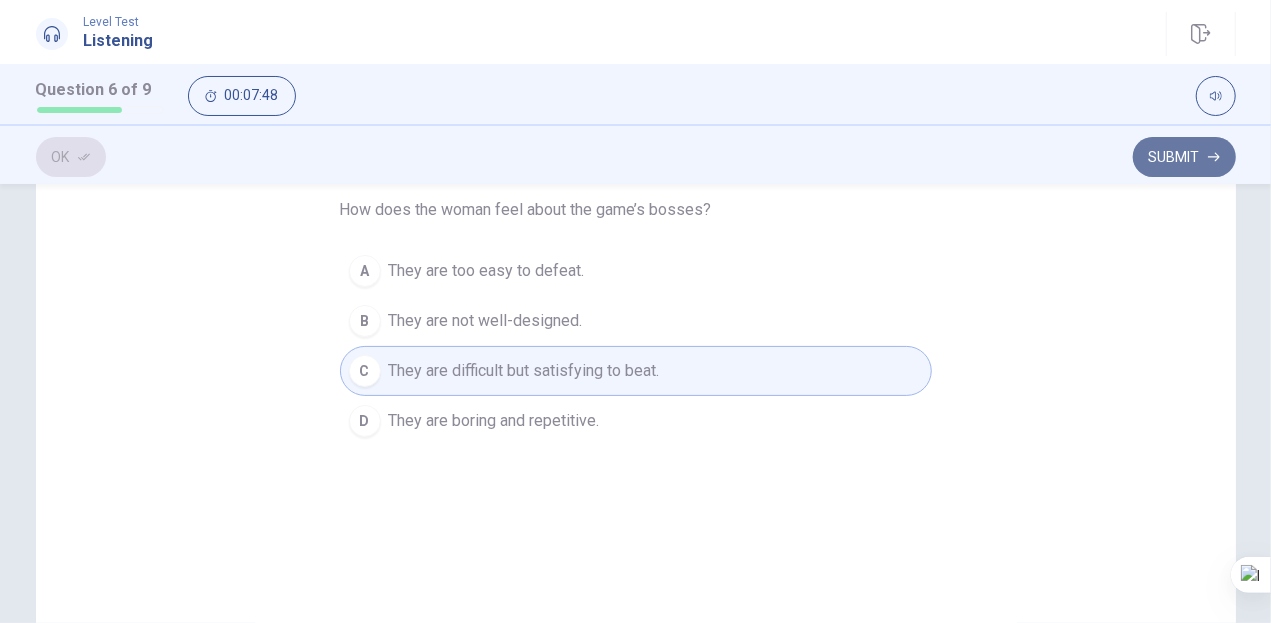 click on "Submit" at bounding box center [1184, 157] 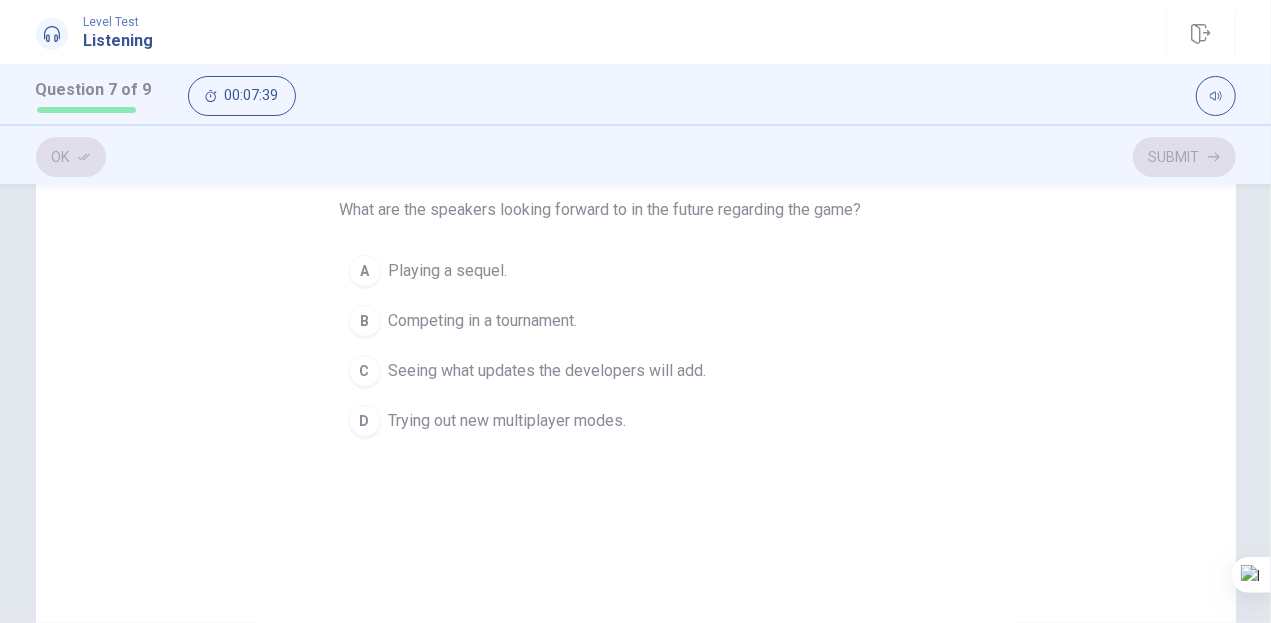 click on "Seeing what updates the developers will add." at bounding box center (448, 271) 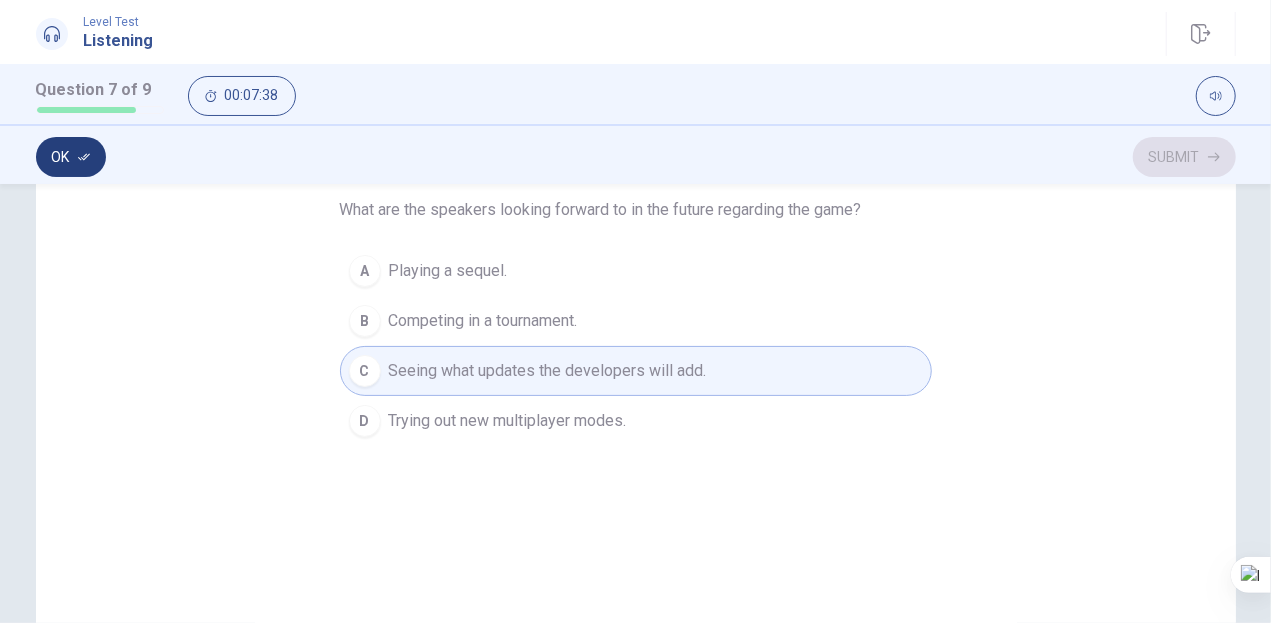 click on "Ok" at bounding box center [71, 157] 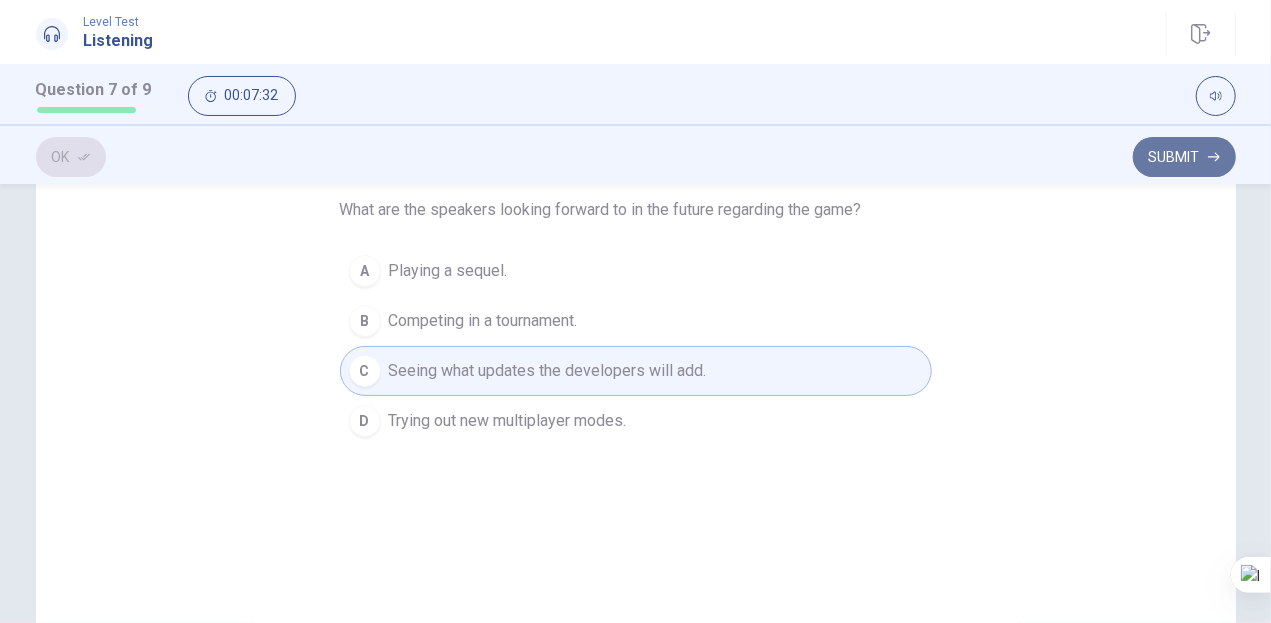 click on "Submit" at bounding box center (1184, 157) 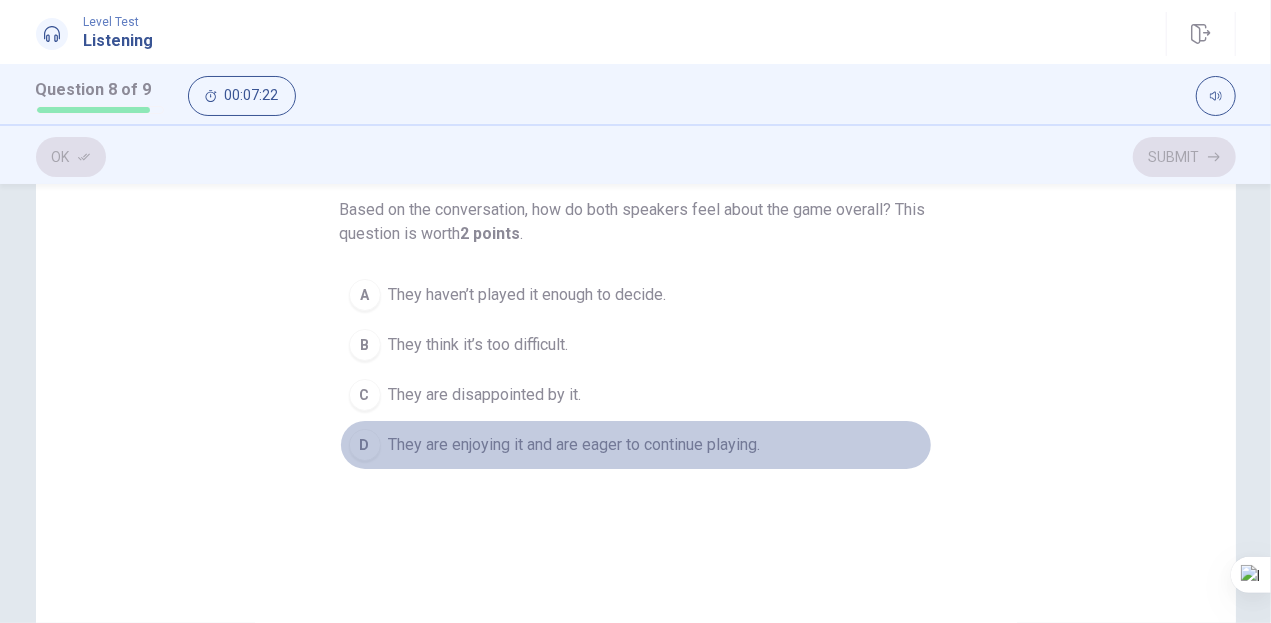 click on "They are enjoying it and are eager to continue playing." at bounding box center [528, 295] 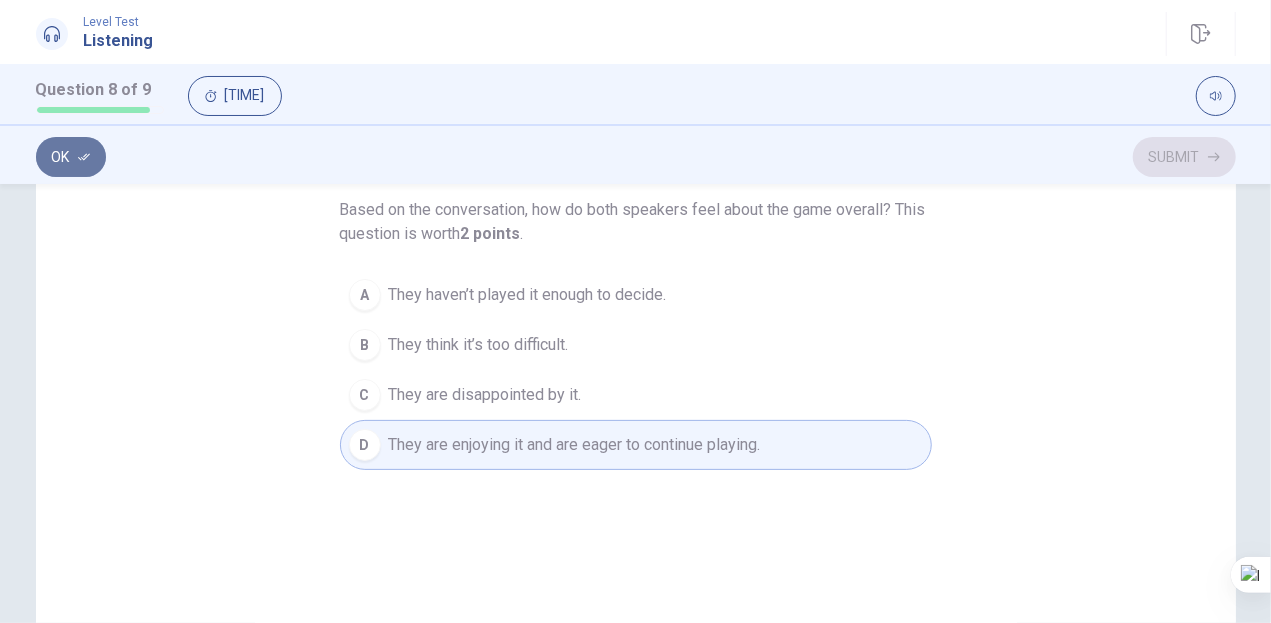 click on "Ok" at bounding box center (71, 157) 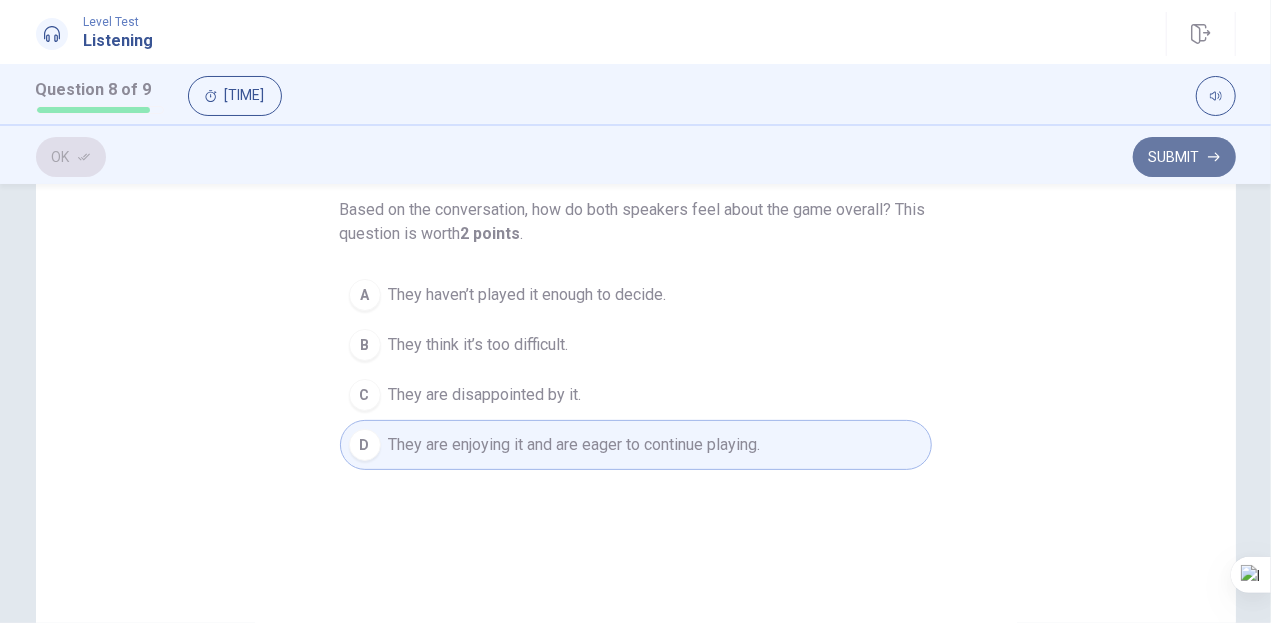 click on "Submit" at bounding box center [1184, 157] 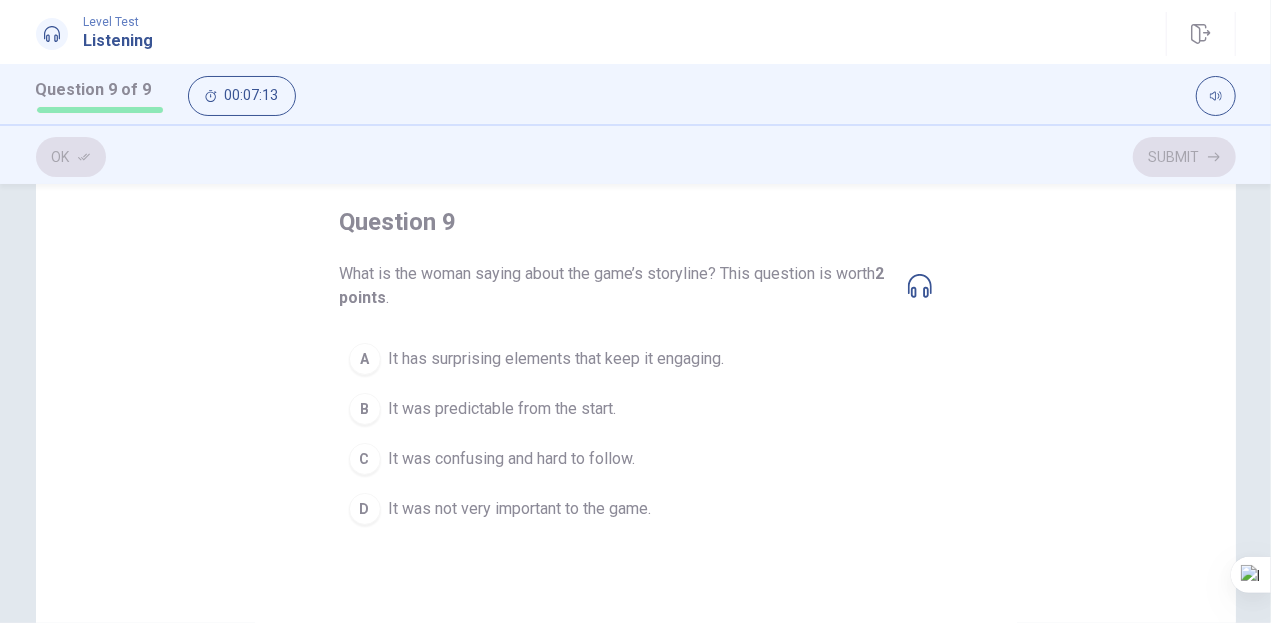scroll, scrollTop: 98, scrollLeft: 0, axis: vertical 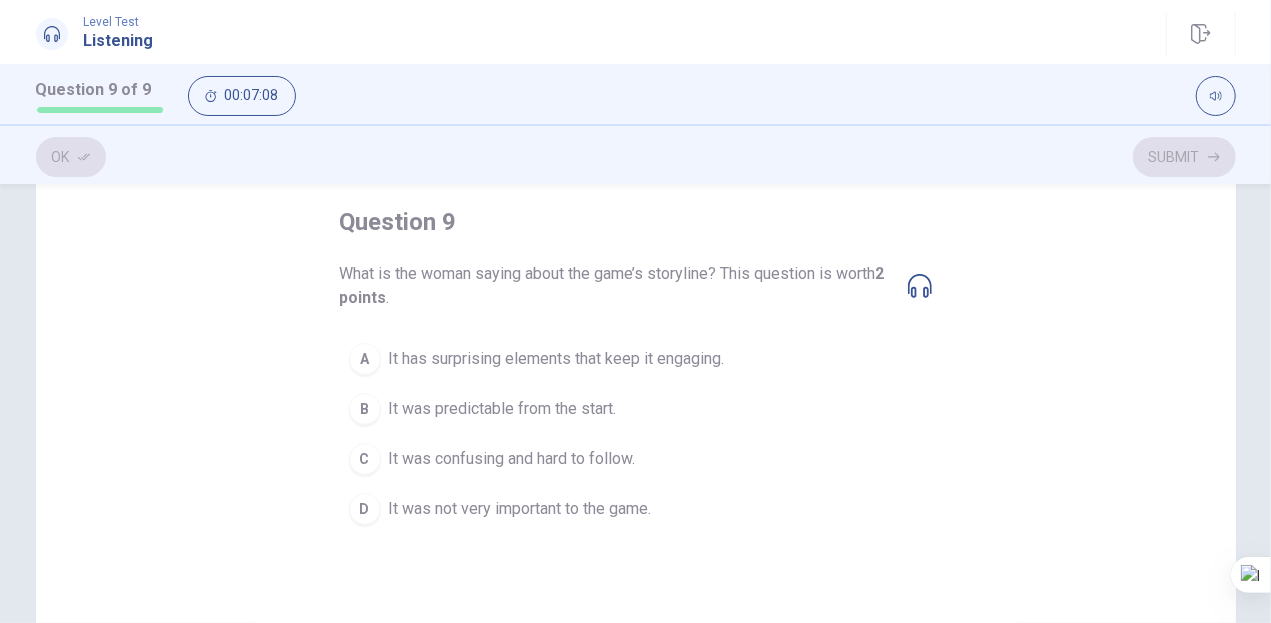 click on "A" at bounding box center [365, 359] 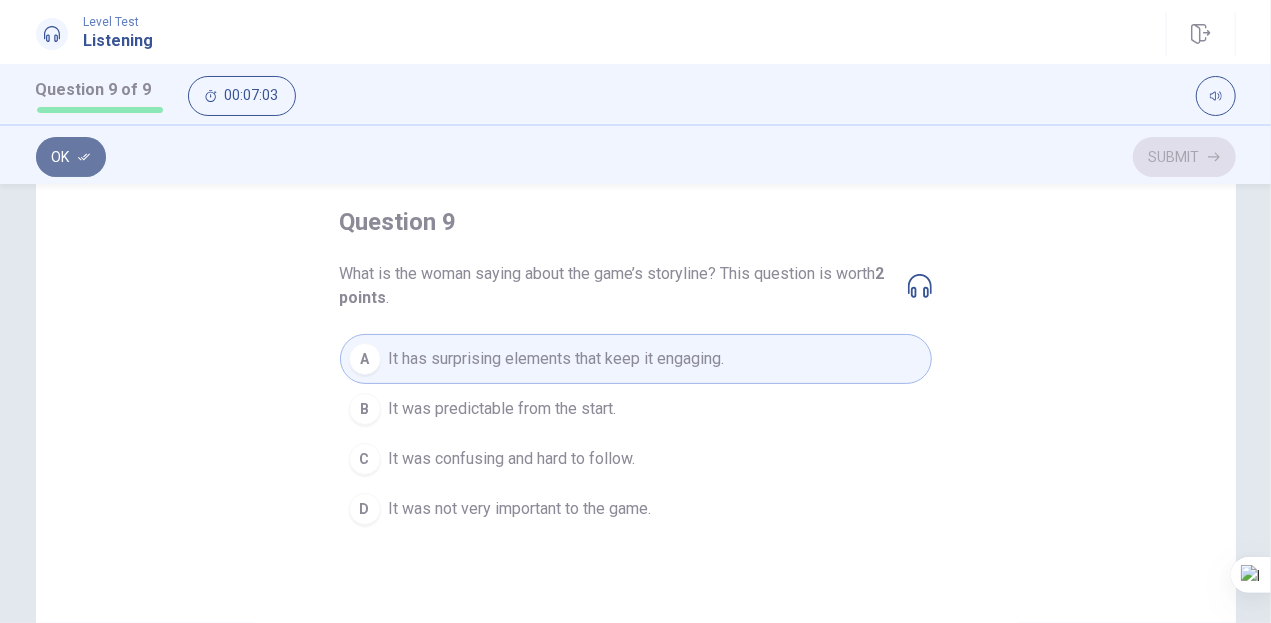 click on "Ok" at bounding box center [71, 157] 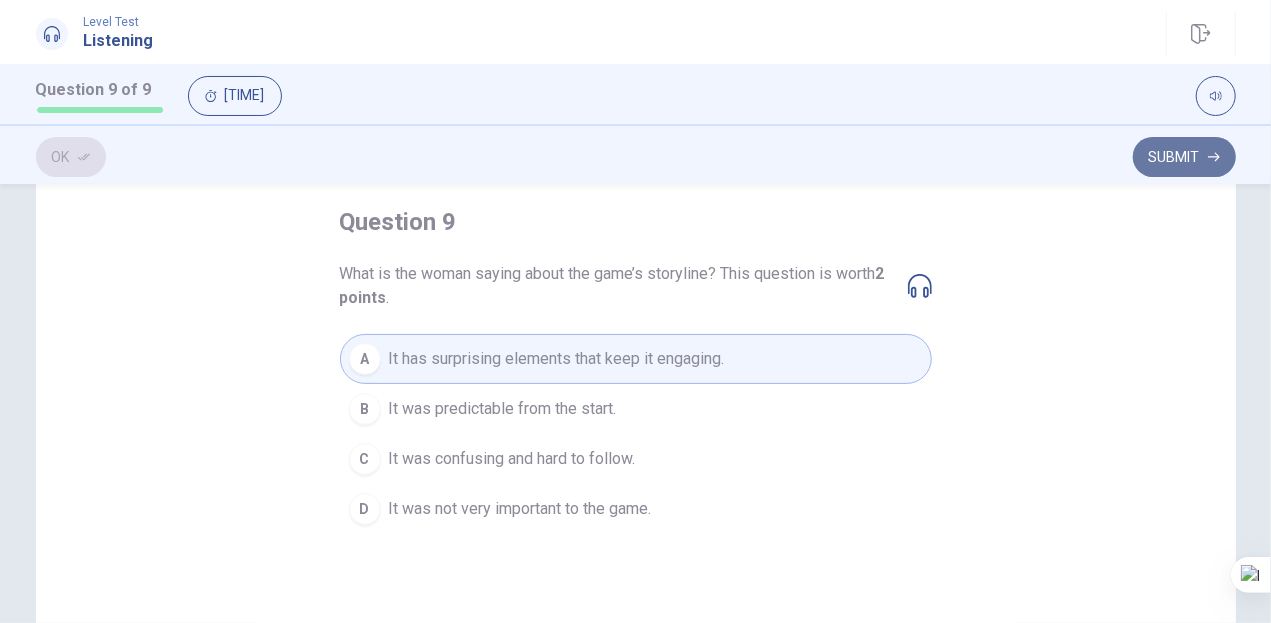 click on "Submit" at bounding box center [1184, 157] 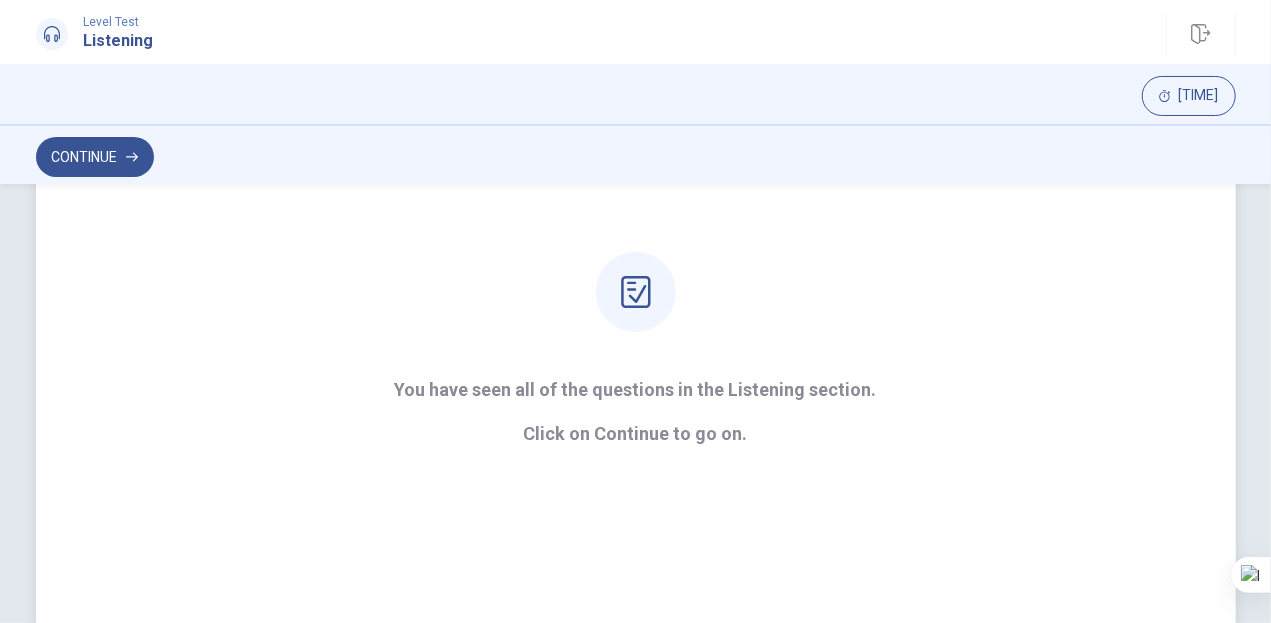 scroll, scrollTop: 102, scrollLeft: 0, axis: vertical 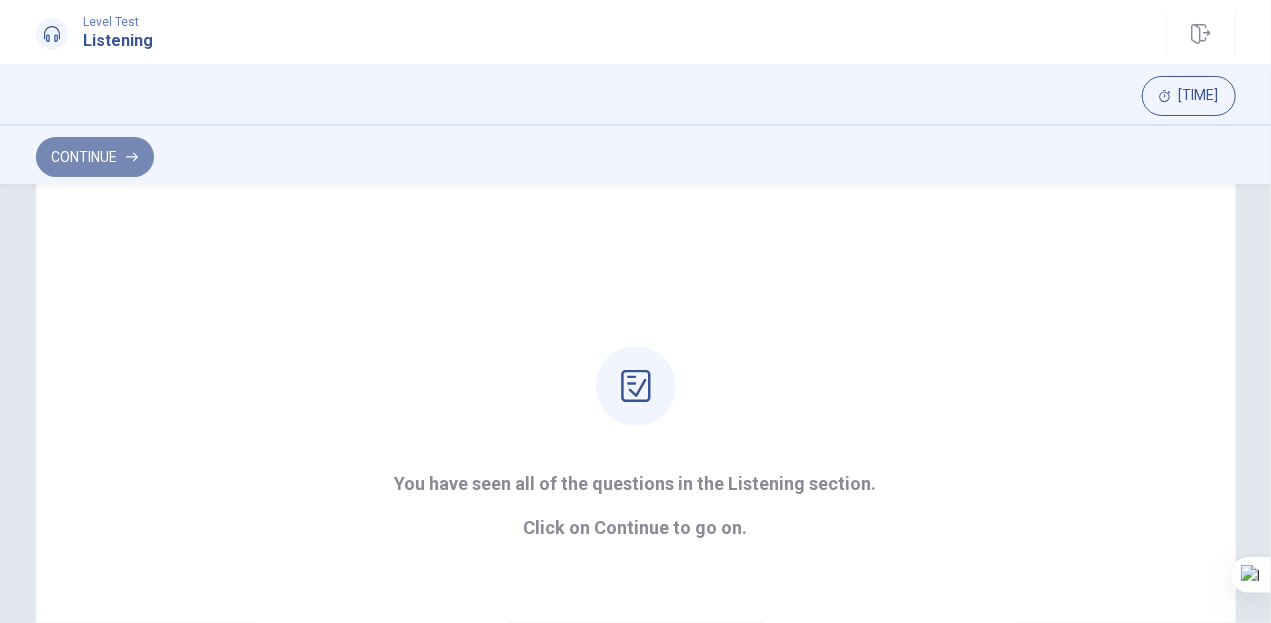 click on "Continue" at bounding box center [95, 157] 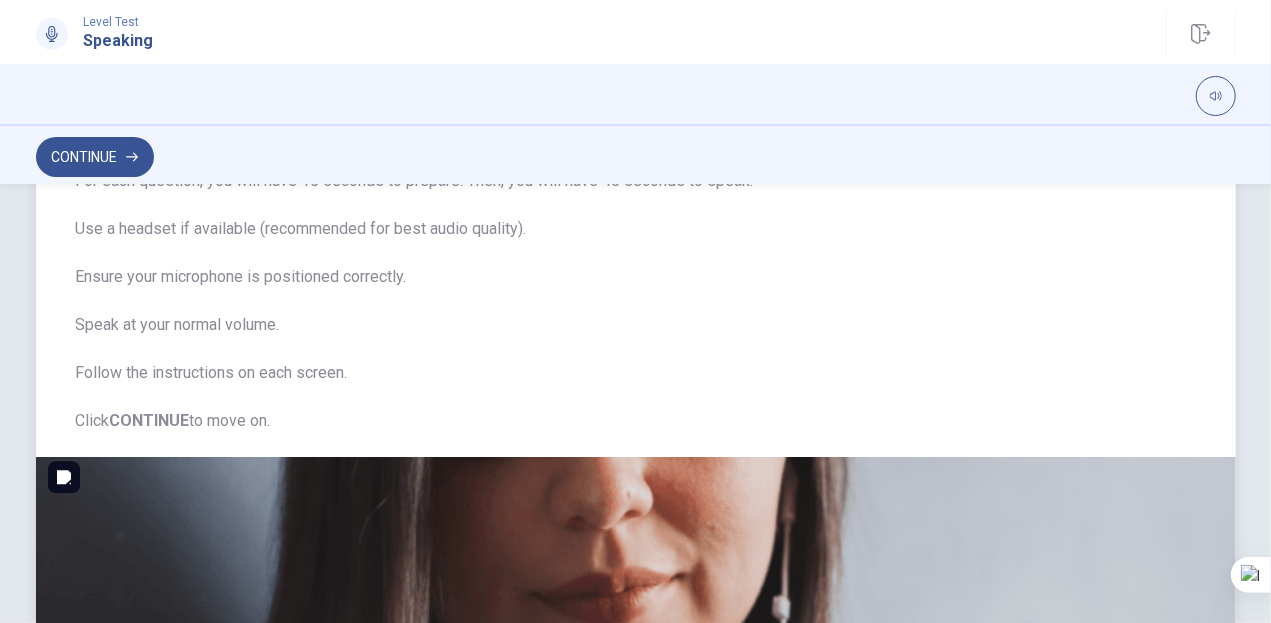 scroll, scrollTop: 0, scrollLeft: 0, axis: both 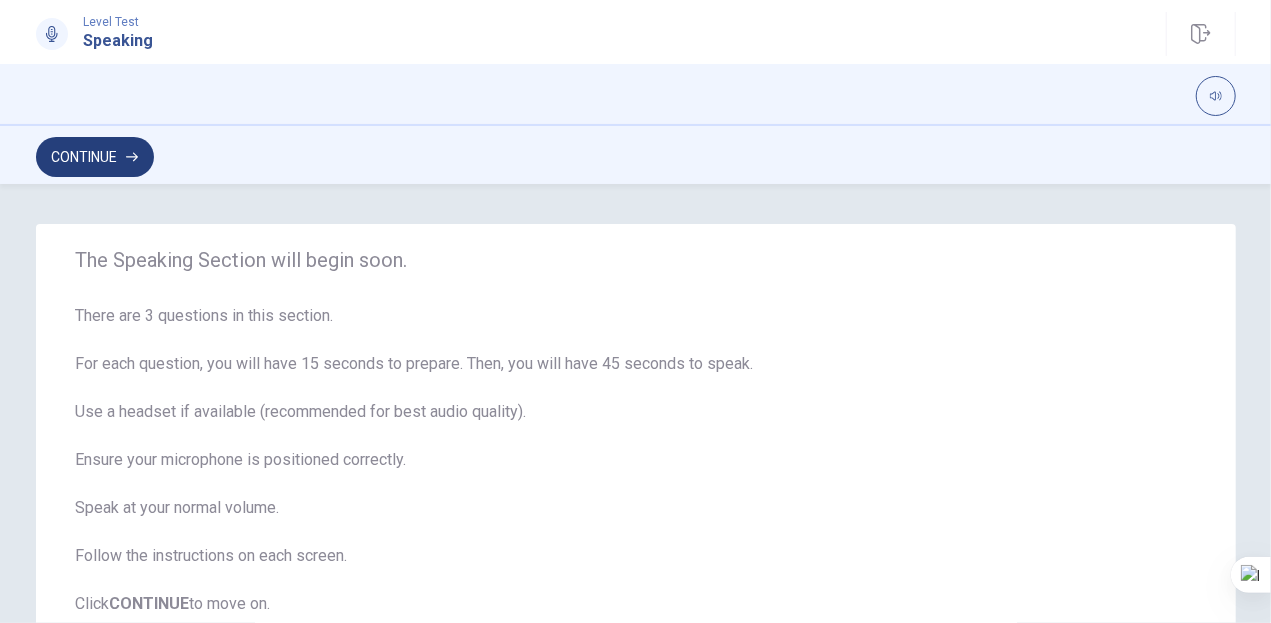click on "Continue" at bounding box center (95, 157) 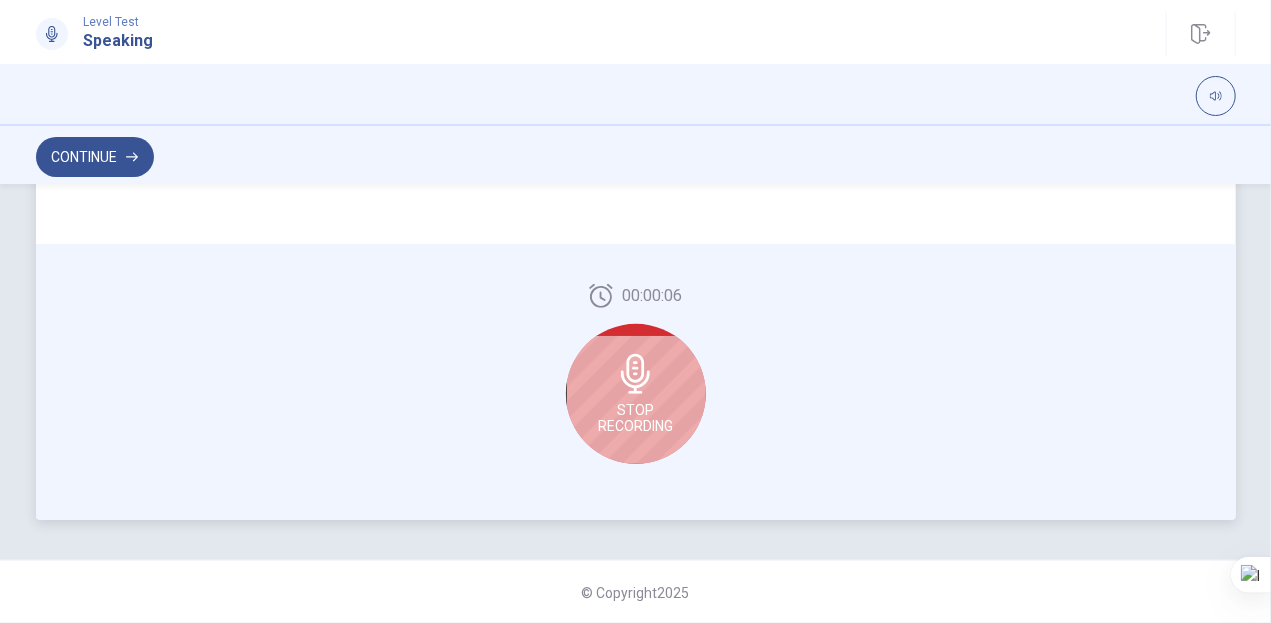 scroll, scrollTop: 576, scrollLeft: 0, axis: vertical 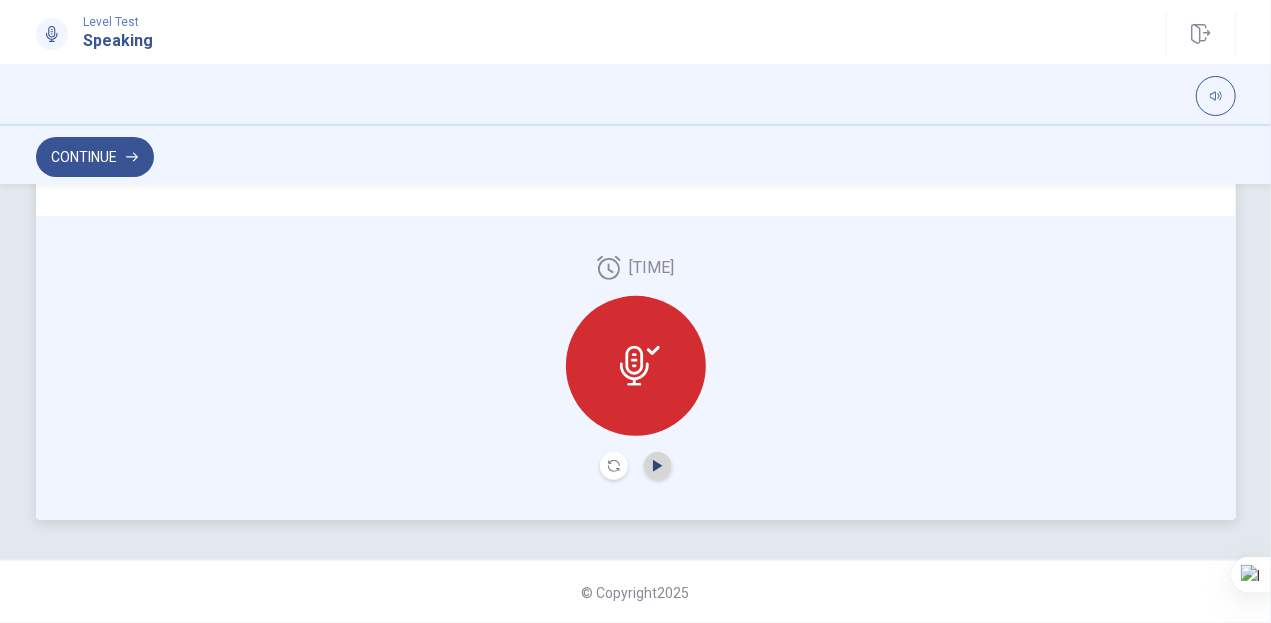 click at bounding box center (658, 466) 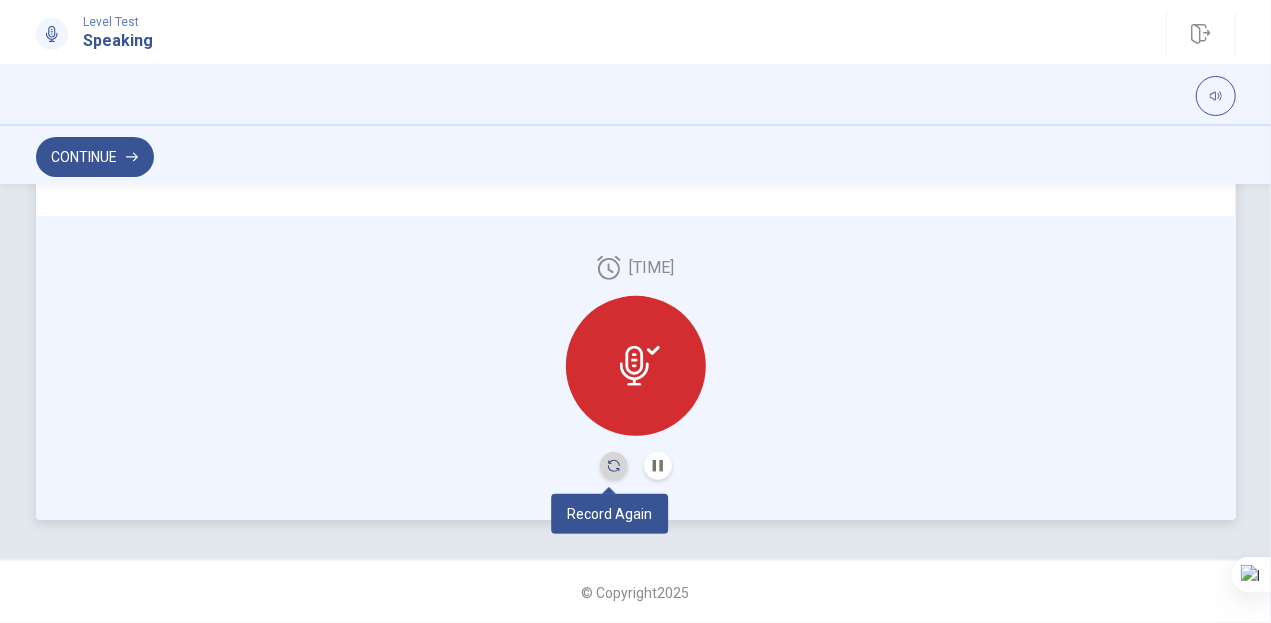 click at bounding box center (614, 466) 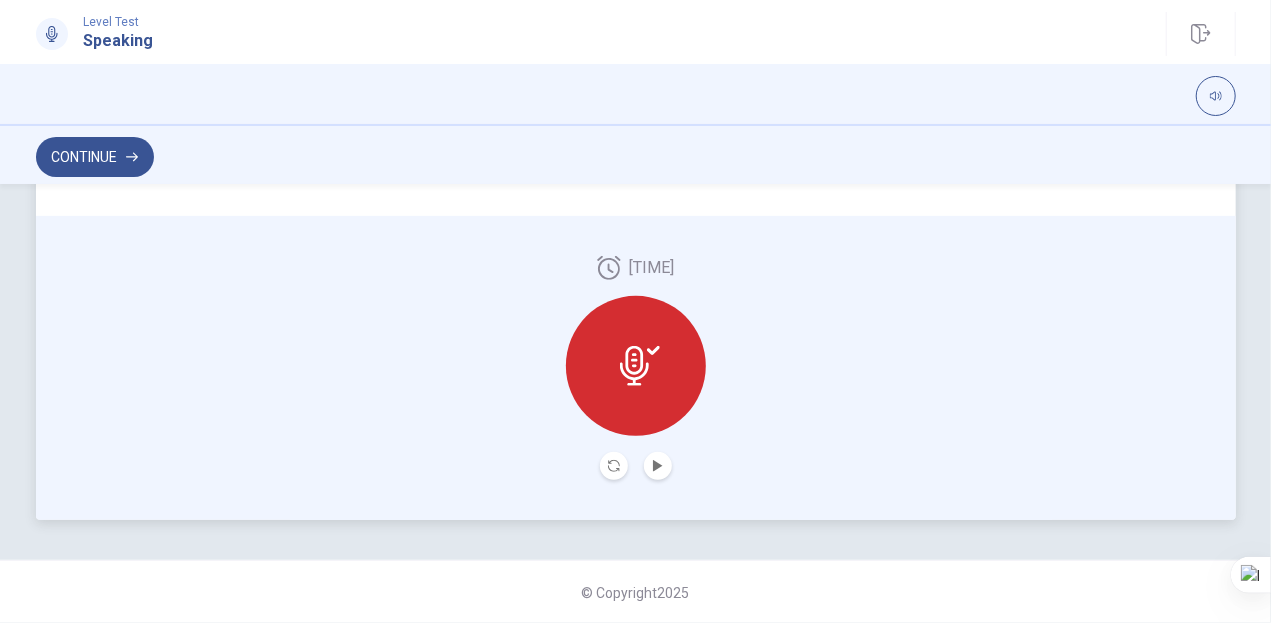 click at bounding box center (640, 366) 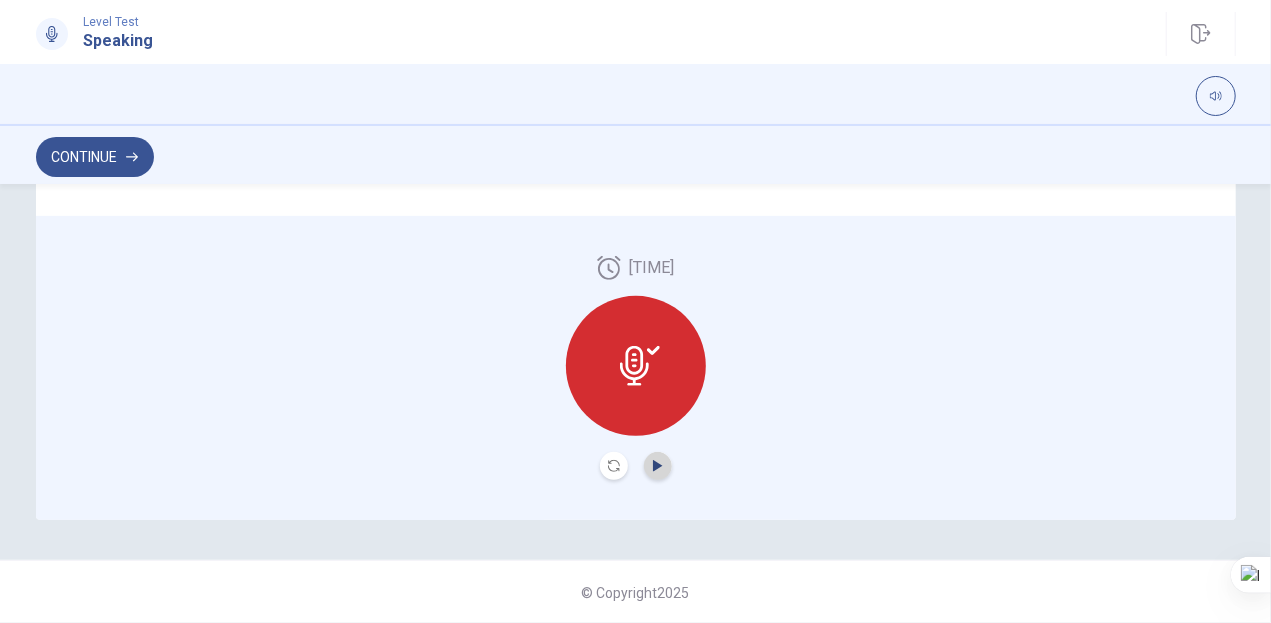 click at bounding box center (657, 466) 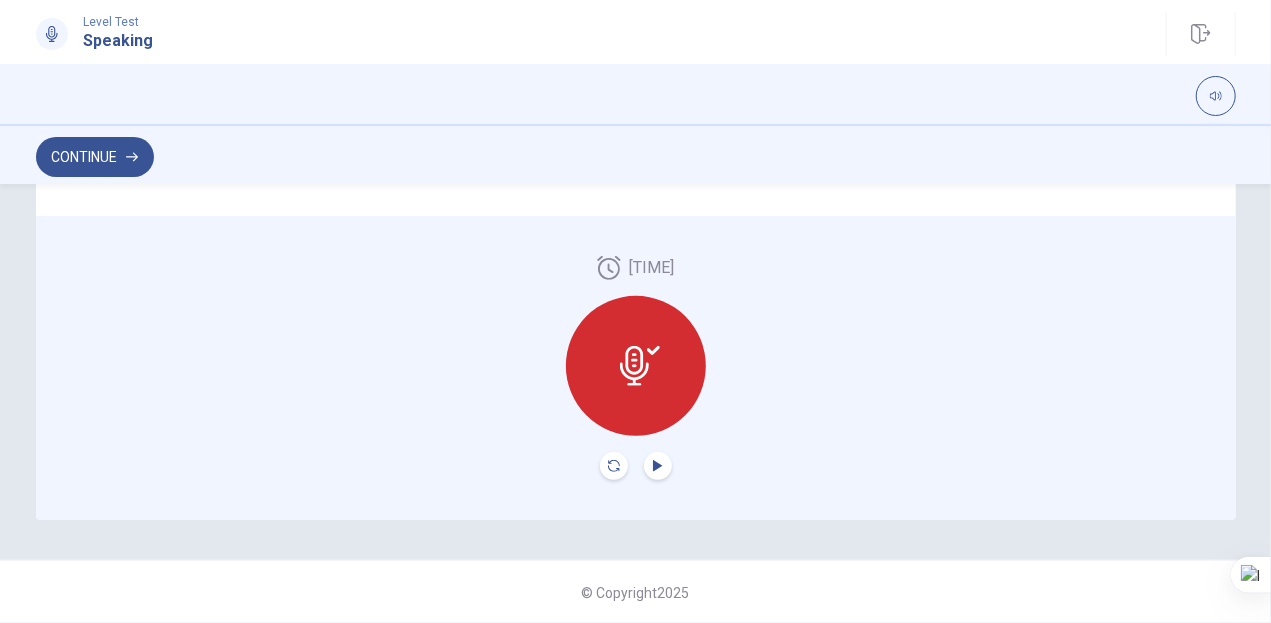 click at bounding box center [614, 466] 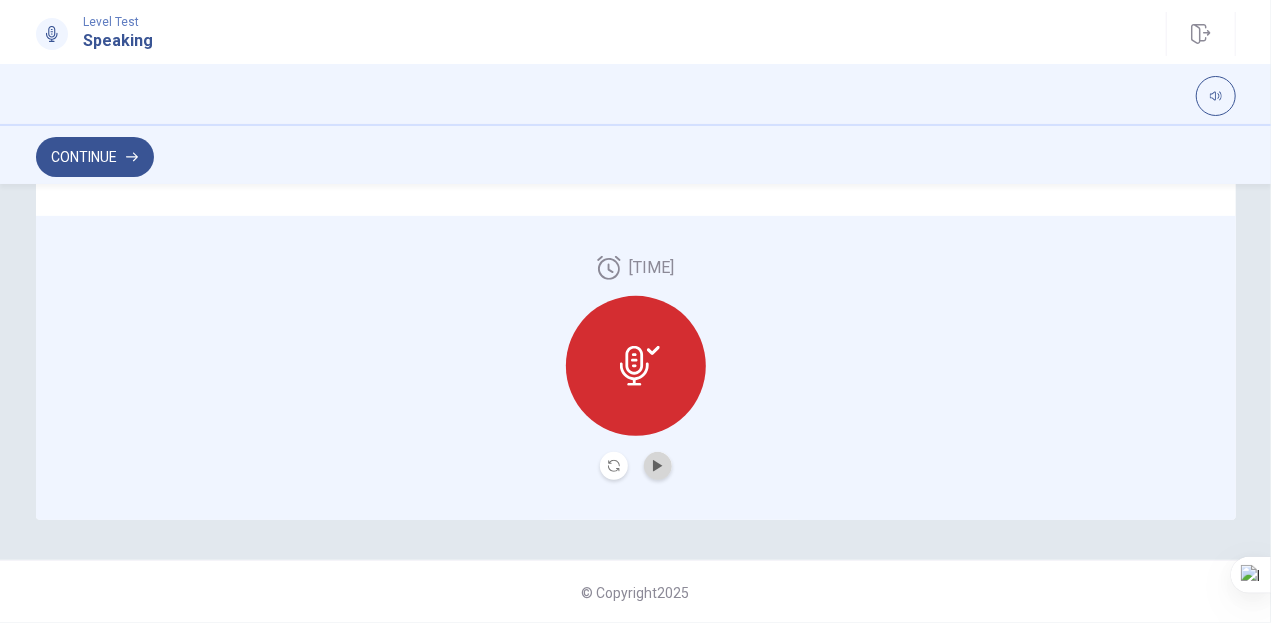 click at bounding box center [658, 466] 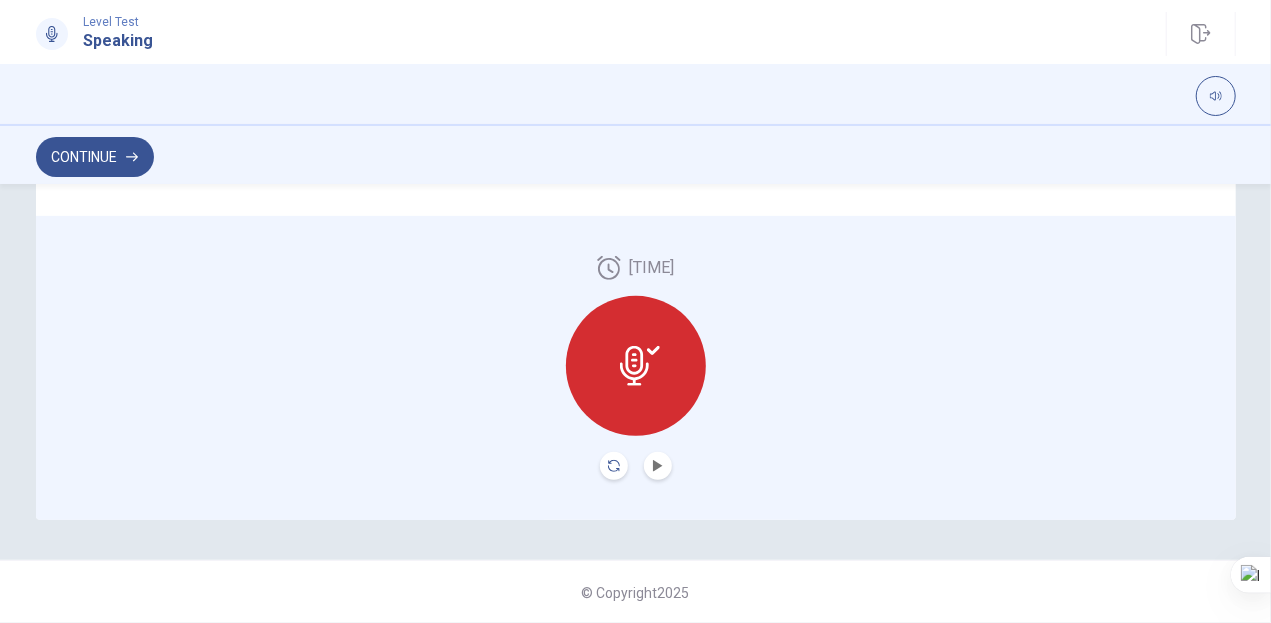 click at bounding box center (614, 466) 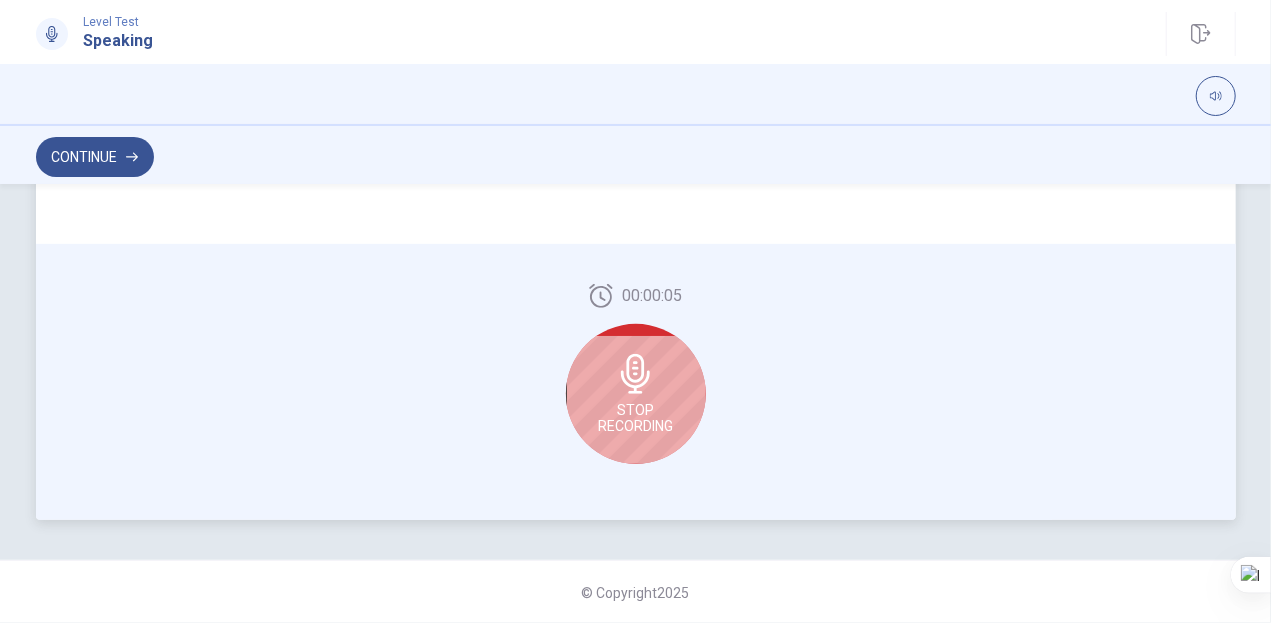 click on "[TIME] Stop Recording" at bounding box center [636, 382] 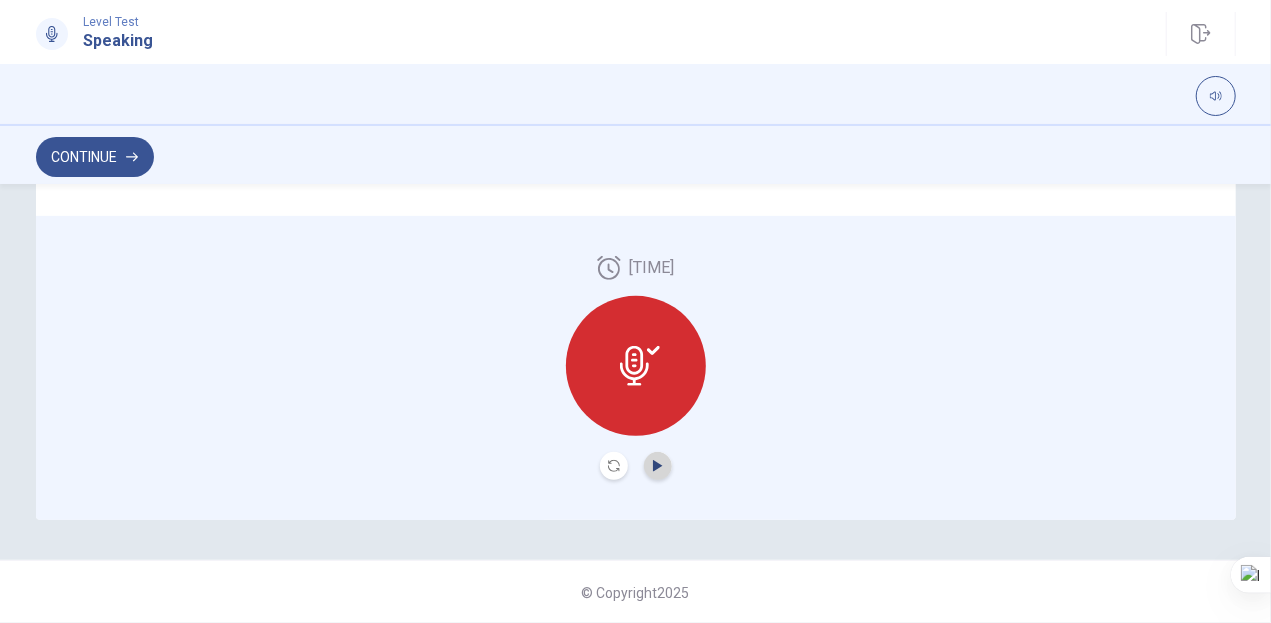 click at bounding box center (657, 466) 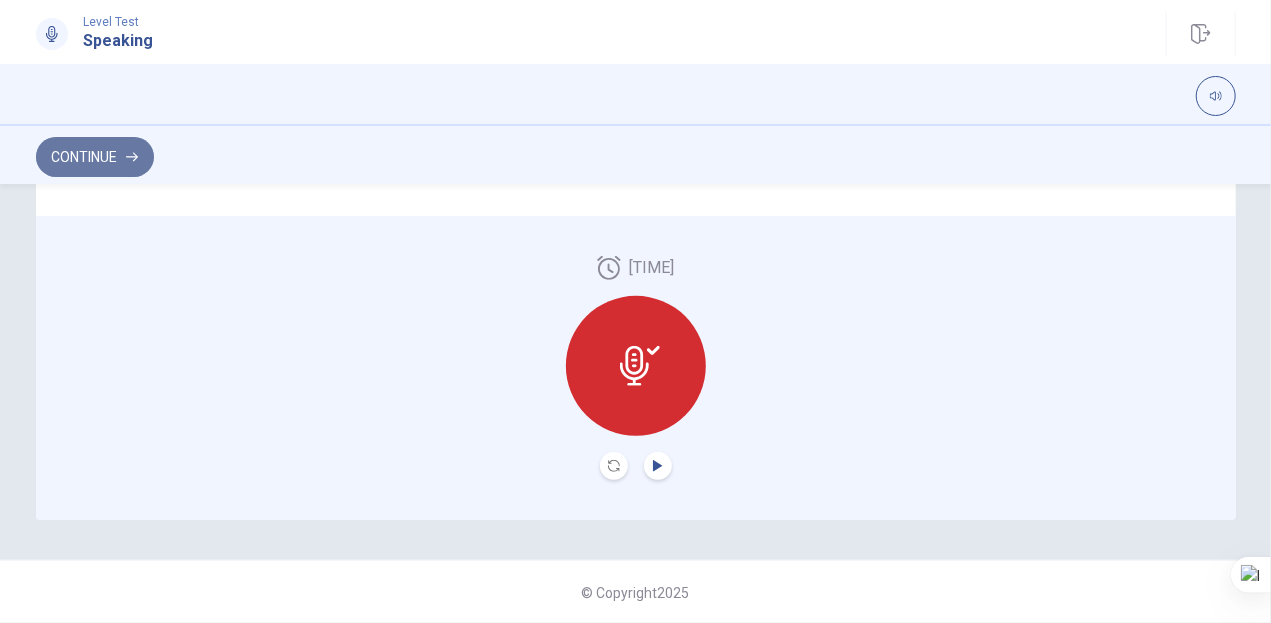click on "Continue" at bounding box center (95, 157) 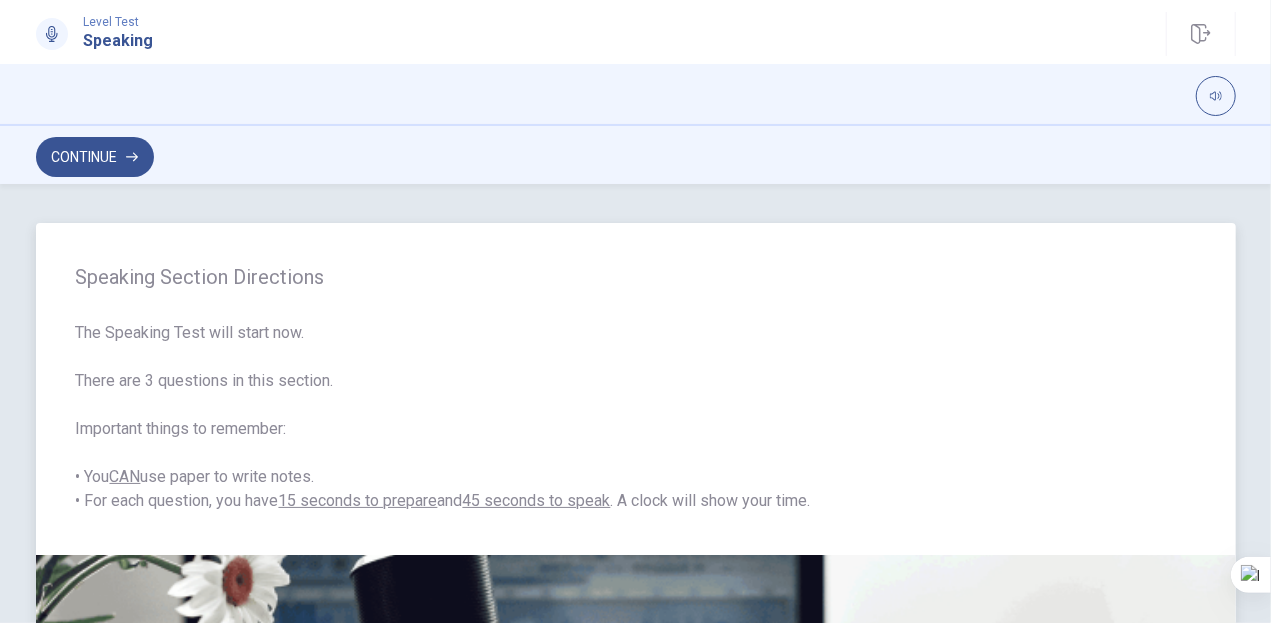 scroll, scrollTop: 0, scrollLeft: 0, axis: both 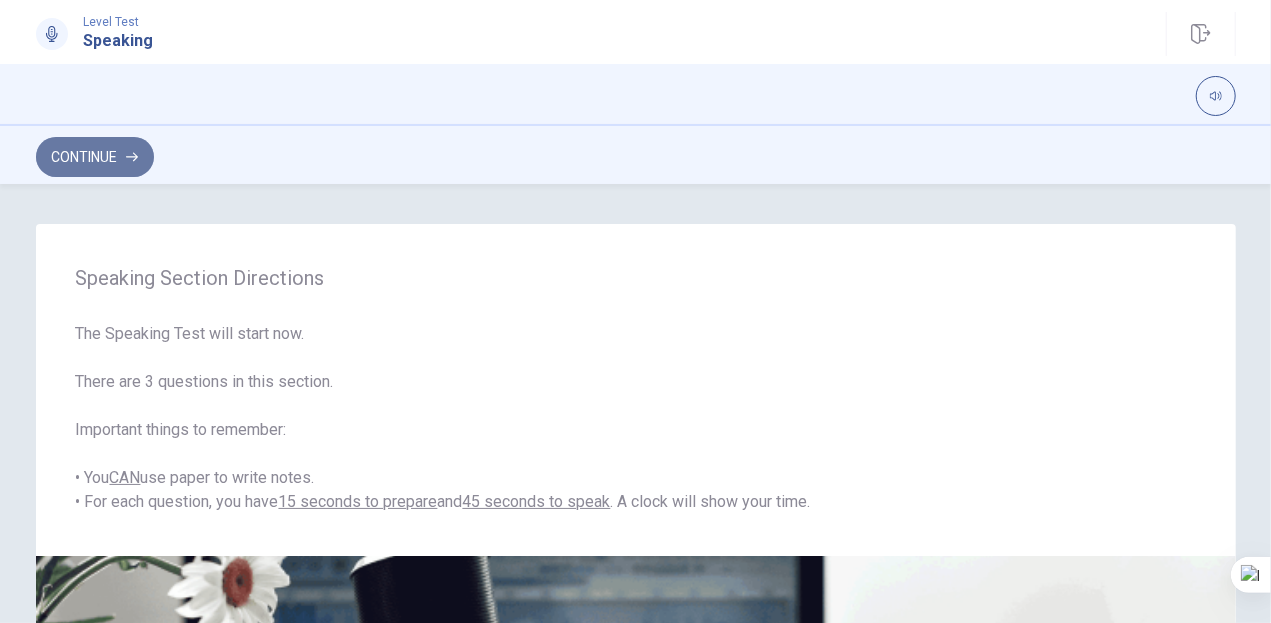 click on "Continue" at bounding box center [95, 157] 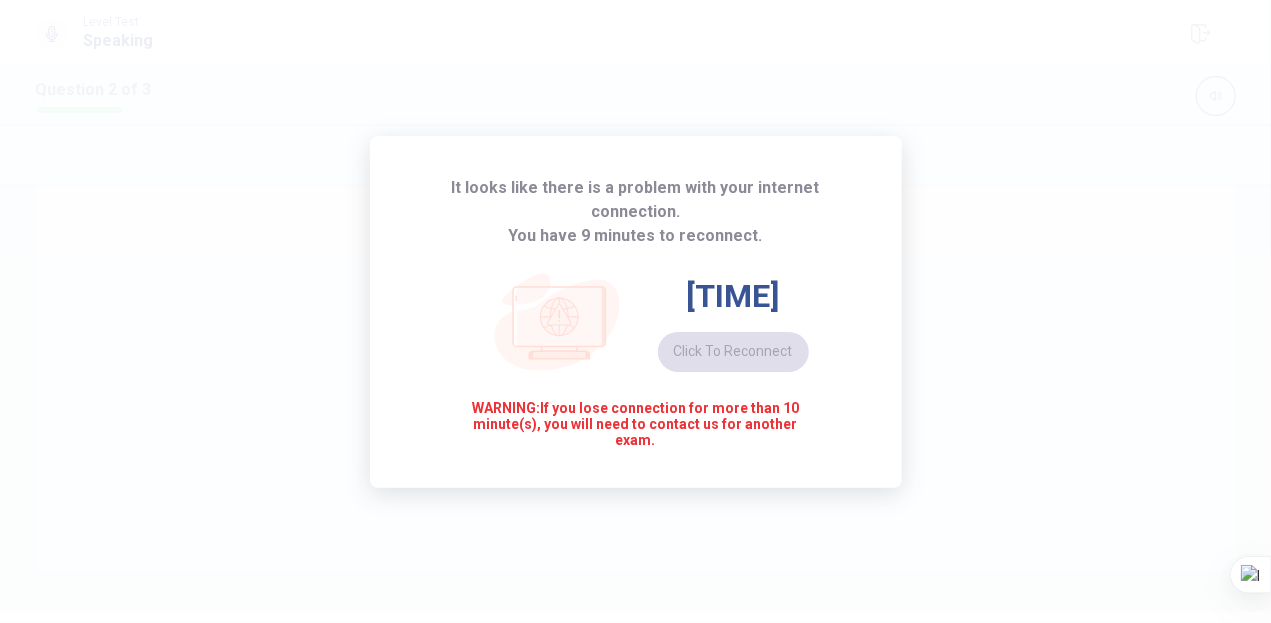 scroll, scrollTop: 427, scrollLeft: 0, axis: vertical 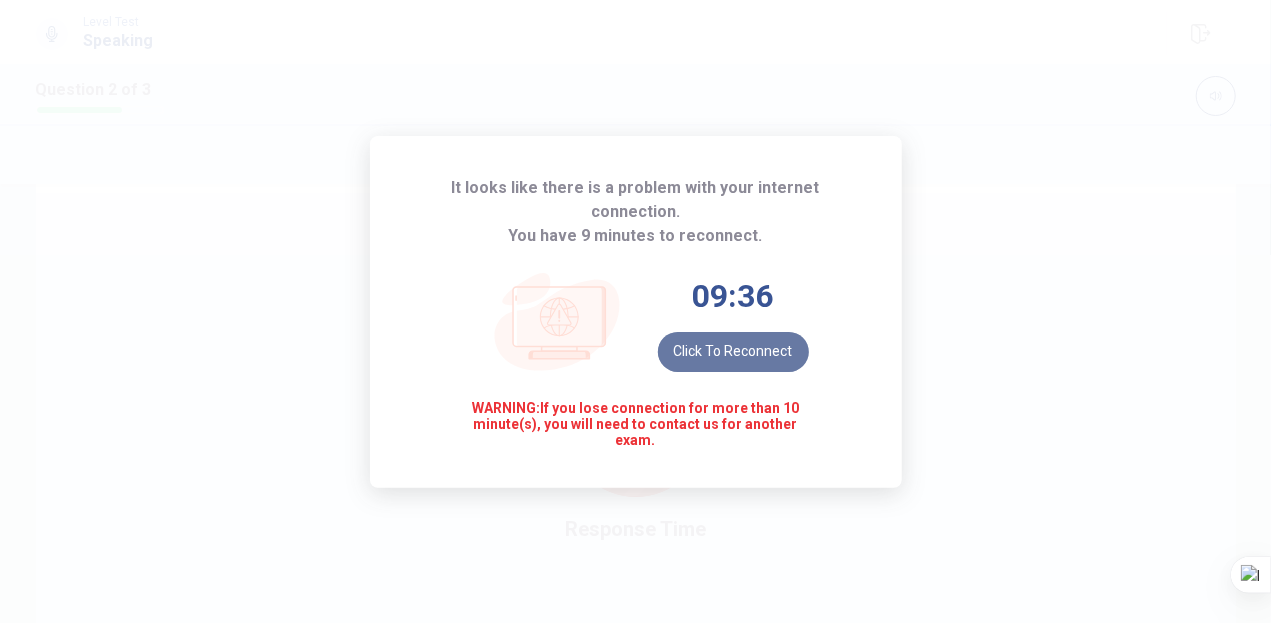 click on "Click to reconnect" at bounding box center [733, 352] 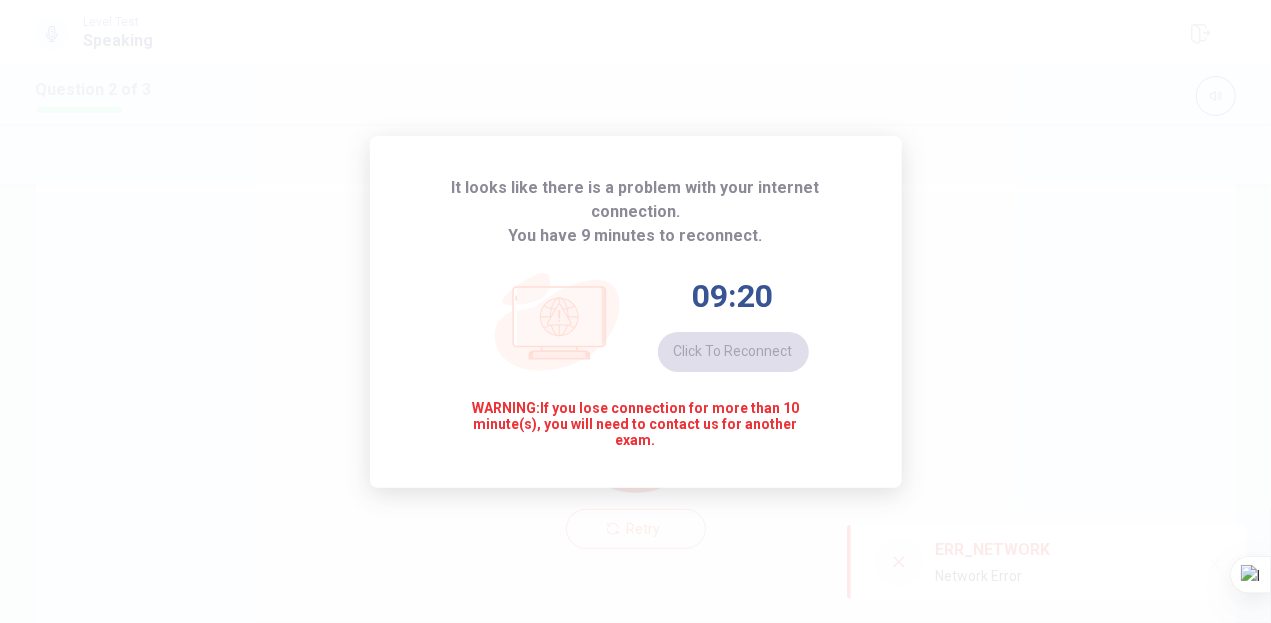 scroll, scrollTop: 423, scrollLeft: 0, axis: vertical 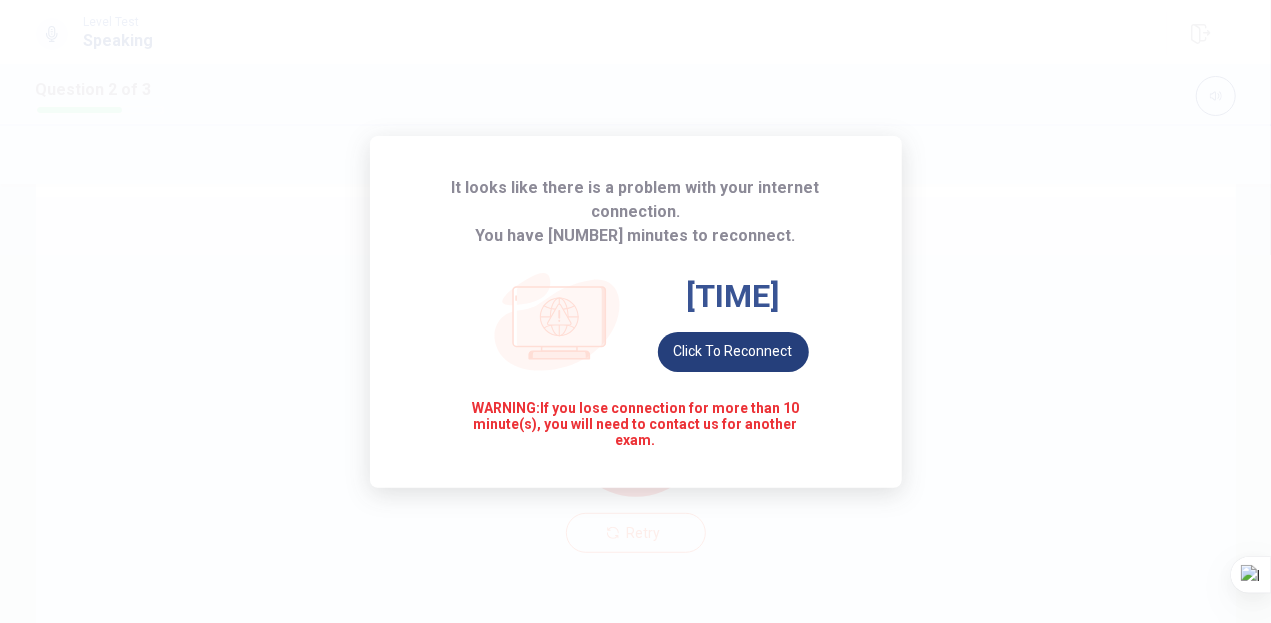 click on "Click to reconnect" at bounding box center [733, 352] 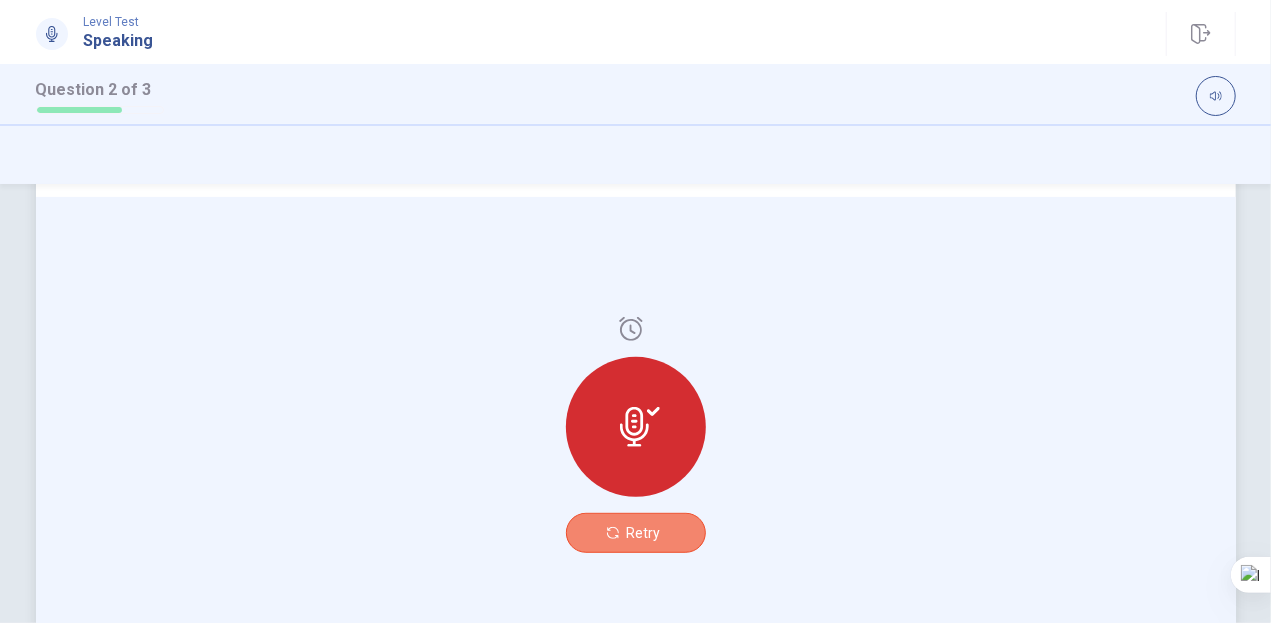 click on "Retry" at bounding box center [636, 533] 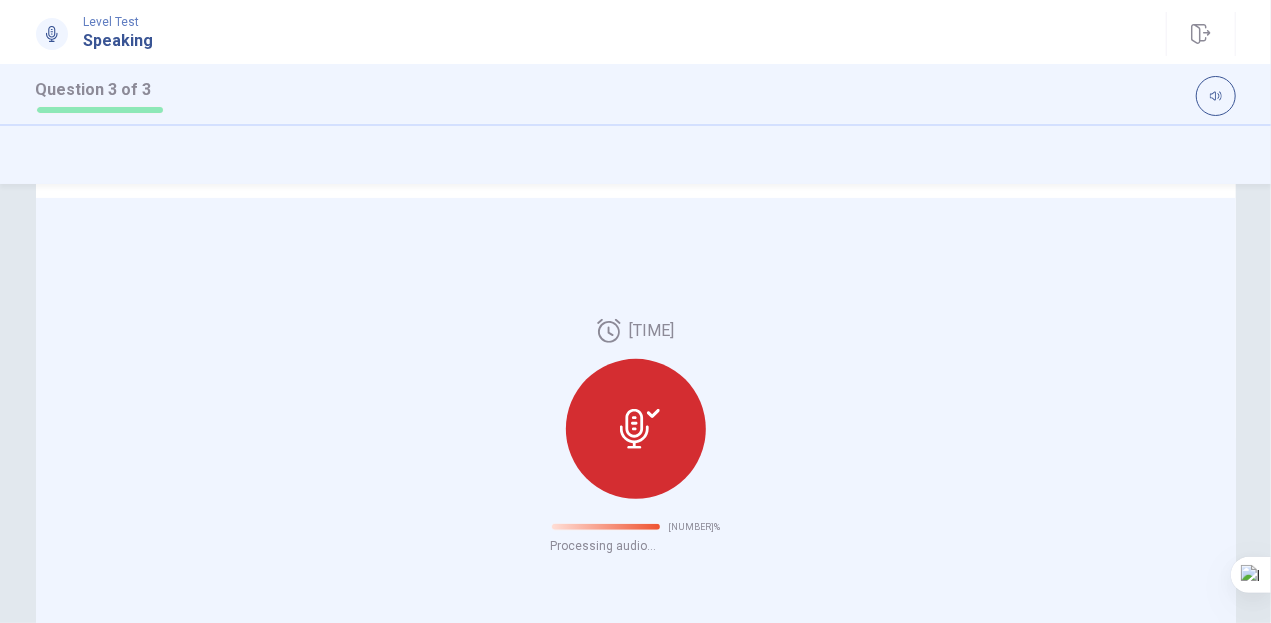 scroll, scrollTop: 224, scrollLeft: 0, axis: vertical 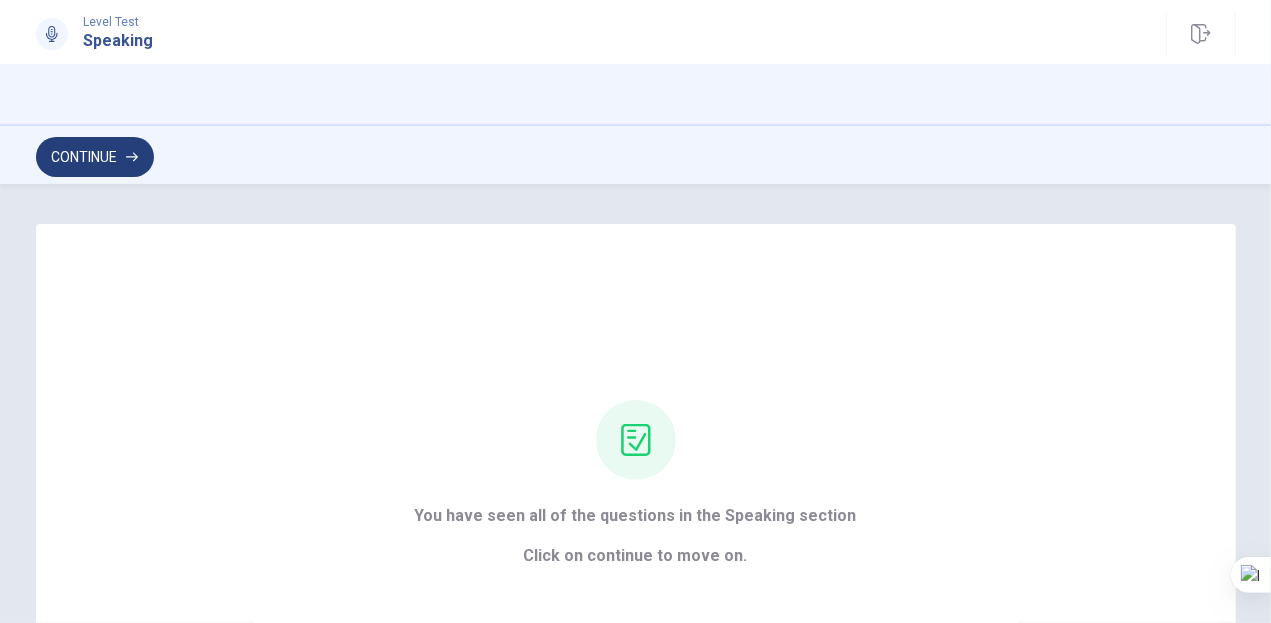 click on "Continue" at bounding box center [95, 157] 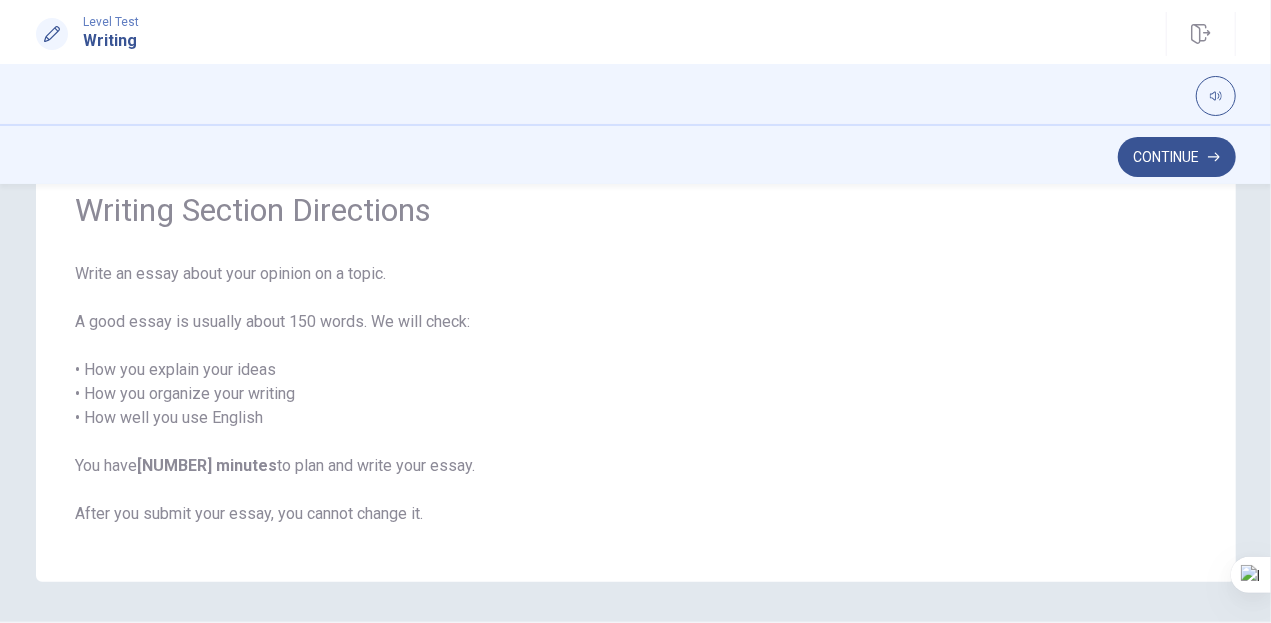 scroll, scrollTop: 89, scrollLeft: 0, axis: vertical 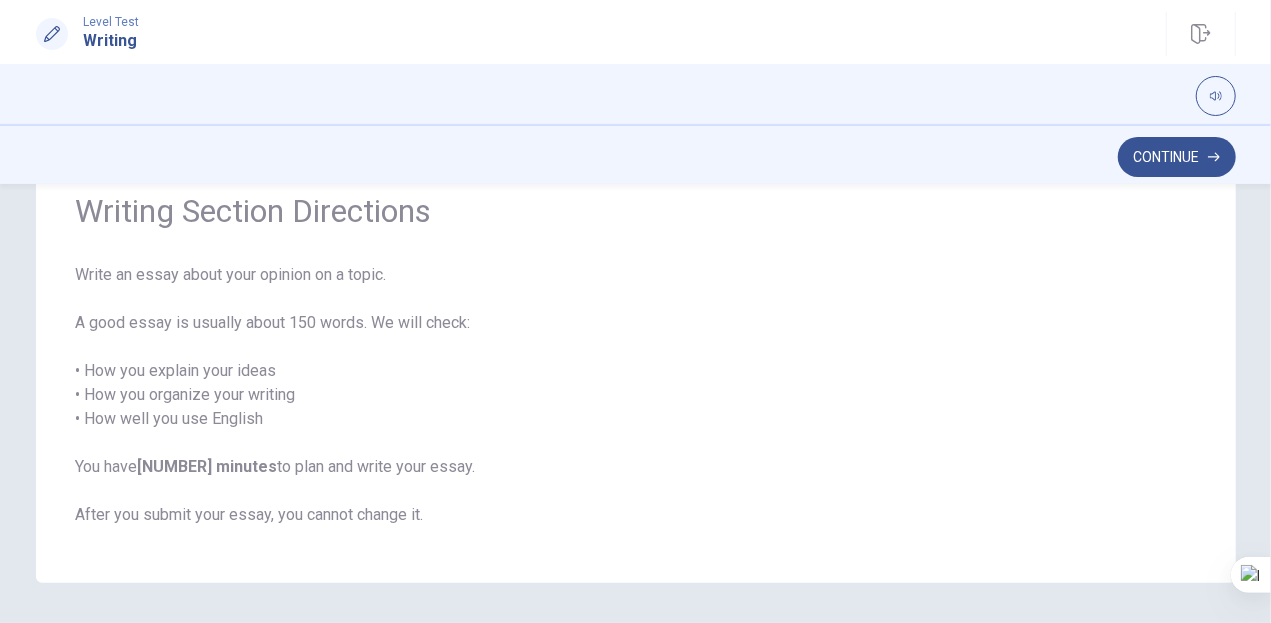 drag, startPoint x: 78, startPoint y: 373, endPoint x: 262, endPoint y: 374, distance: 184.00272 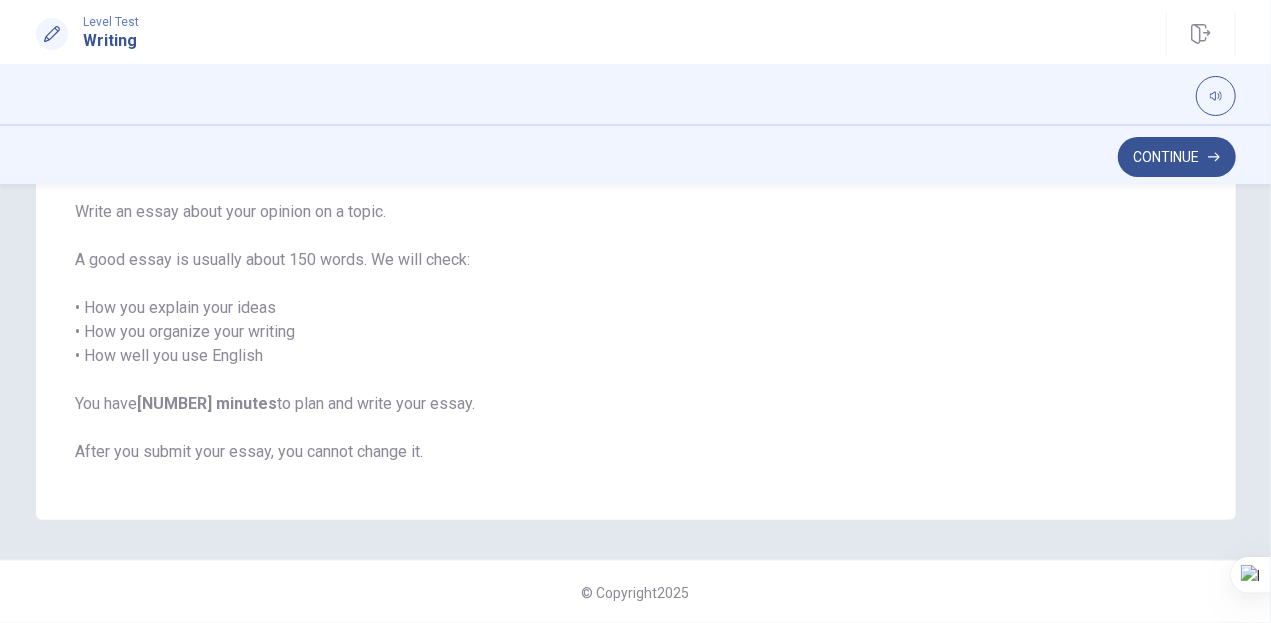 scroll, scrollTop: 152, scrollLeft: 0, axis: vertical 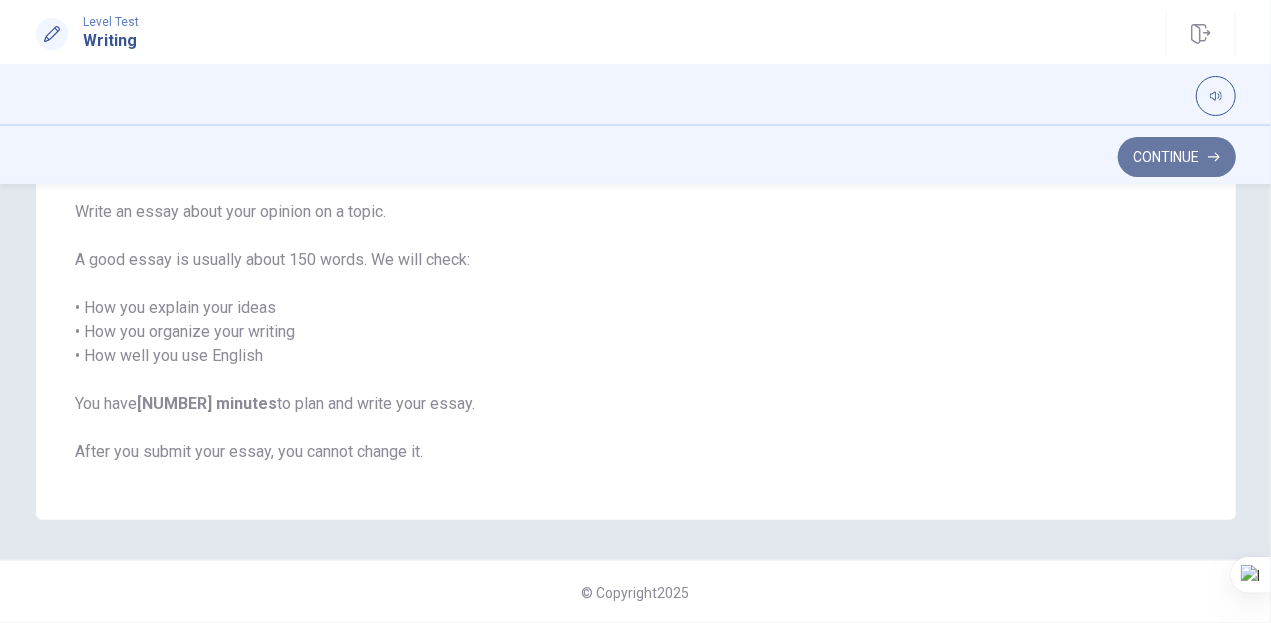 click on "Continue" at bounding box center (1177, 157) 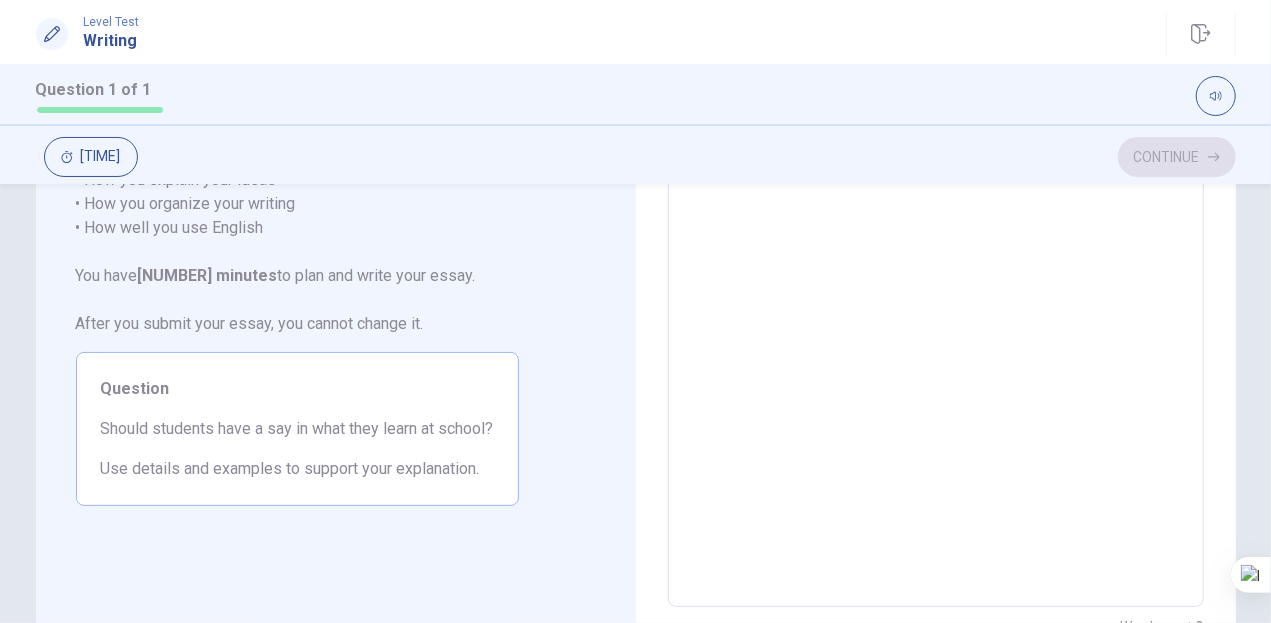 scroll, scrollTop: 240, scrollLeft: 0, axis: vertical 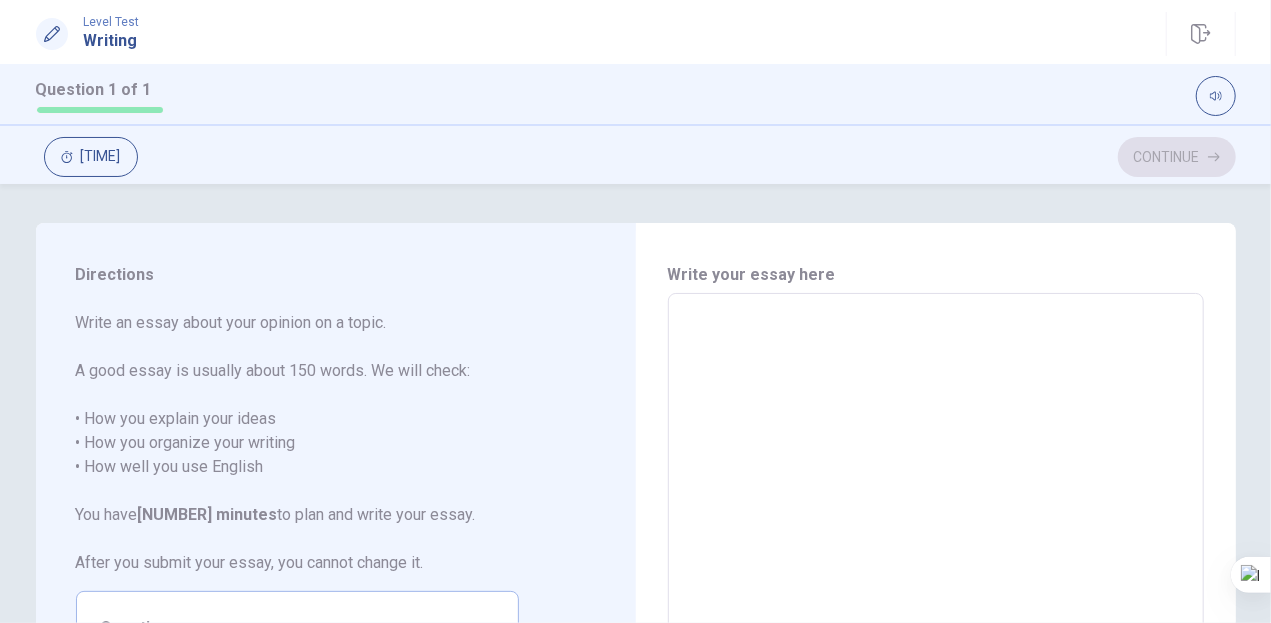 click at bounding box center (936, 570) 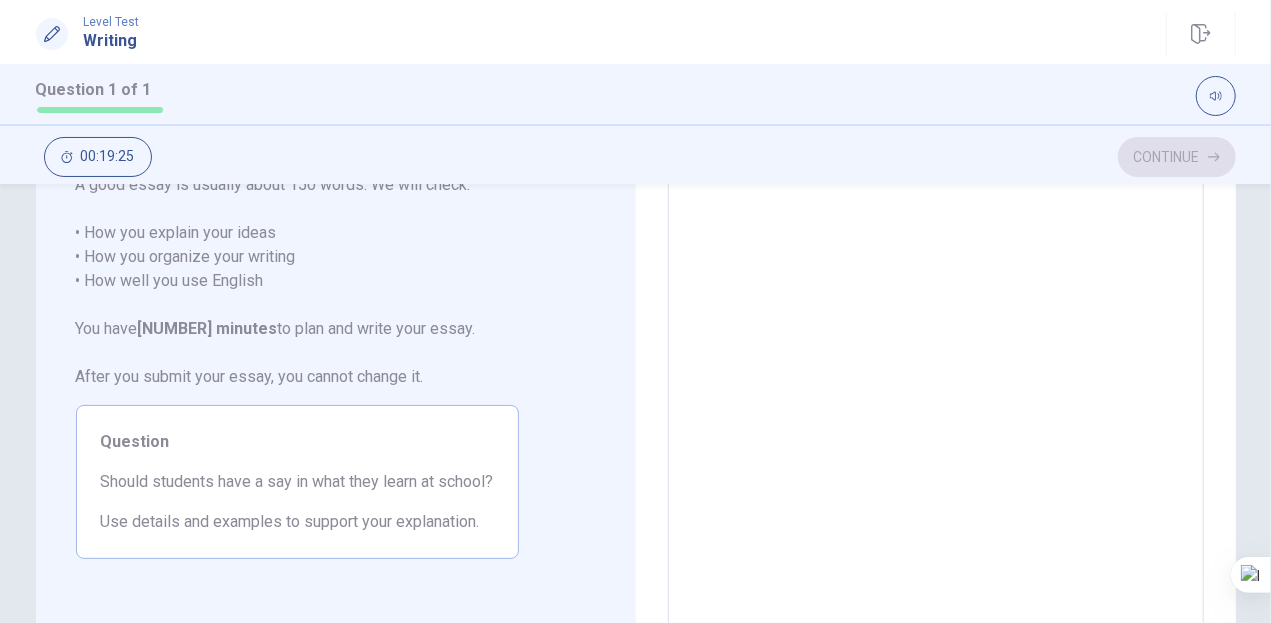 scroll, scrollTop: 190, scrollLeft: 0, axis: vertical 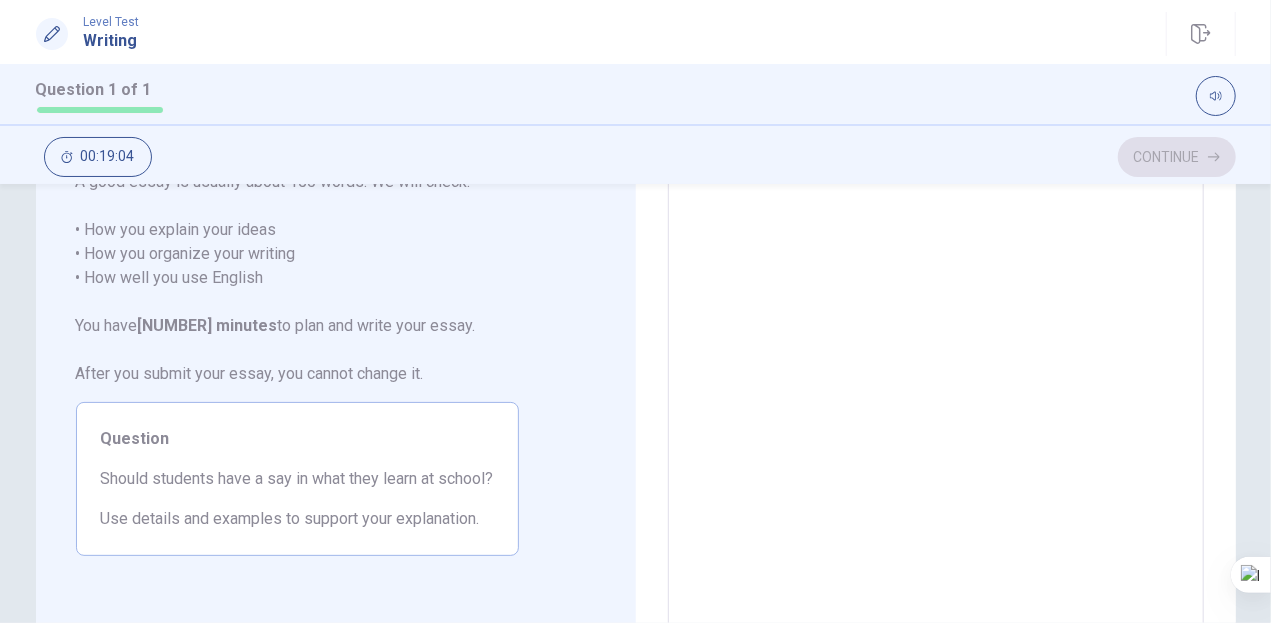 click at bounding box center [936, 381] 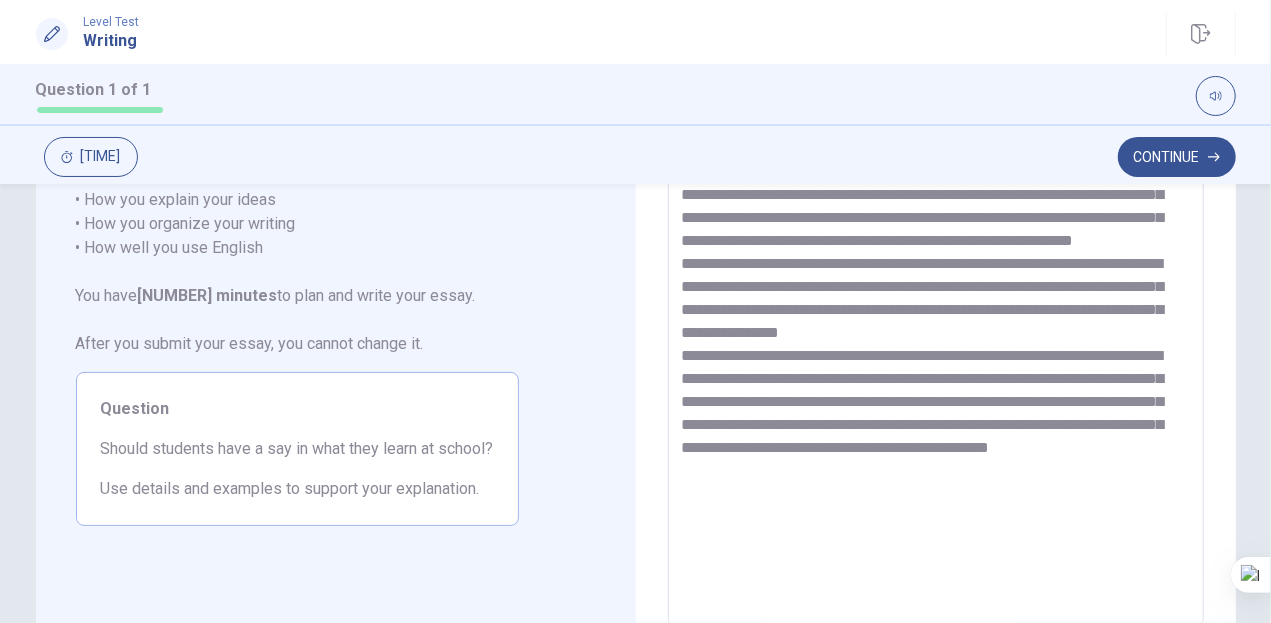 scroll, scrollTop: 222, scrollLeft: 0, axis: vertical 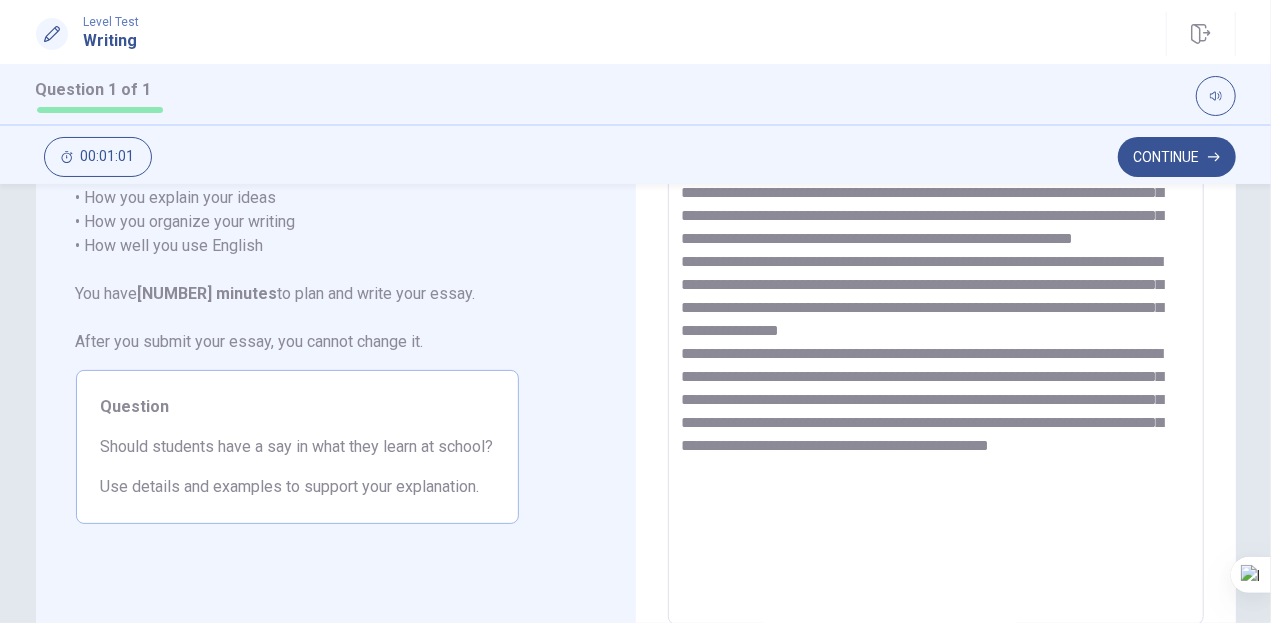 click at bounding box center [935, 349] 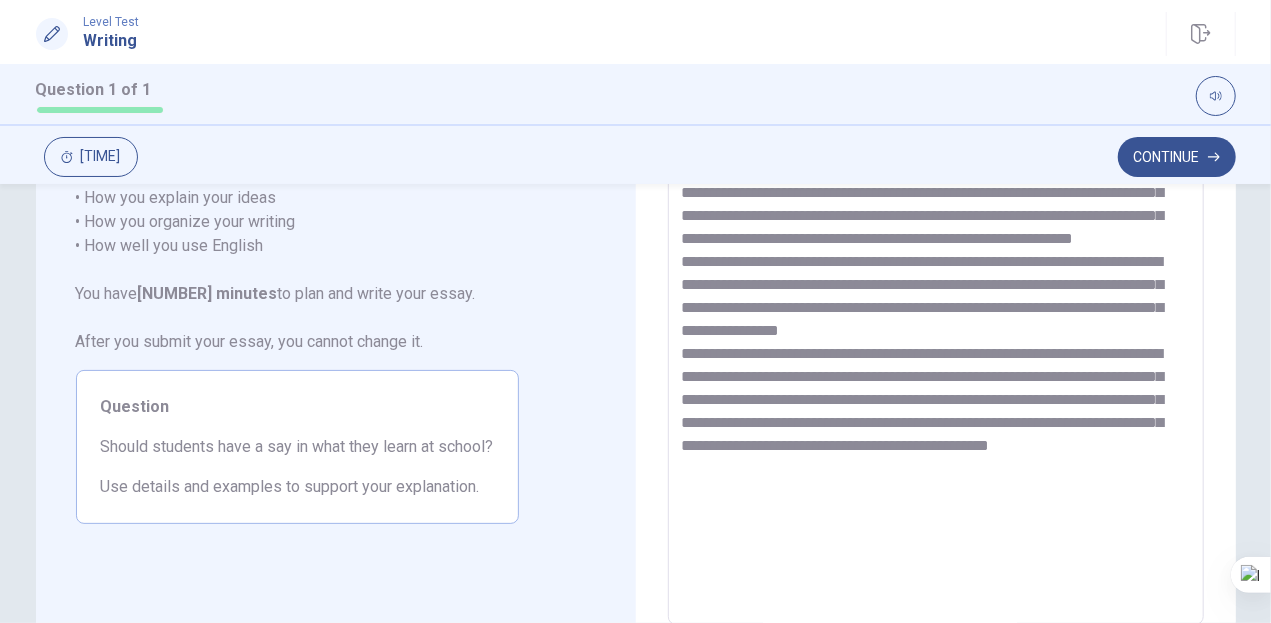 click at bounding box center [935, 349] 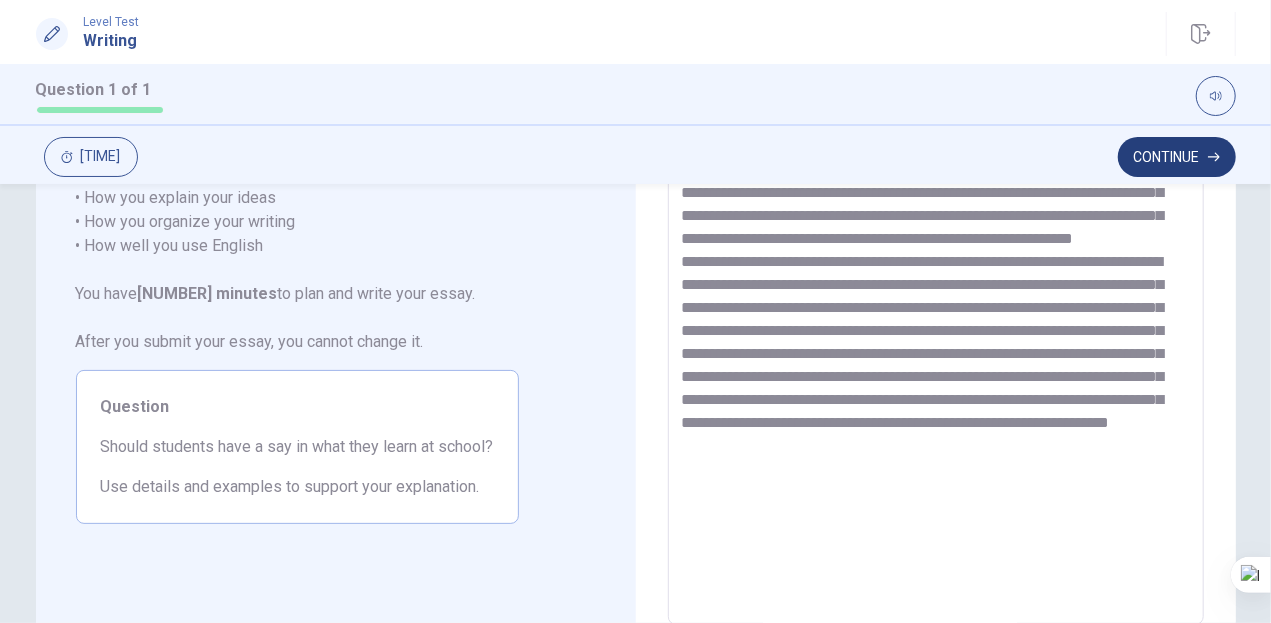 type on "**********" 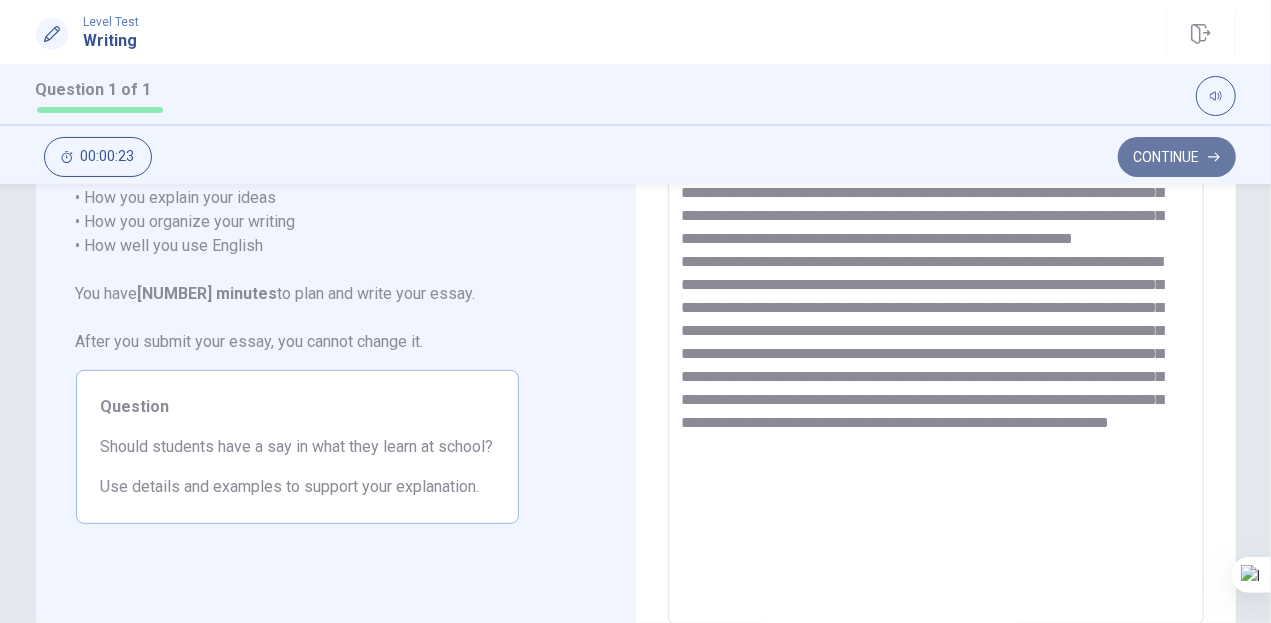 click on "Continue" at bounding box center [1177, 157] 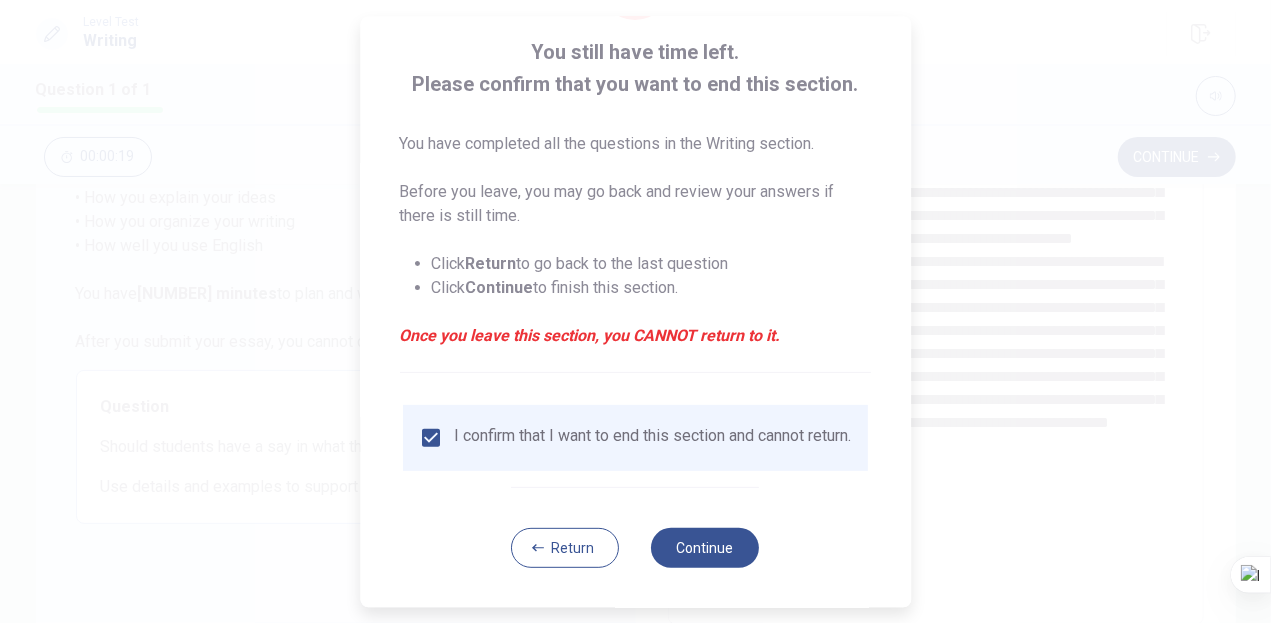 scroll, scrollTop: 122, scrollLeft: 0, axis: vertical 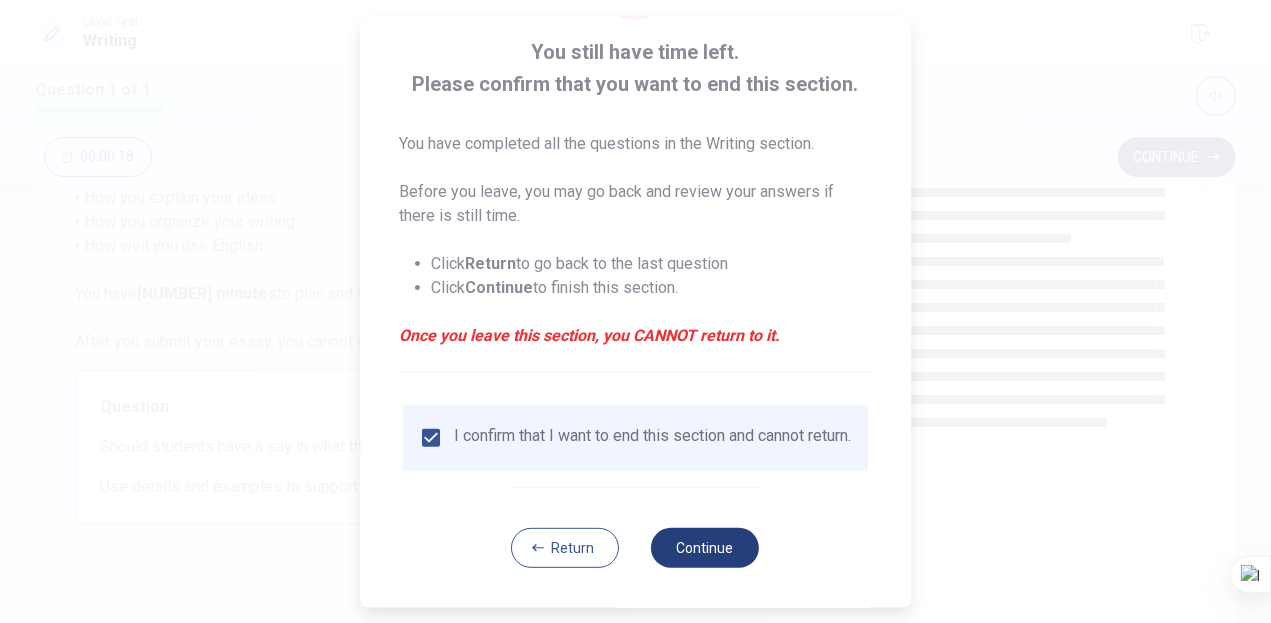 click on "Continue" at bounding box center (706, 547) 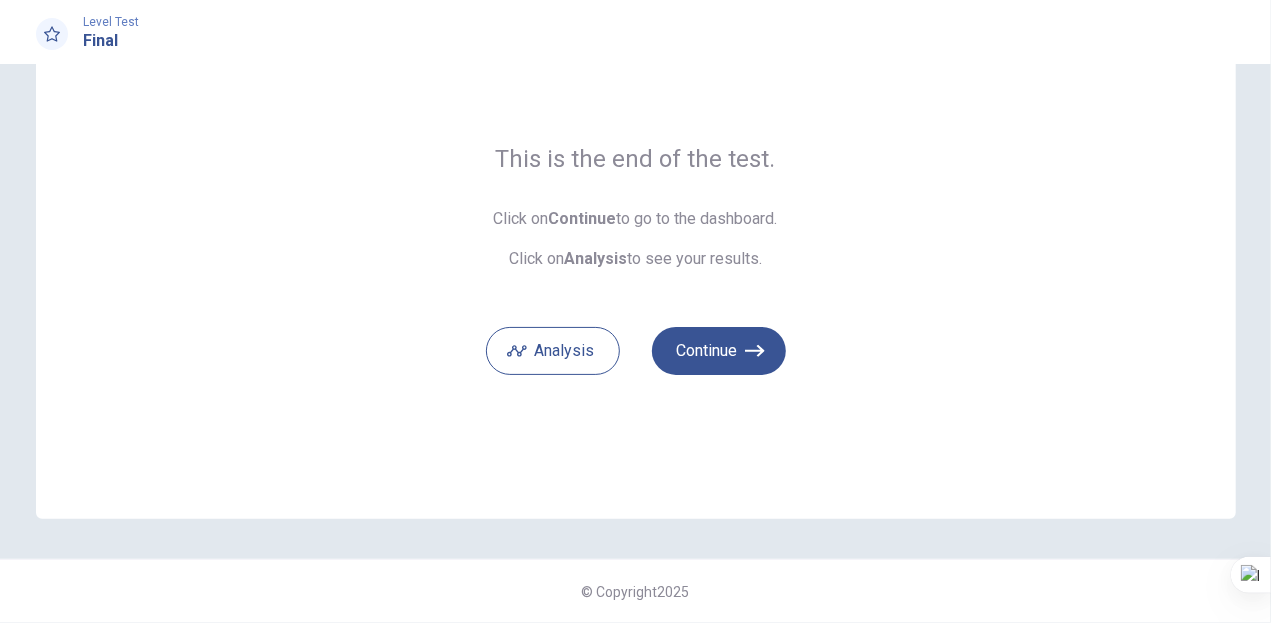 scroll, scrollTop: 104, scrollLeft: 0, axis: vertical 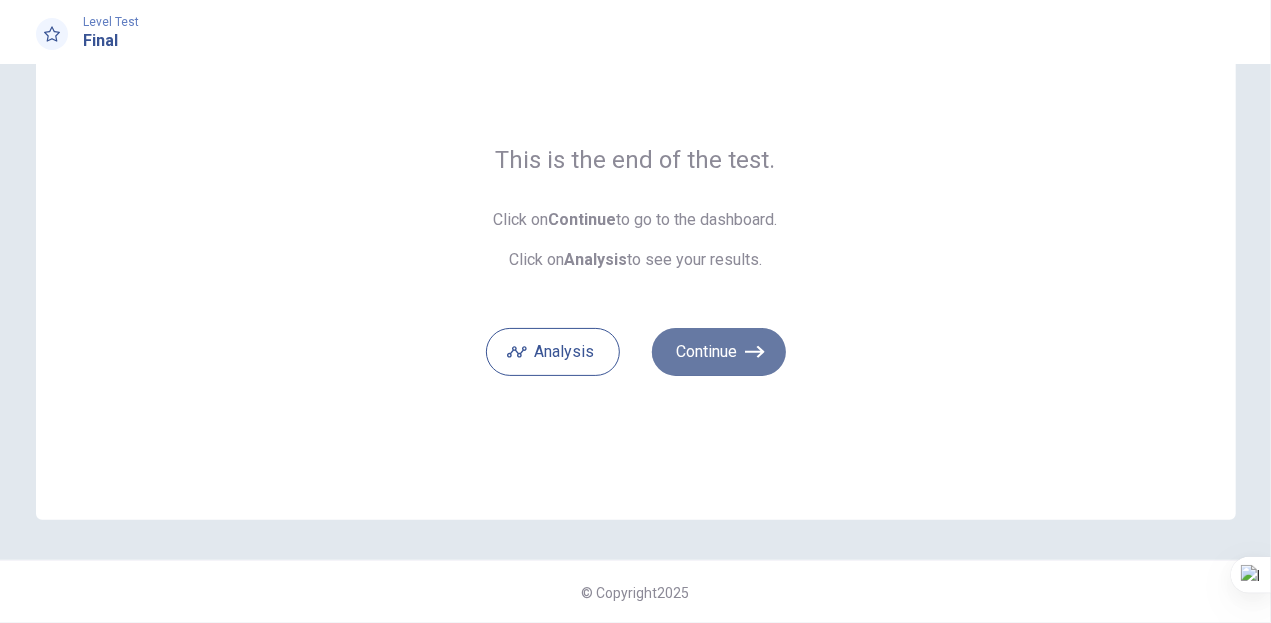 click at bounding box center (755, 352) 